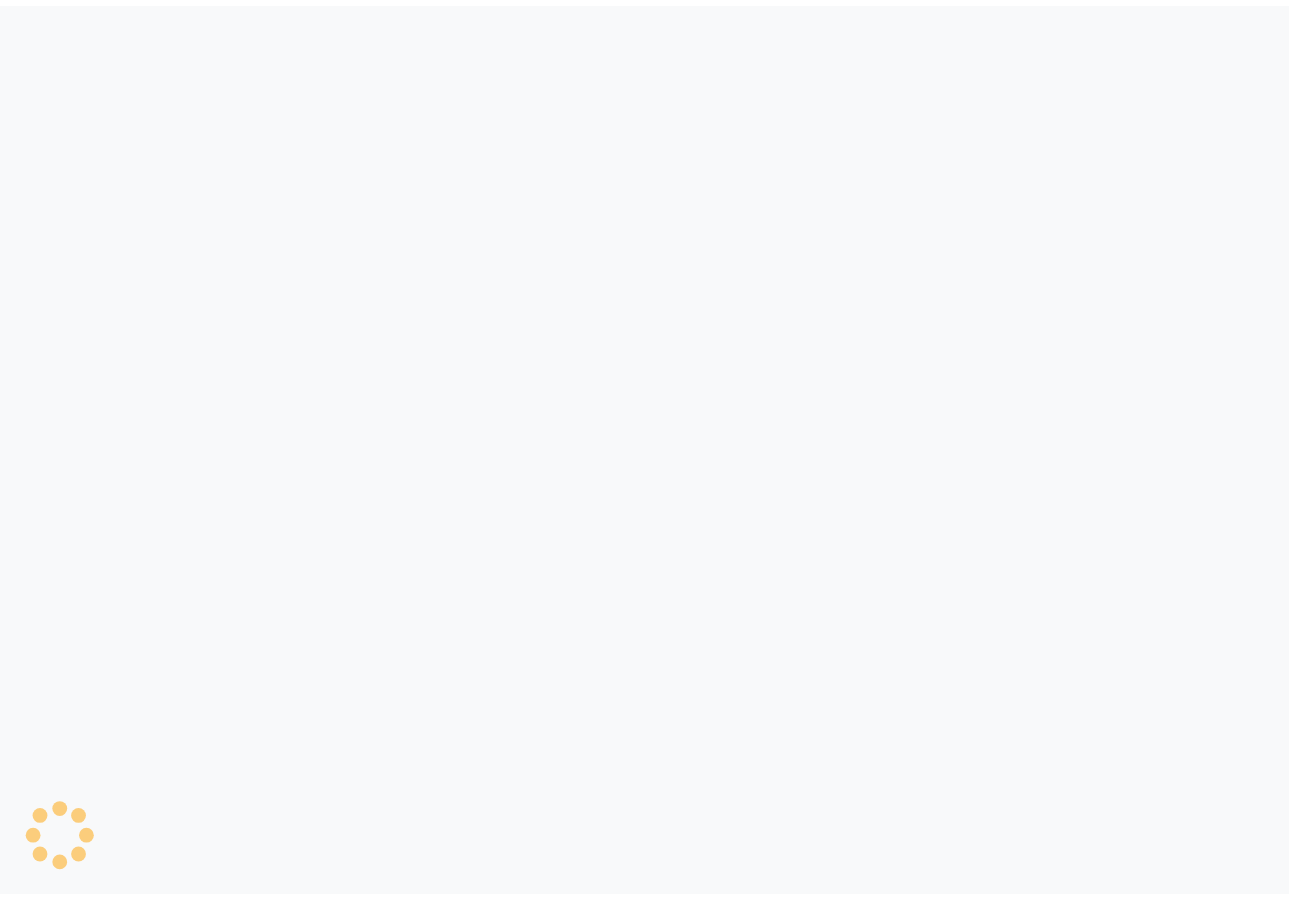 scroll, scrollTop: 0, scrollLeft: 0, axis: both 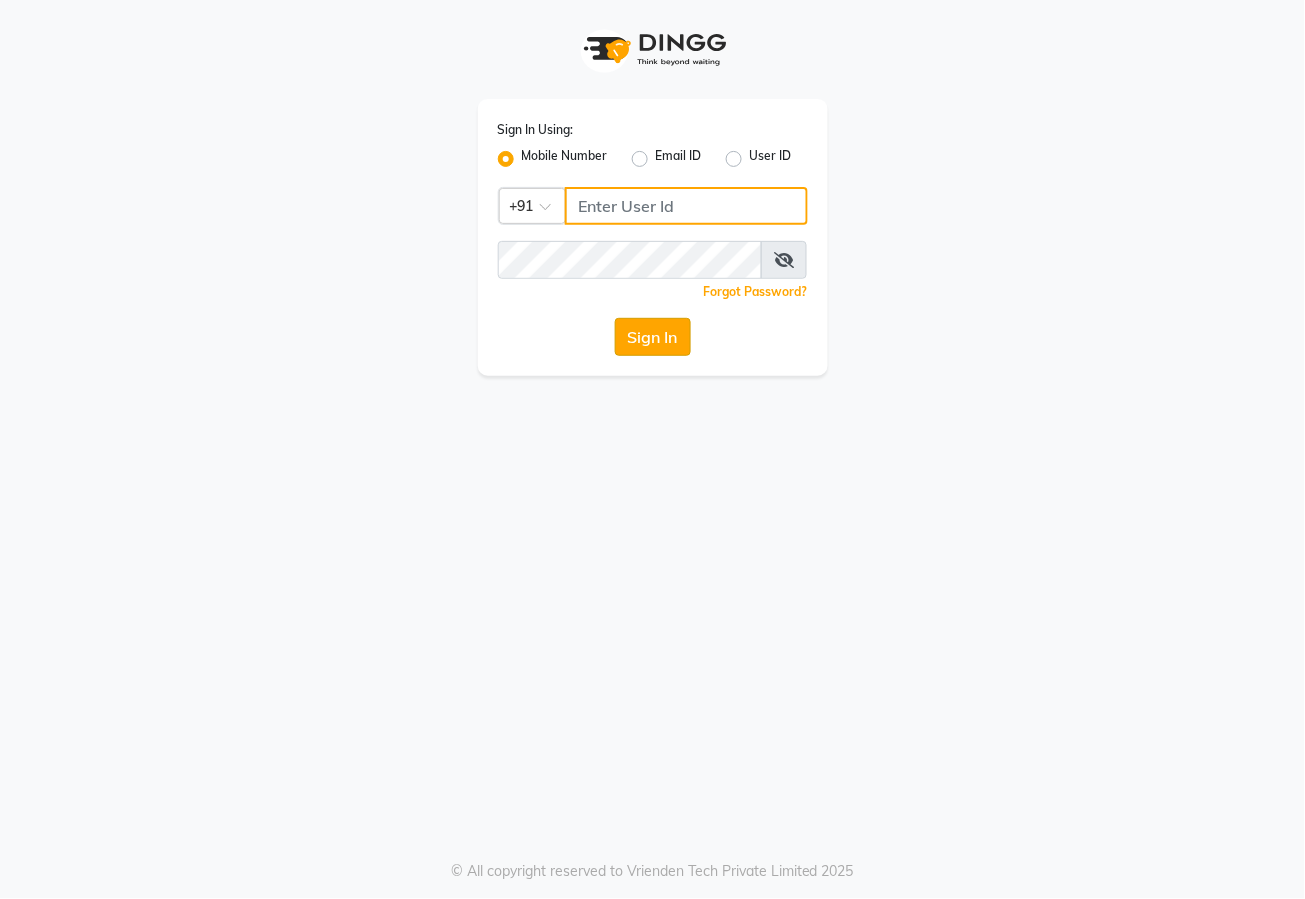type on "[PHONE]" 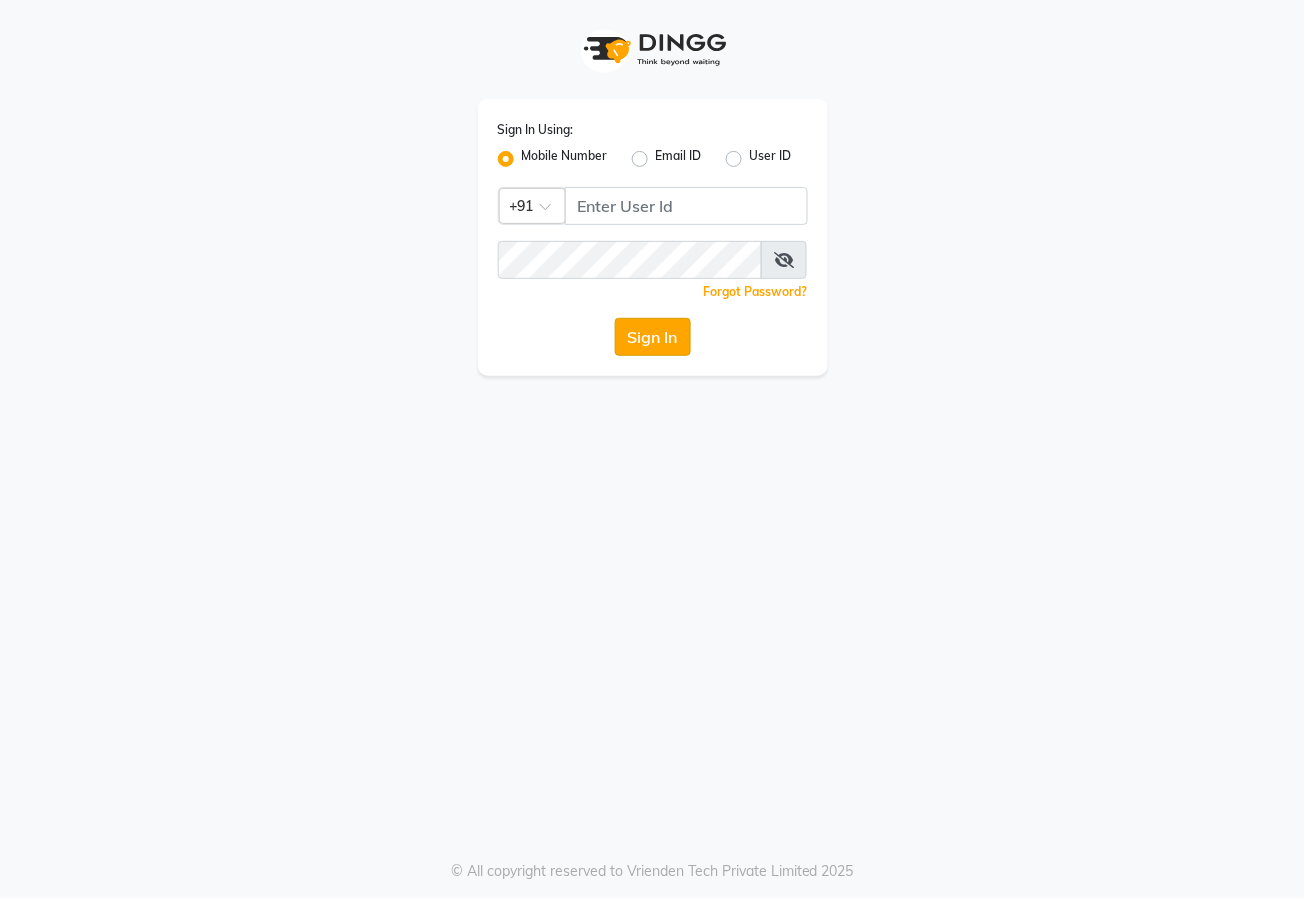 click on "Sign In" 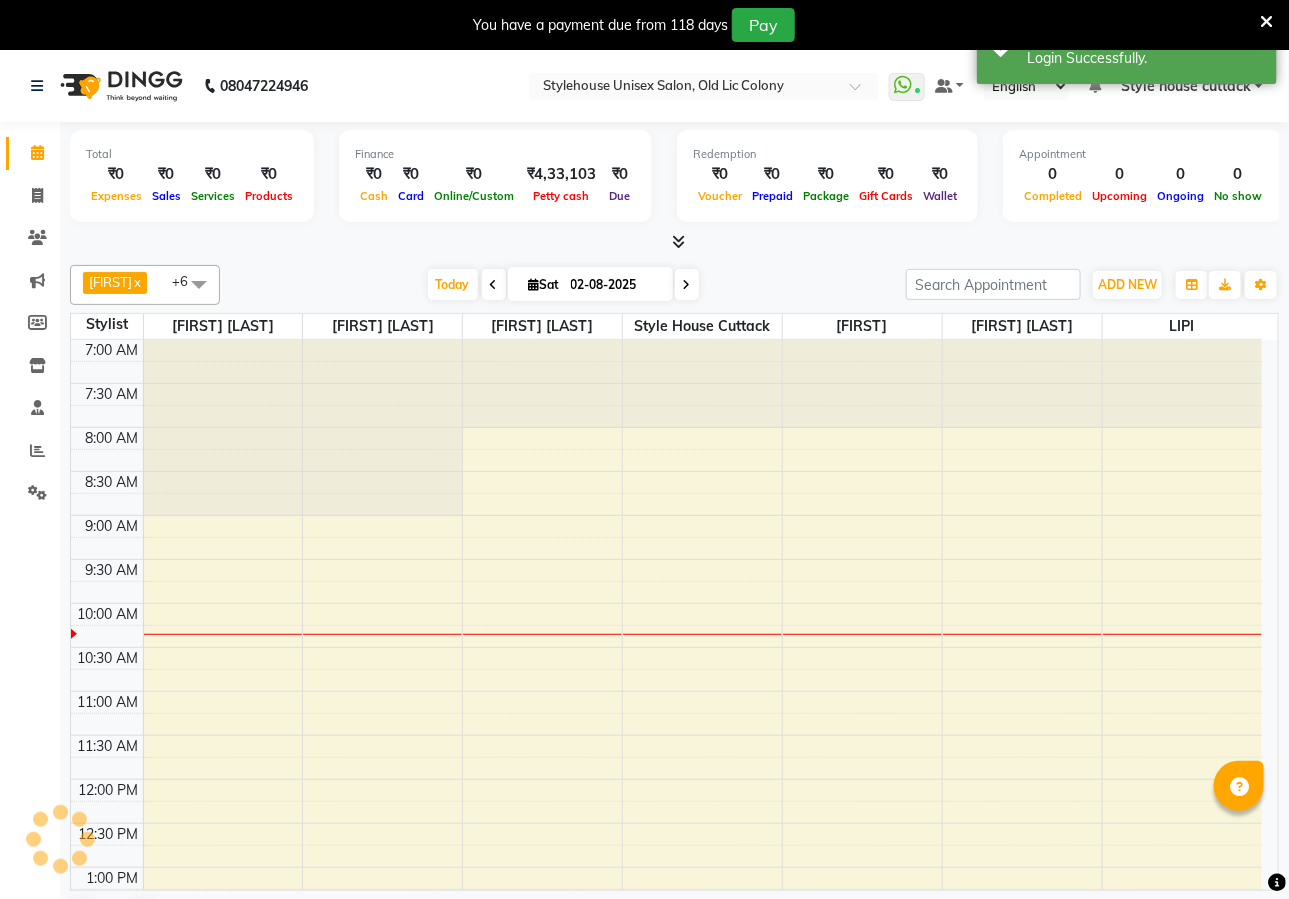 scroll, scrollTop: 0, scrollLeft: 0, axis: both 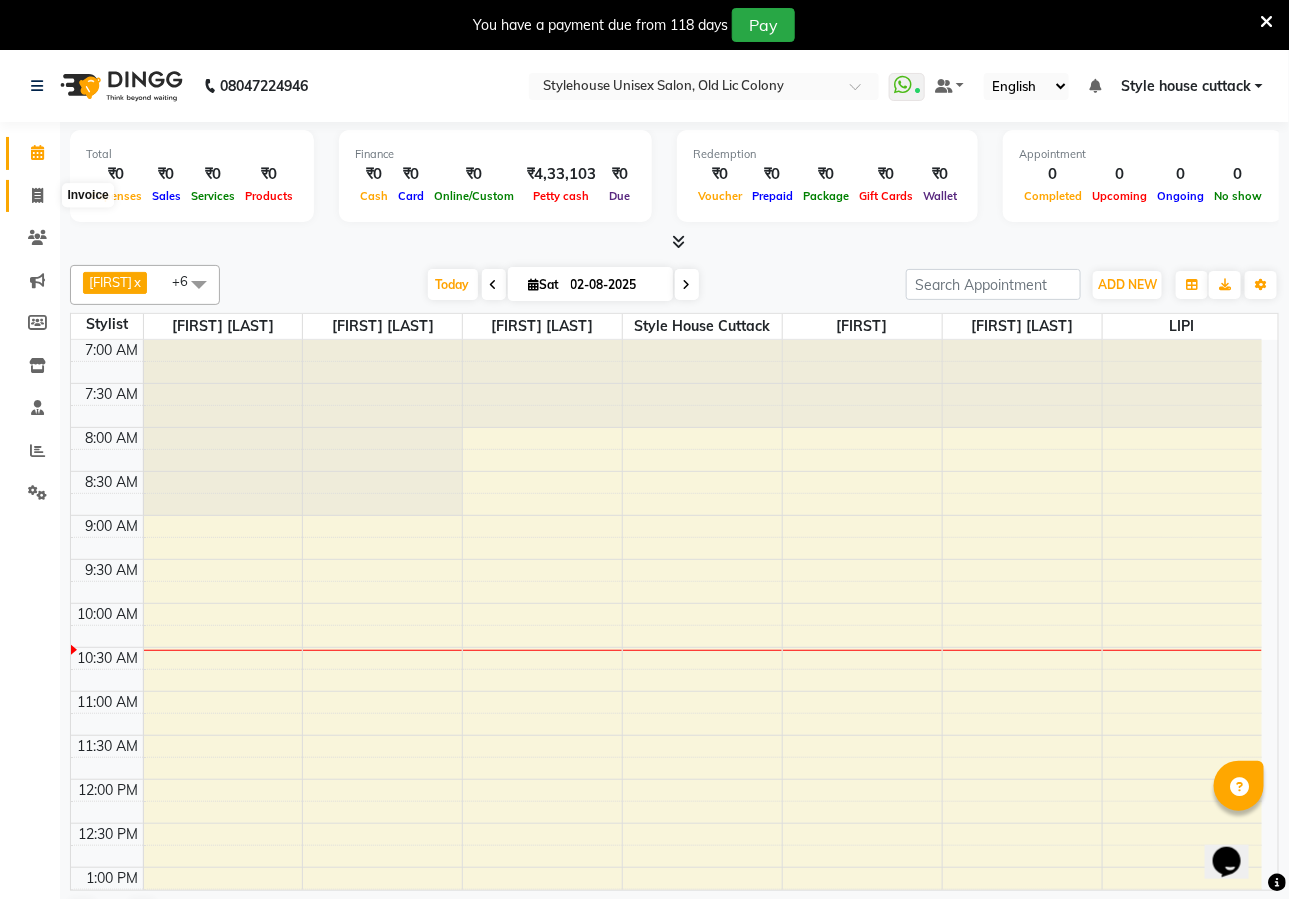 click 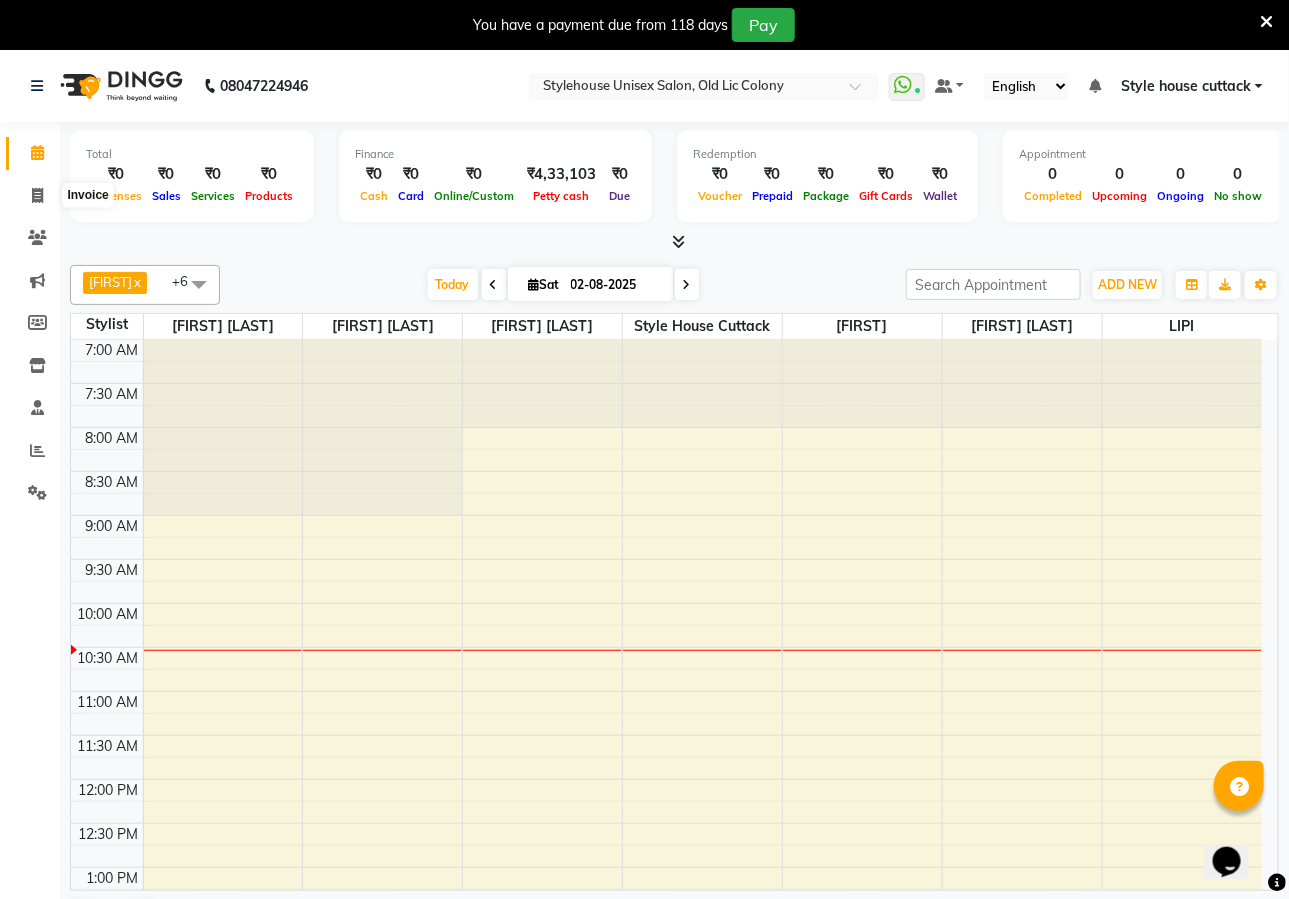 select on "service" 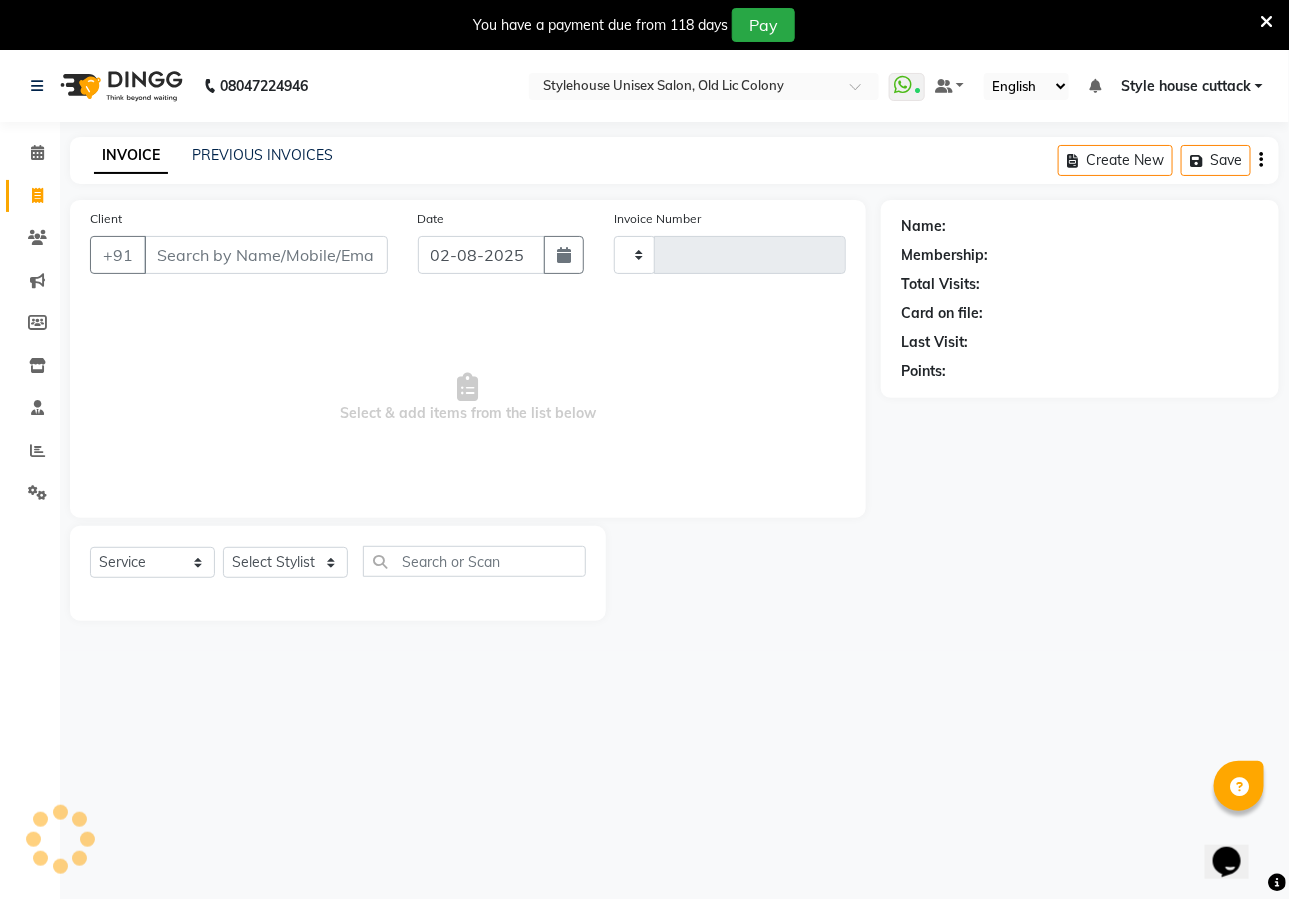 type on "1805" 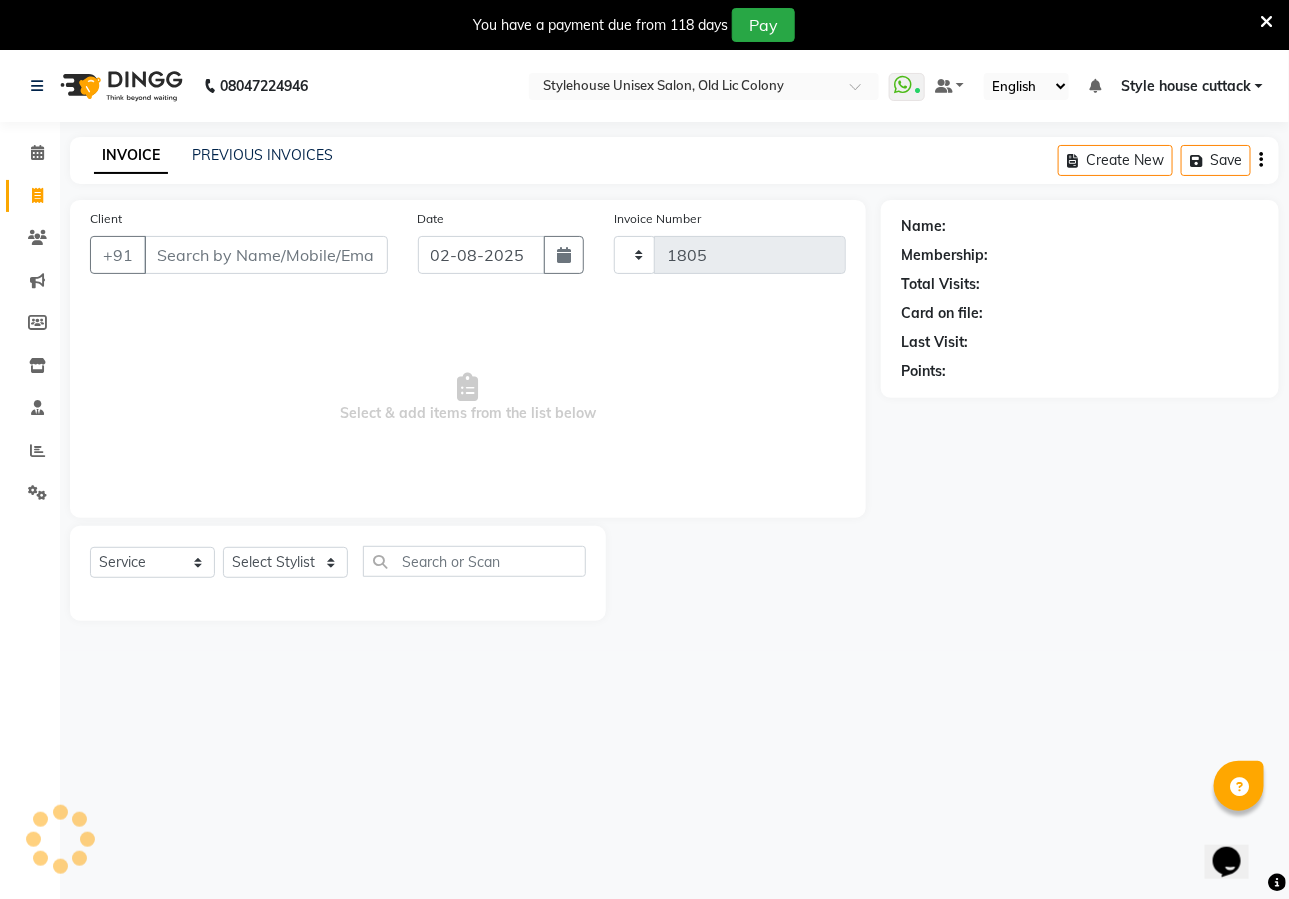 select on "4222" 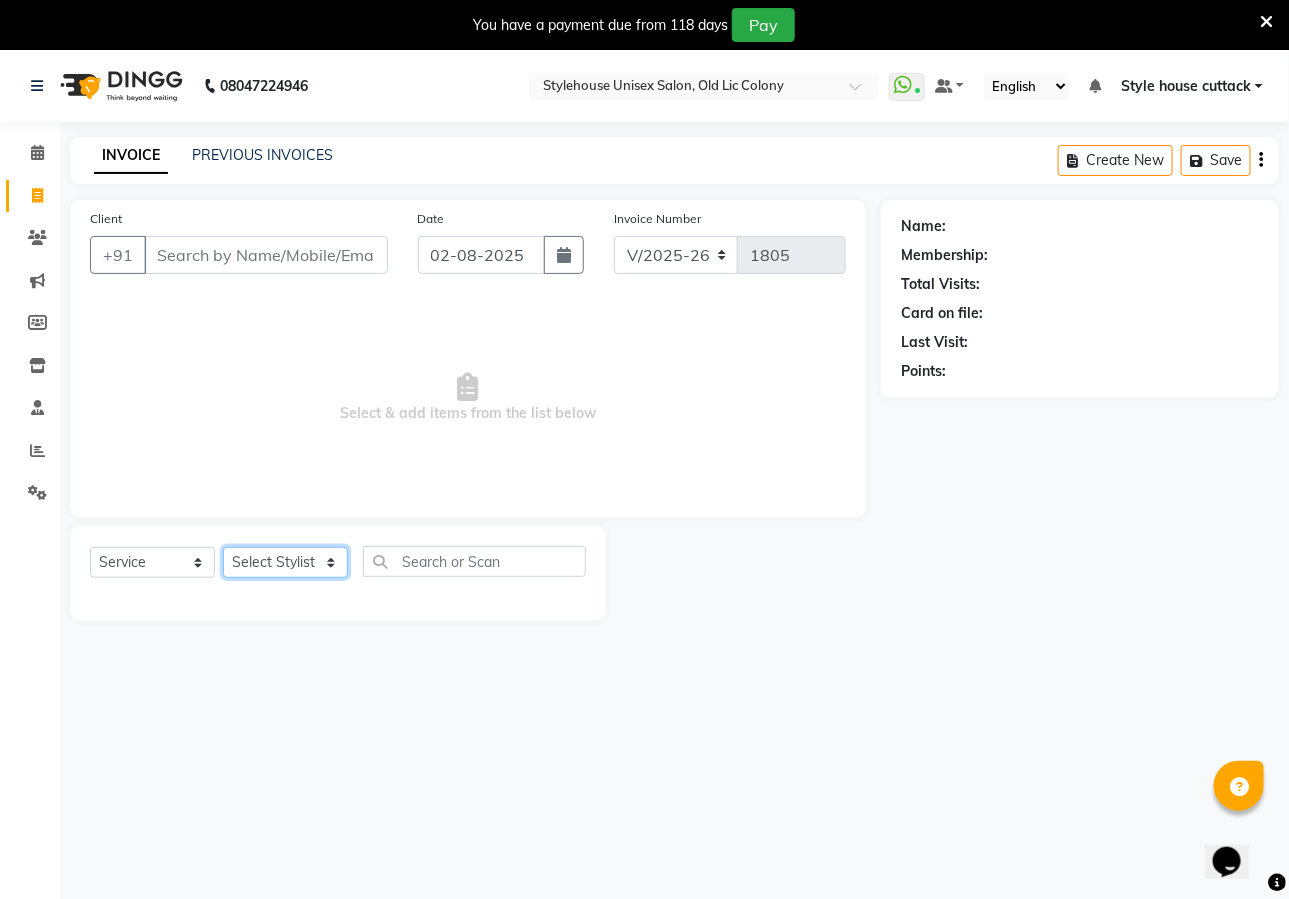 click on "Select Stylist Bharati Nanda Bikash Chintu Kanha Barik LIPI Manjit Barik Nitu Behera Padmini Rout Payal Dash PRADIP BARIK Style house cuttack" 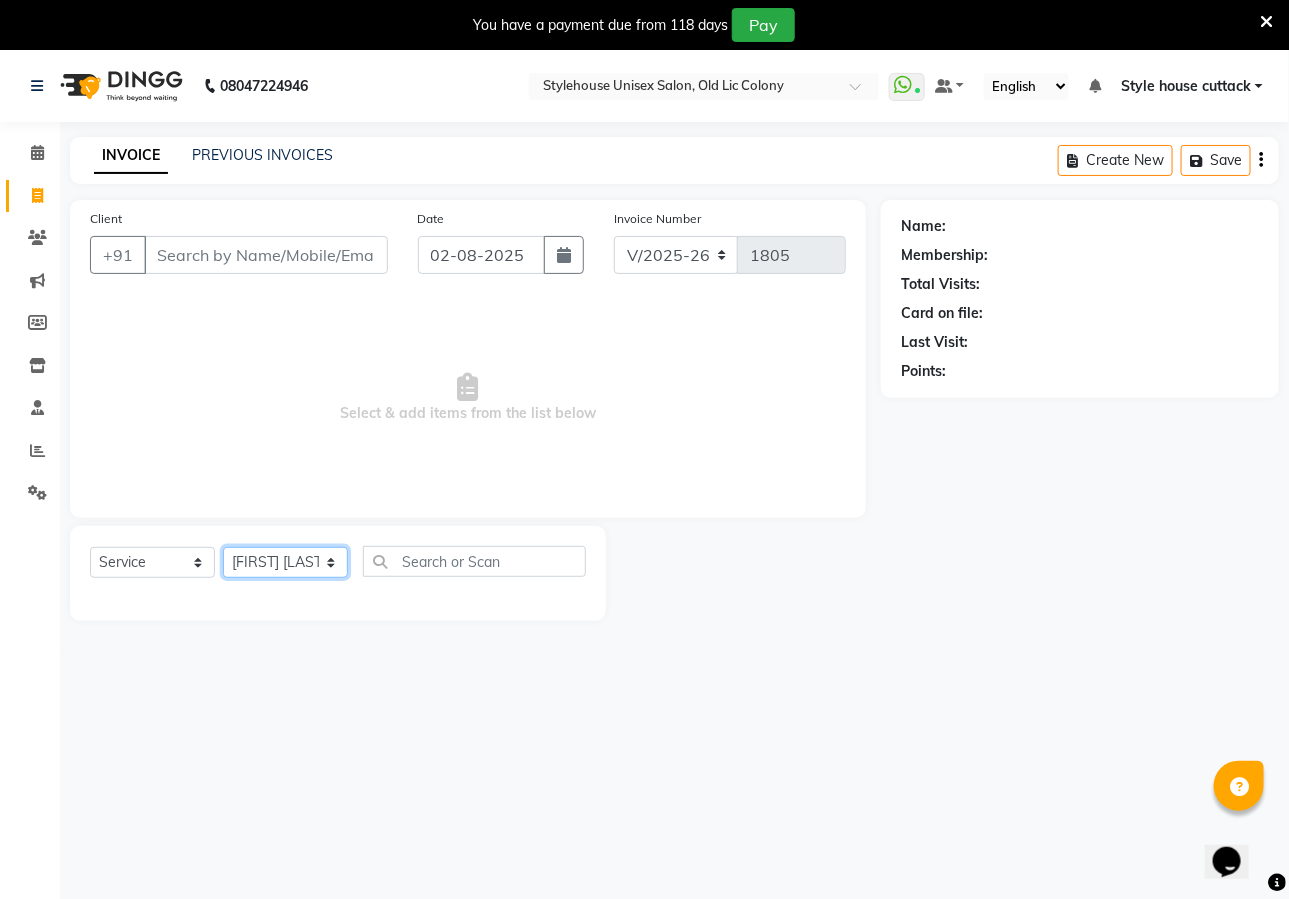 click on "Select Stylist Bharati Nanda Bikash Chintu Kanha Barik LIPI Manjit Barik Nitu Behera Padmini Rout Payal Dash PRADIP BARIK Style house cuttack" 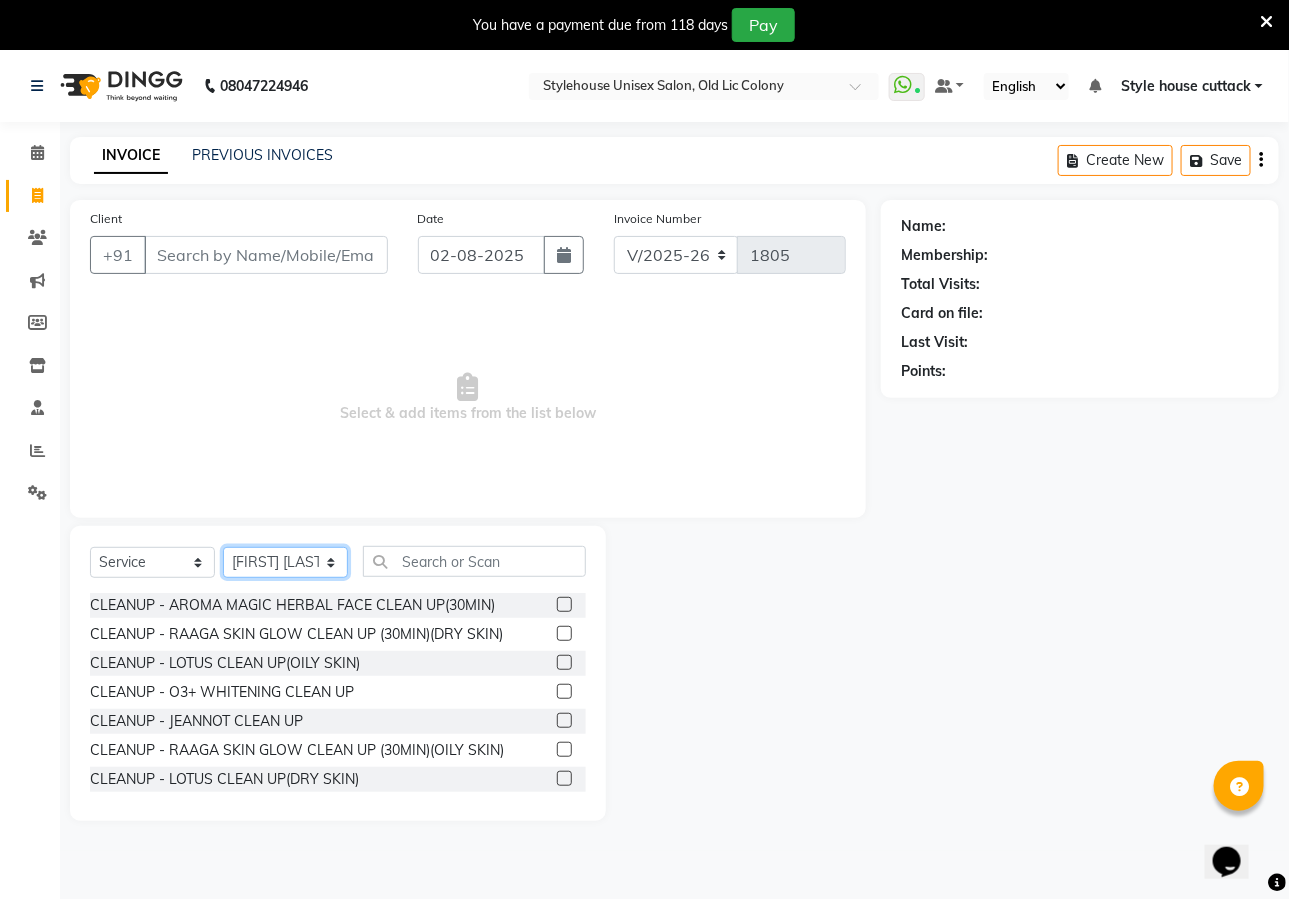 click on "Select Stylist Bharati Nanda Bikash Chintu Kanha Barik LIPI Manjit Barik Nitu Behera Padmini Rout Payal Dash PRADIP BARIK Style house cuttack" 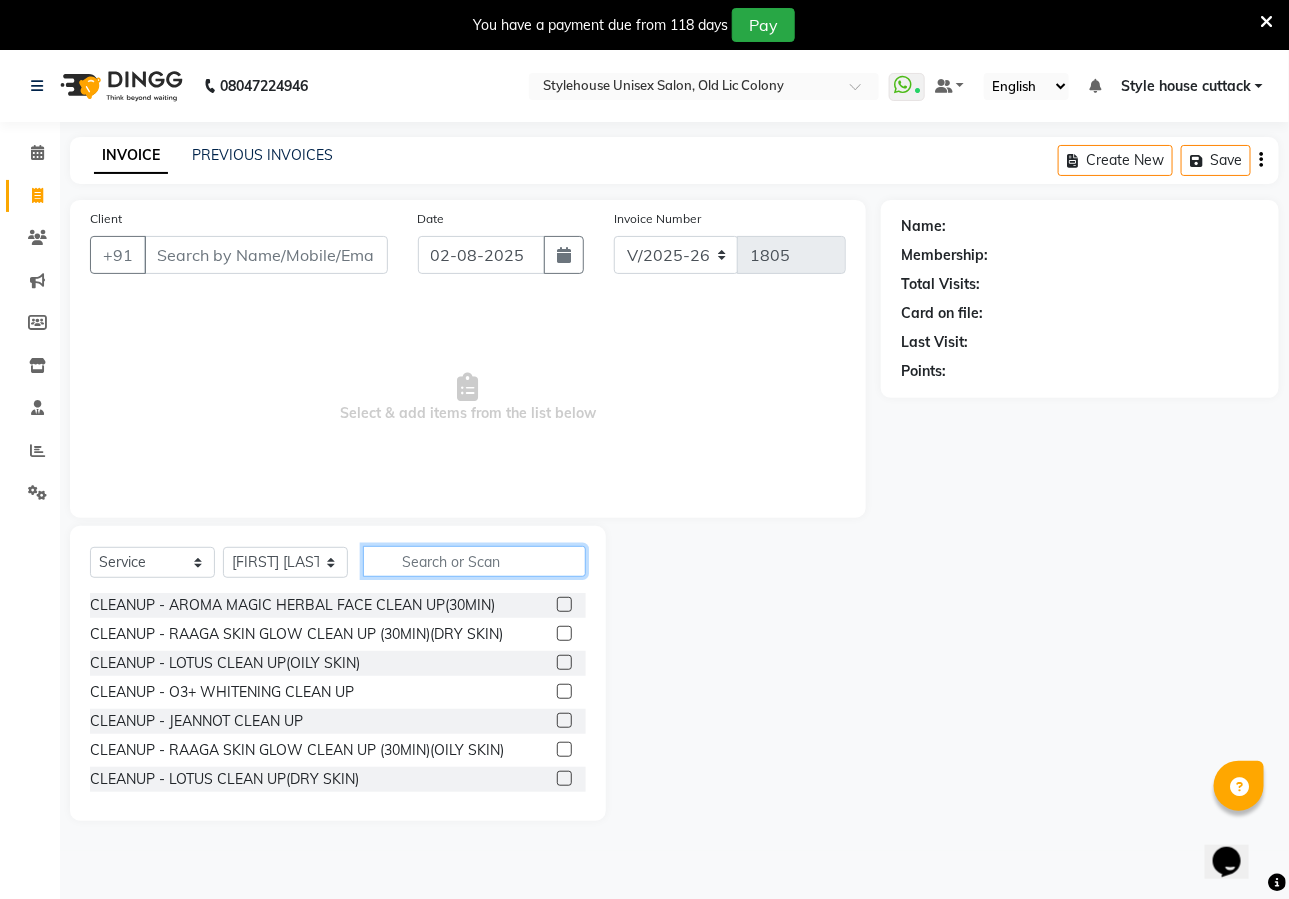 click 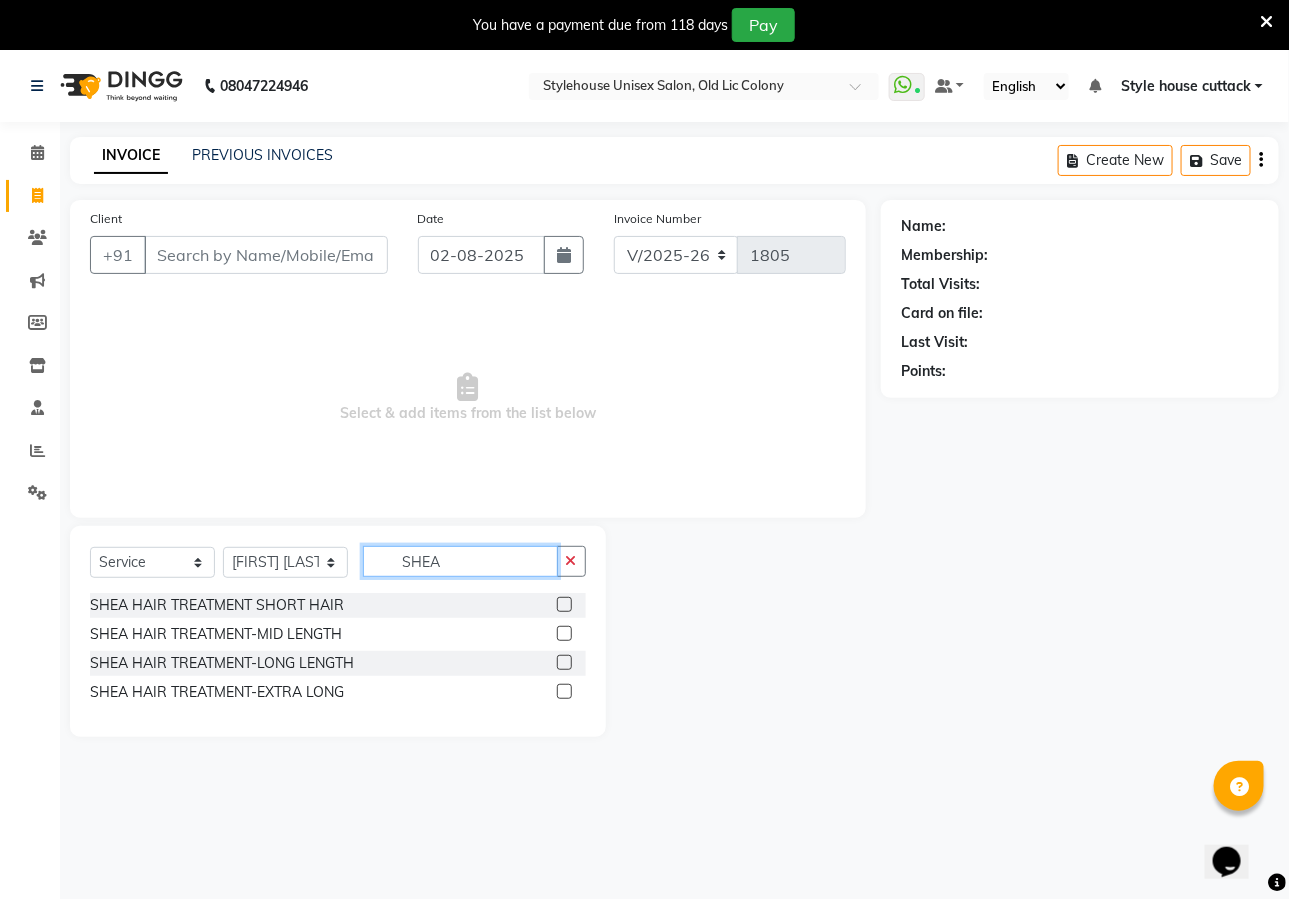 type on "SHEA" 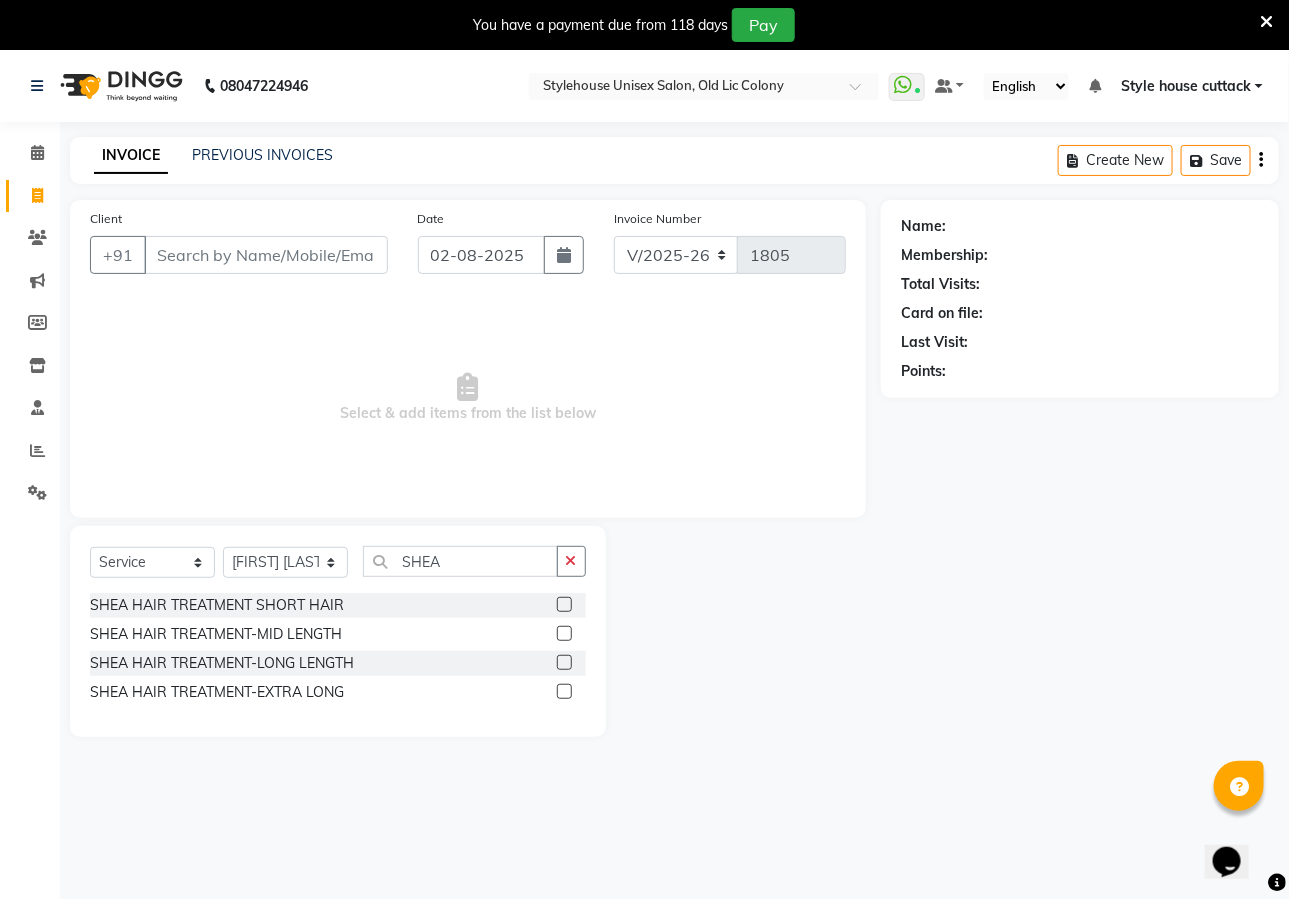 click on "SHEA HAIR TREATMENT SHORT HAIR  SHEA HAIR TREATMENT-MID LENGTH  SHEA HAIR TREATMENT-LONG LENGTH  SHEA HAIR TREATMENT-EXTRA LONG" 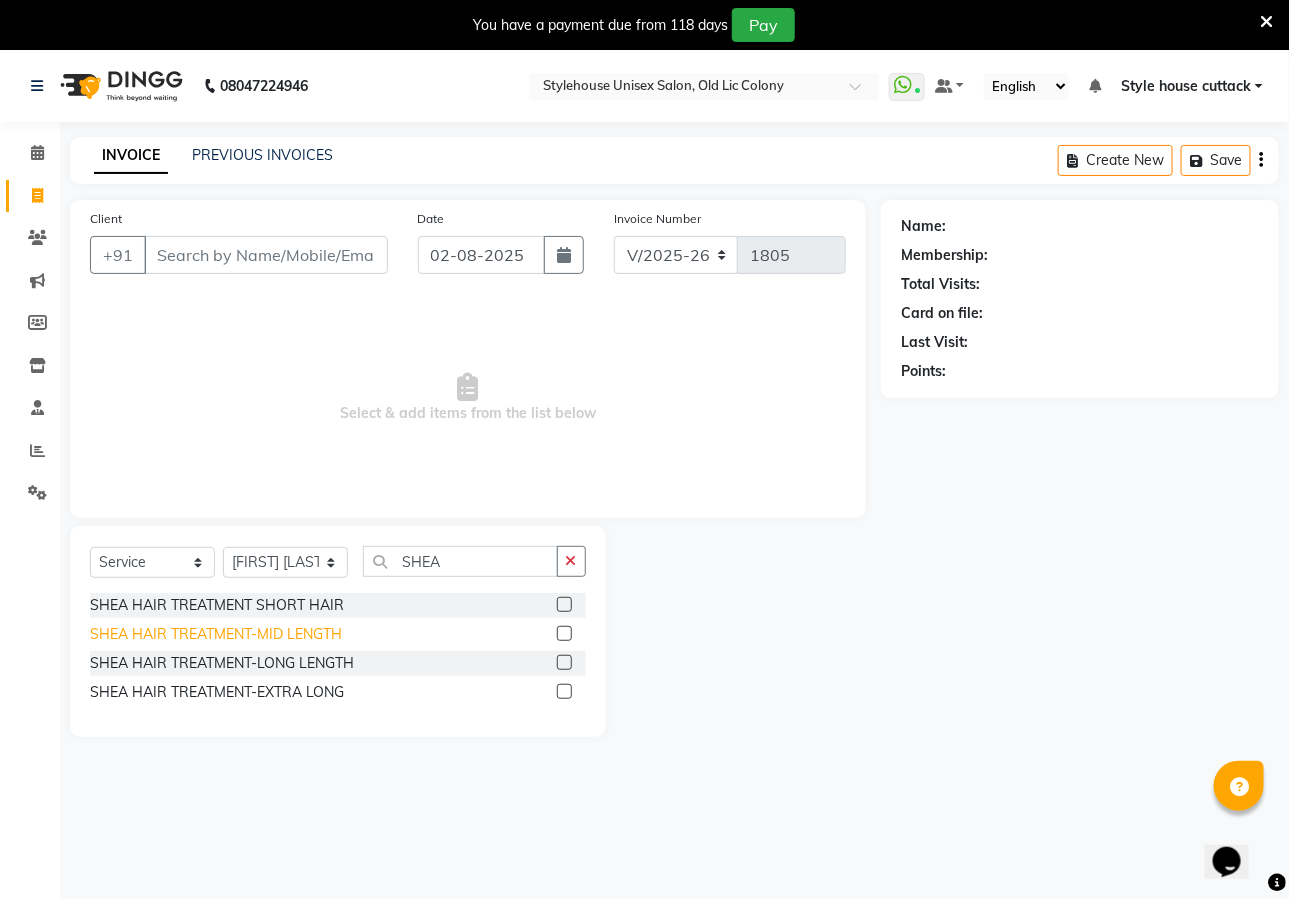 click on "SHEA HAIR TREATMENT-MID LENGTH" 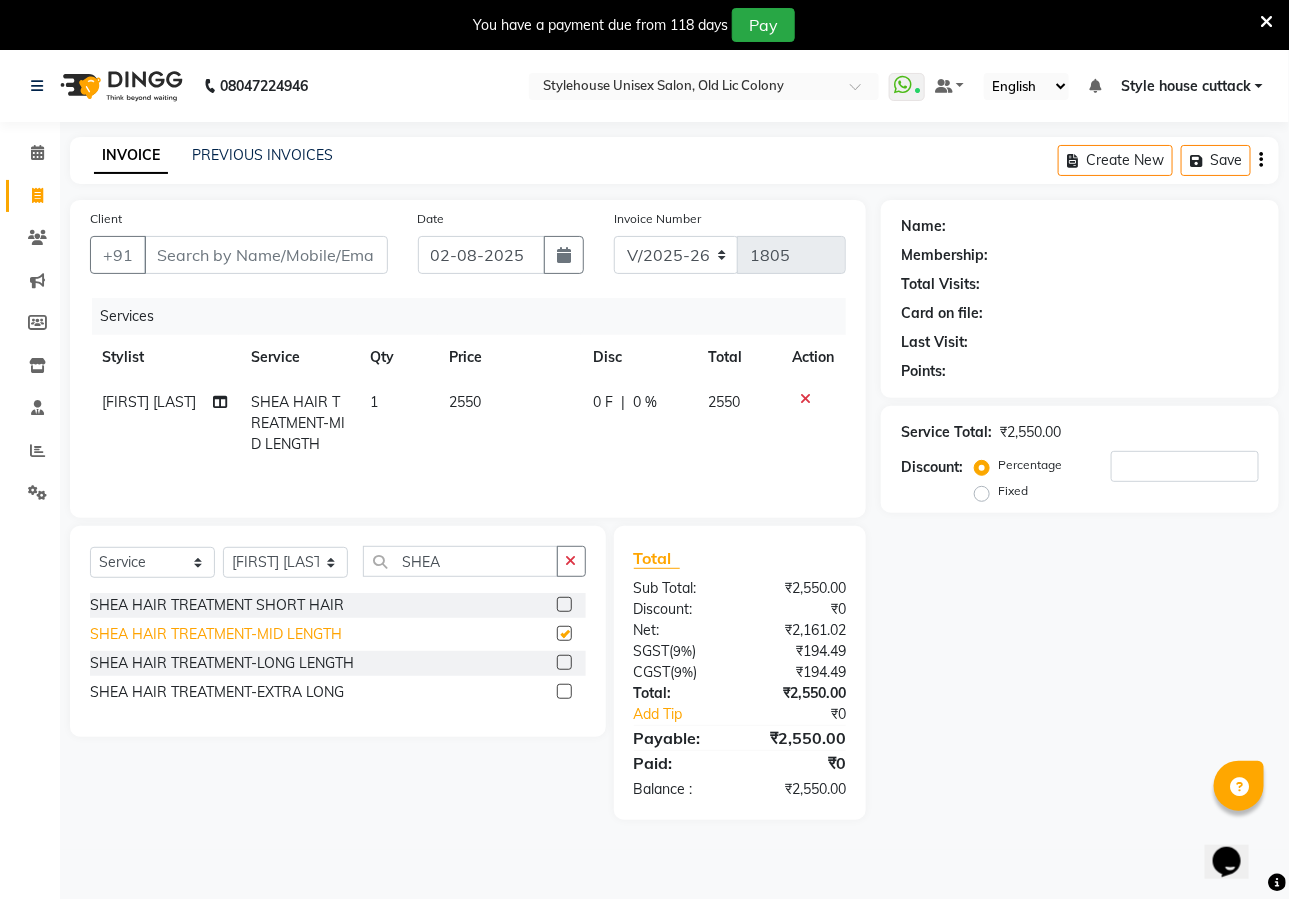 checkbox on "false" 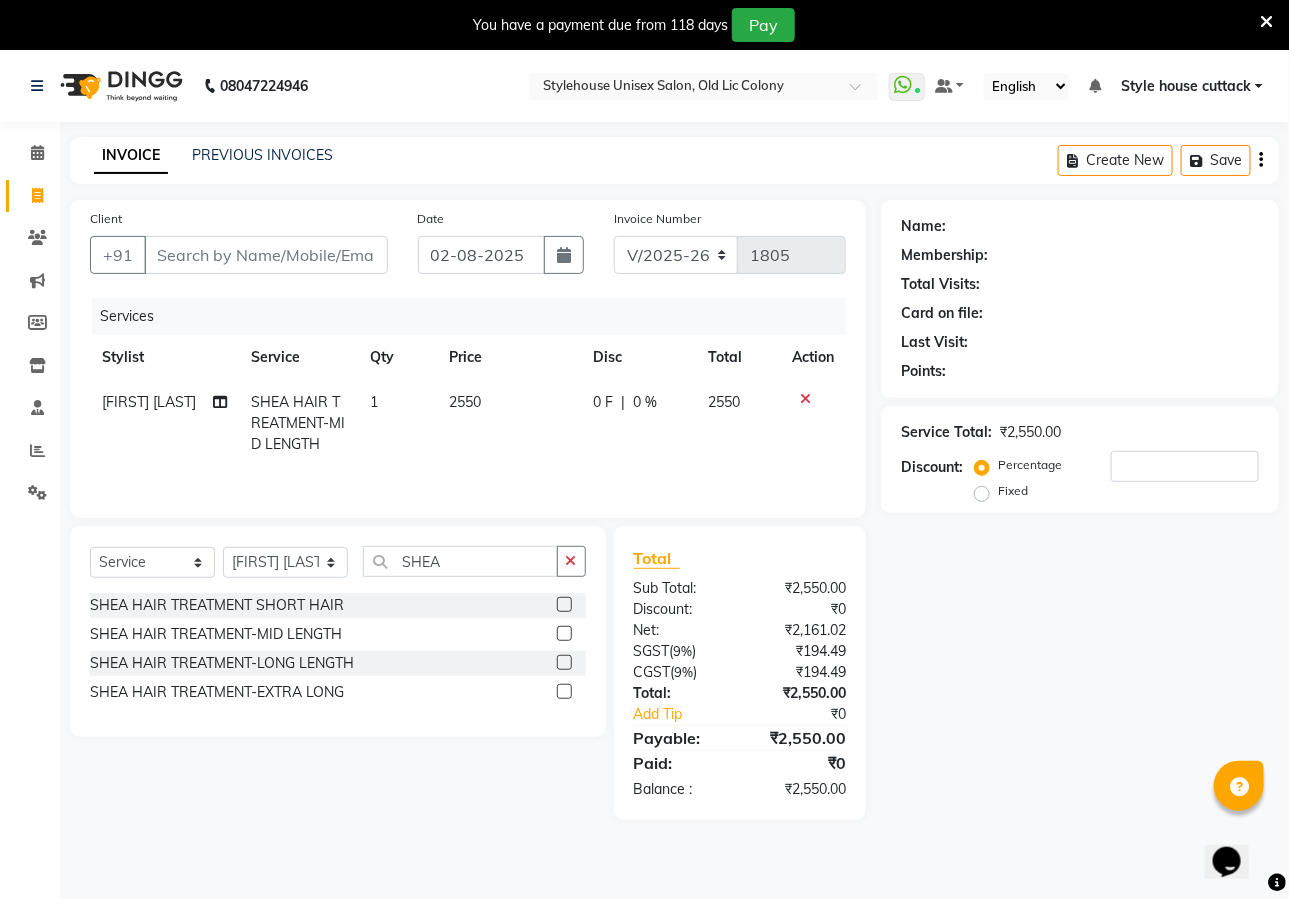 click on "0 %" 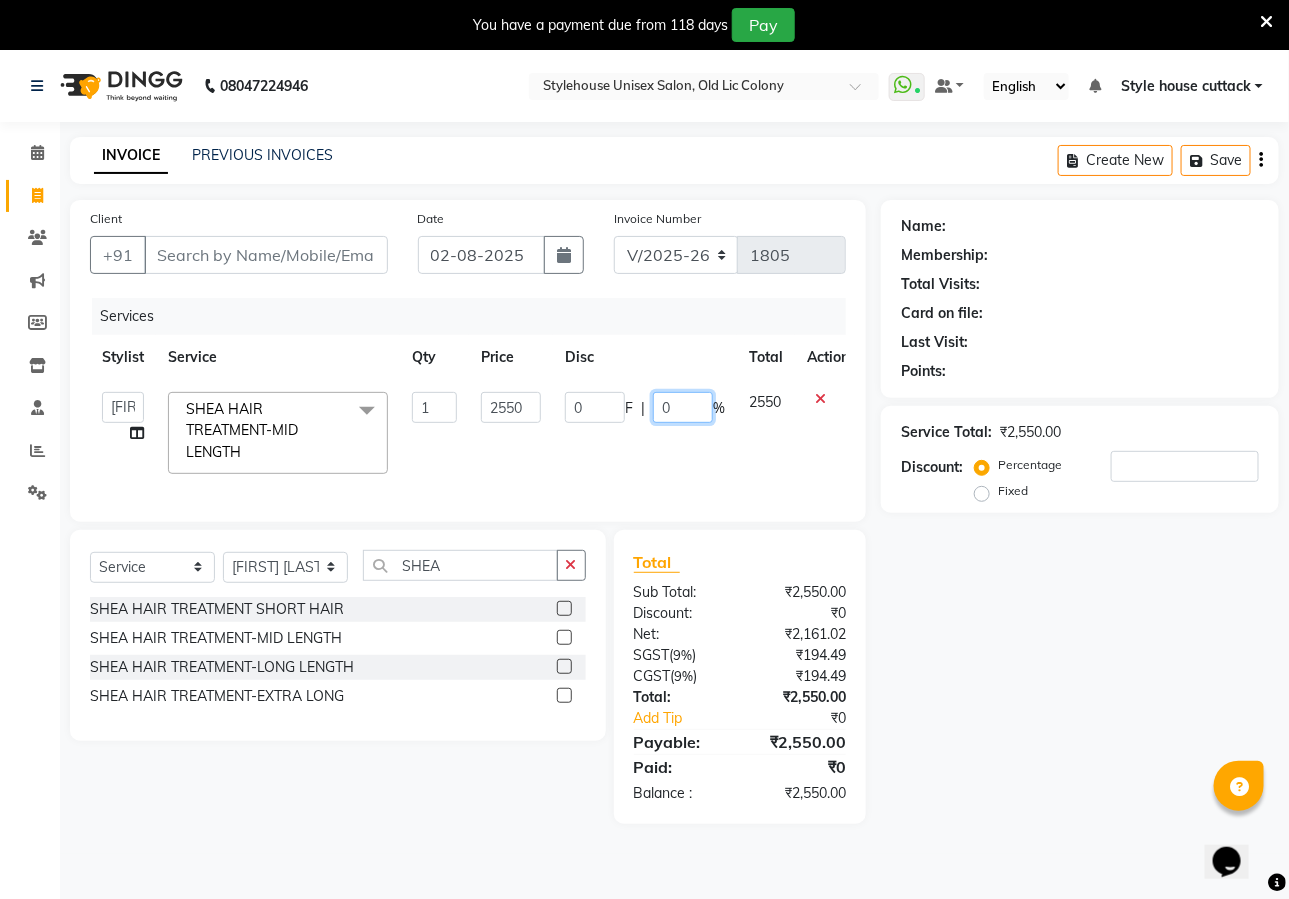 click on "0" 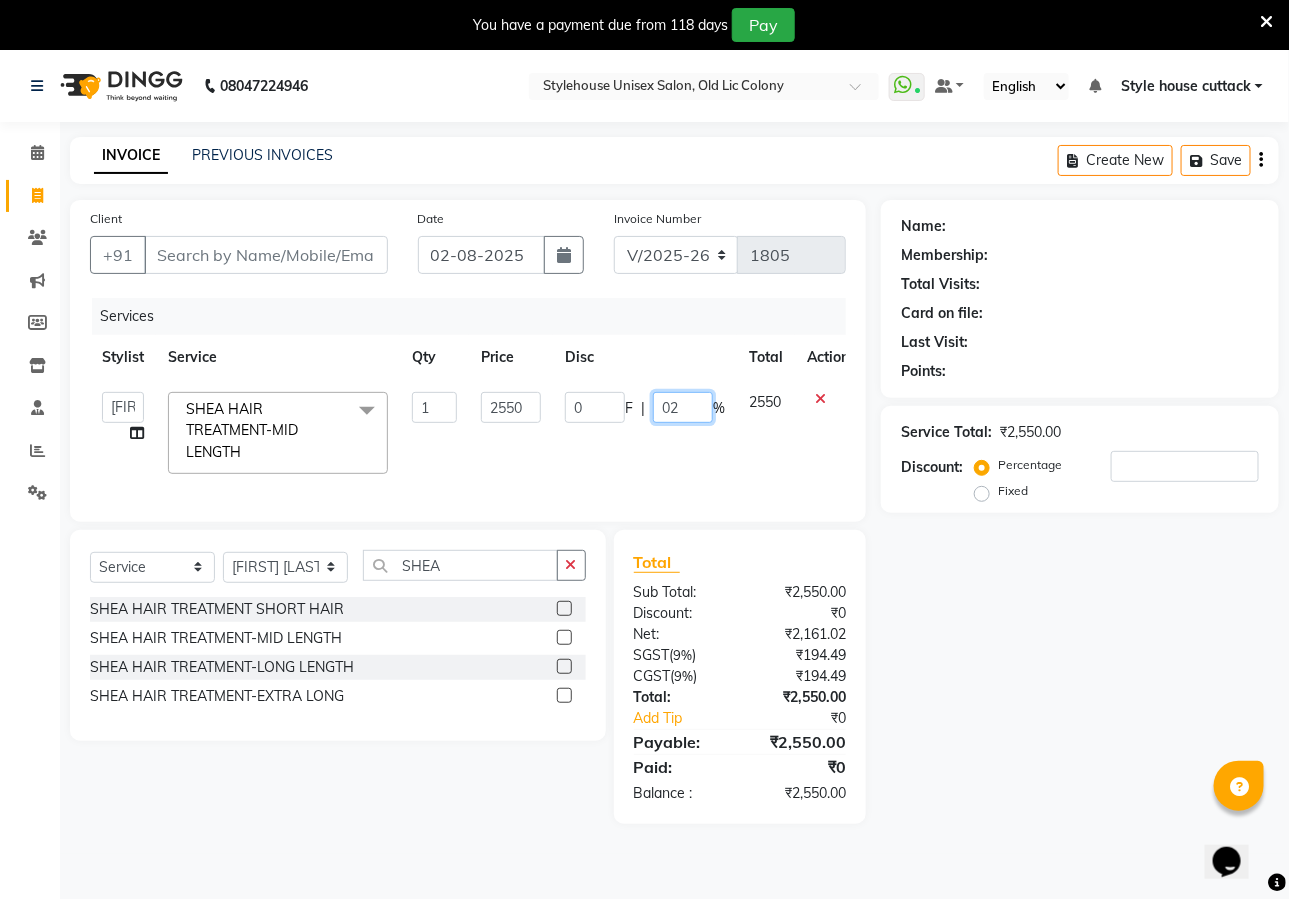 type on "020" 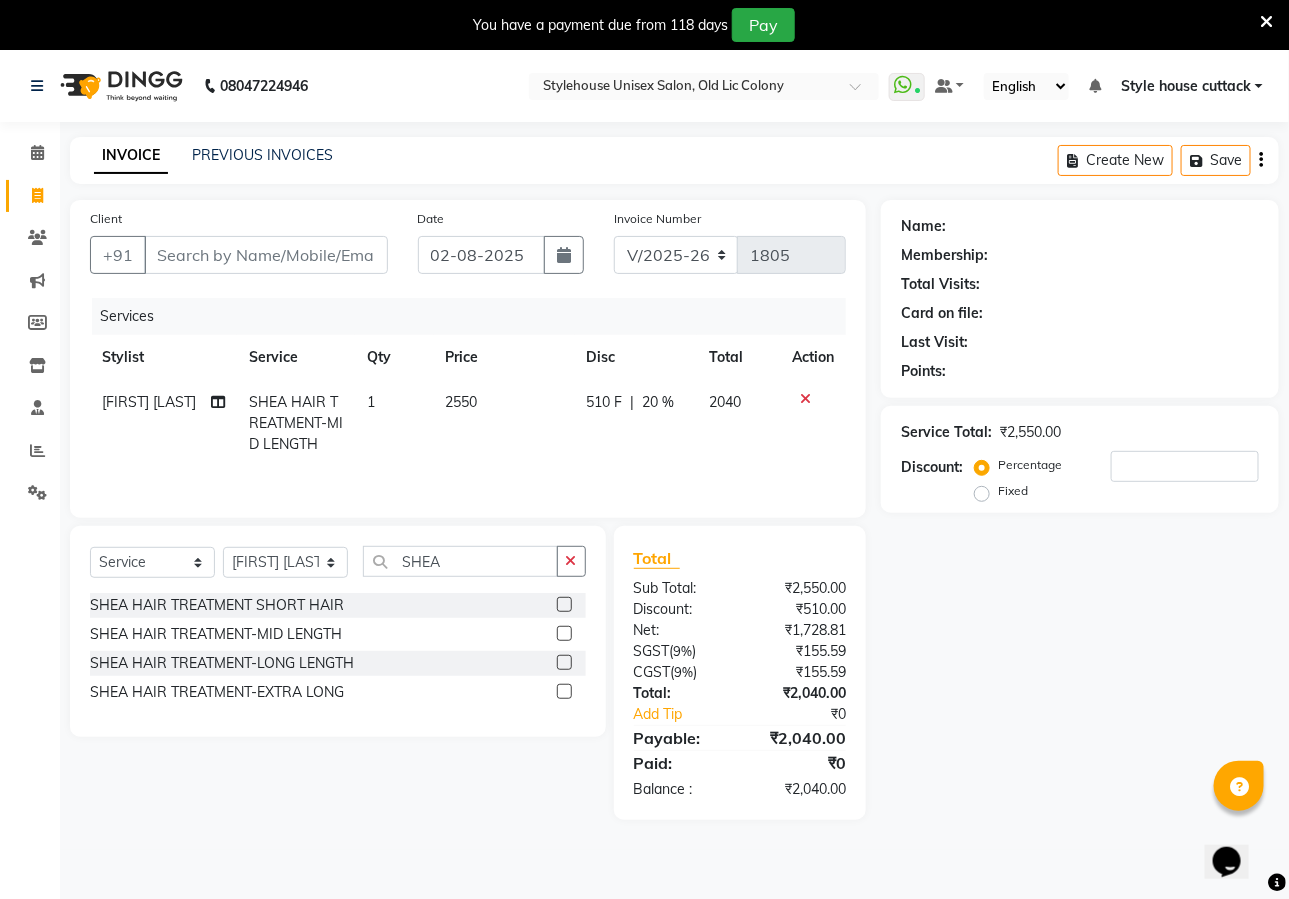 click on "Name: Membership: Total Visits: Card on file: Last Visit:  Points:  Service Total:  ₹2,550.00  Discount:  Percentage   Fixed" 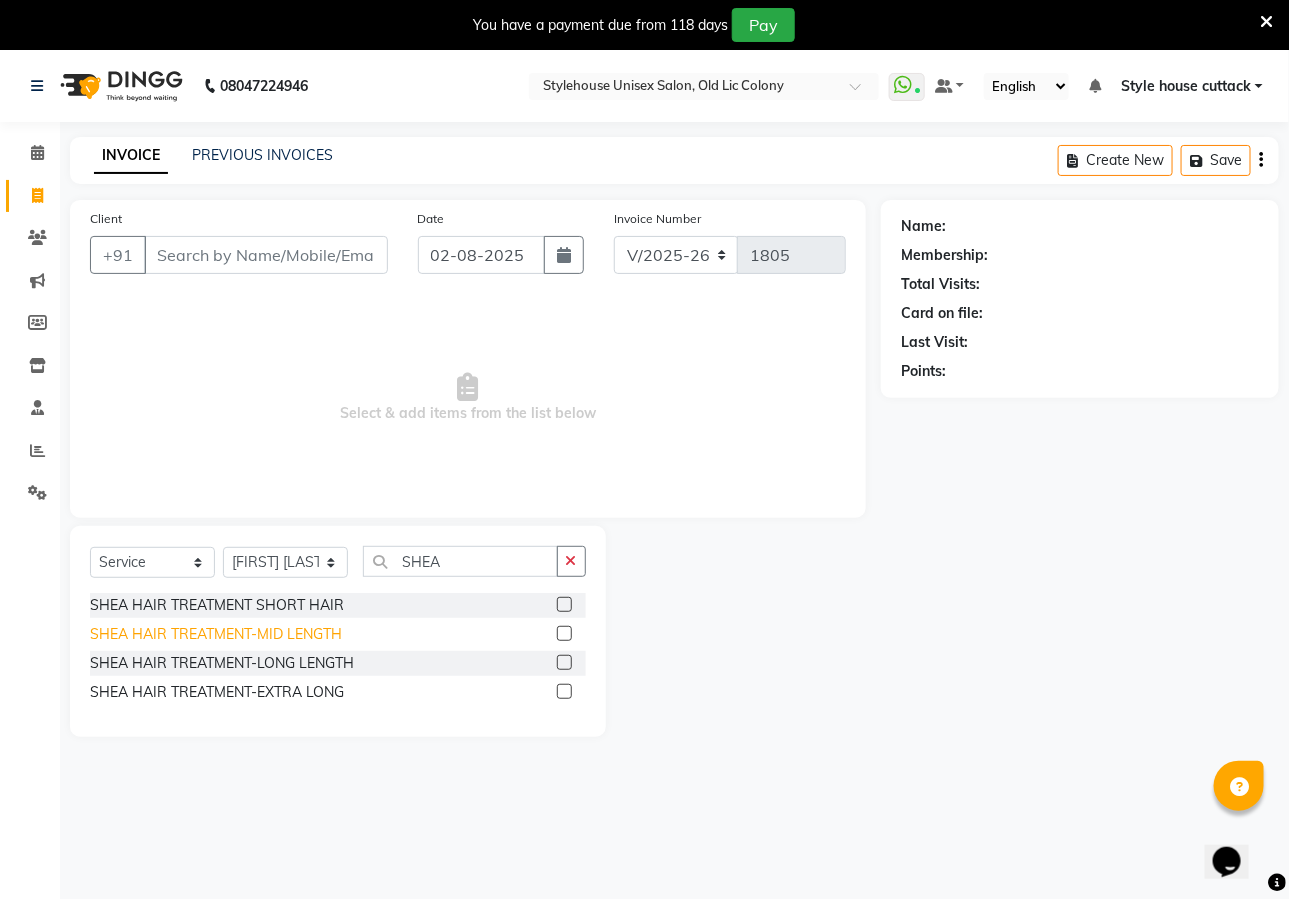 click on "SHEA HAIR TREATMENT-MID LENGTH" 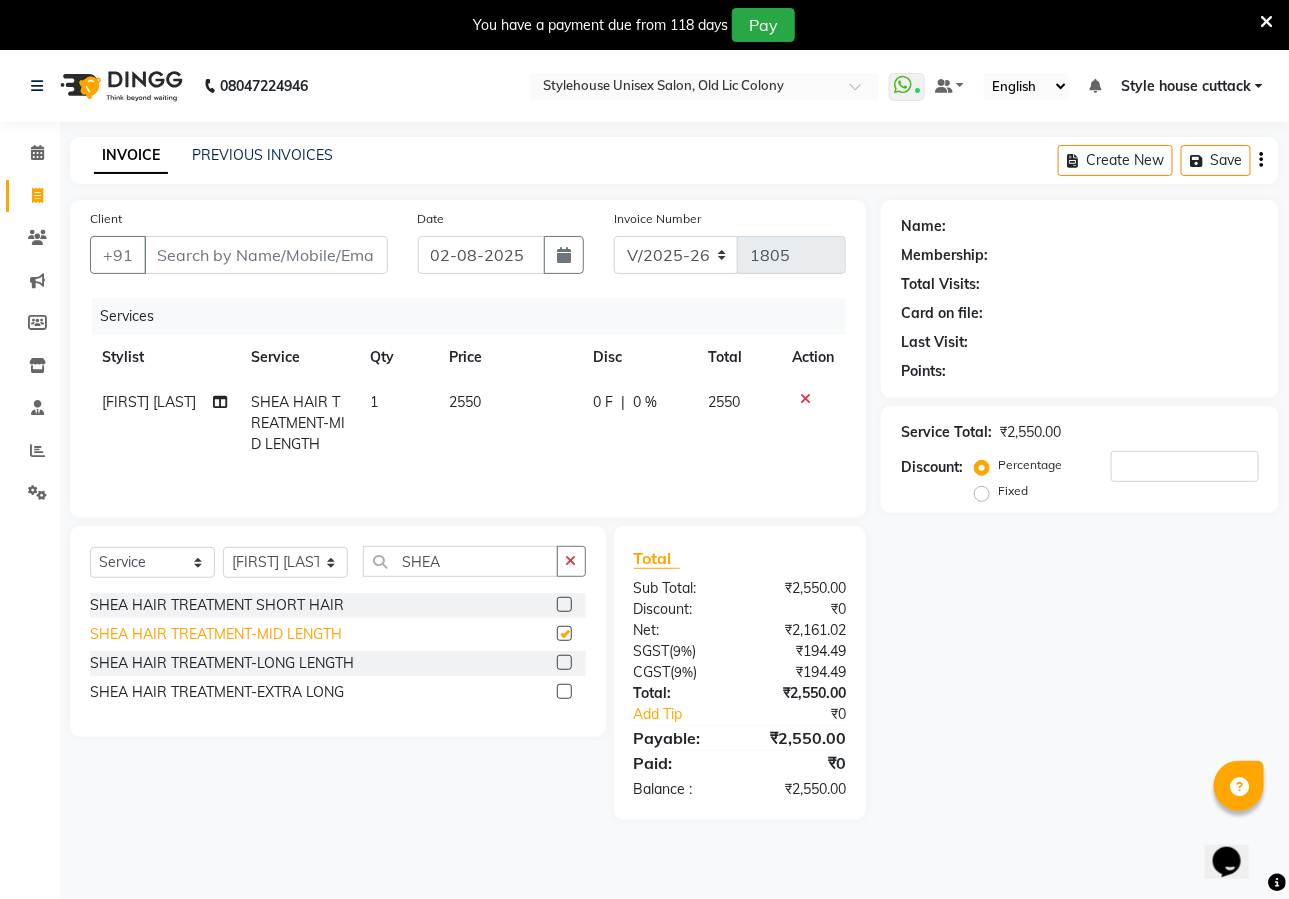checkbox on "false" 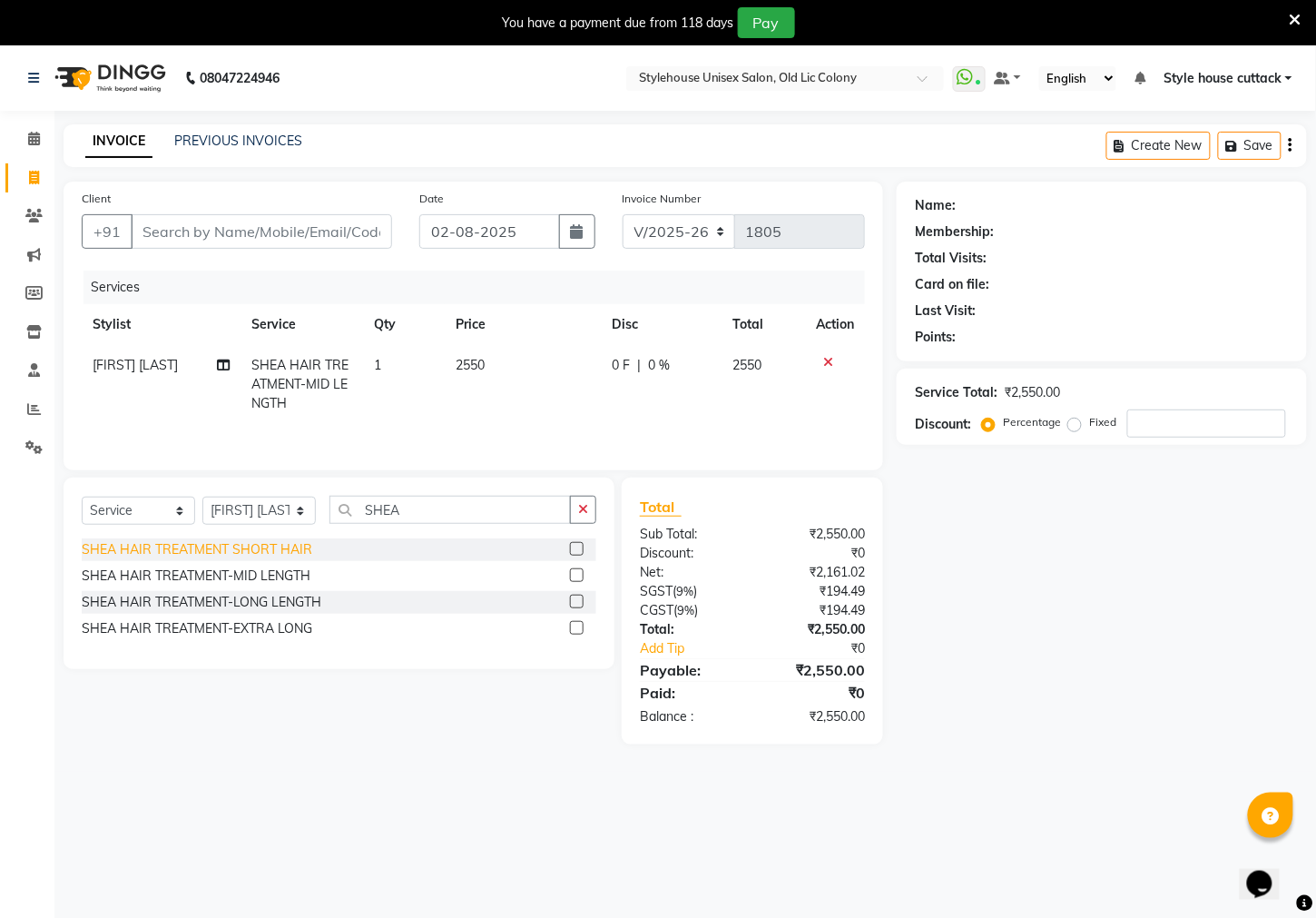 click on "SHEA HAIR TREATMENT SHORT HAIR" 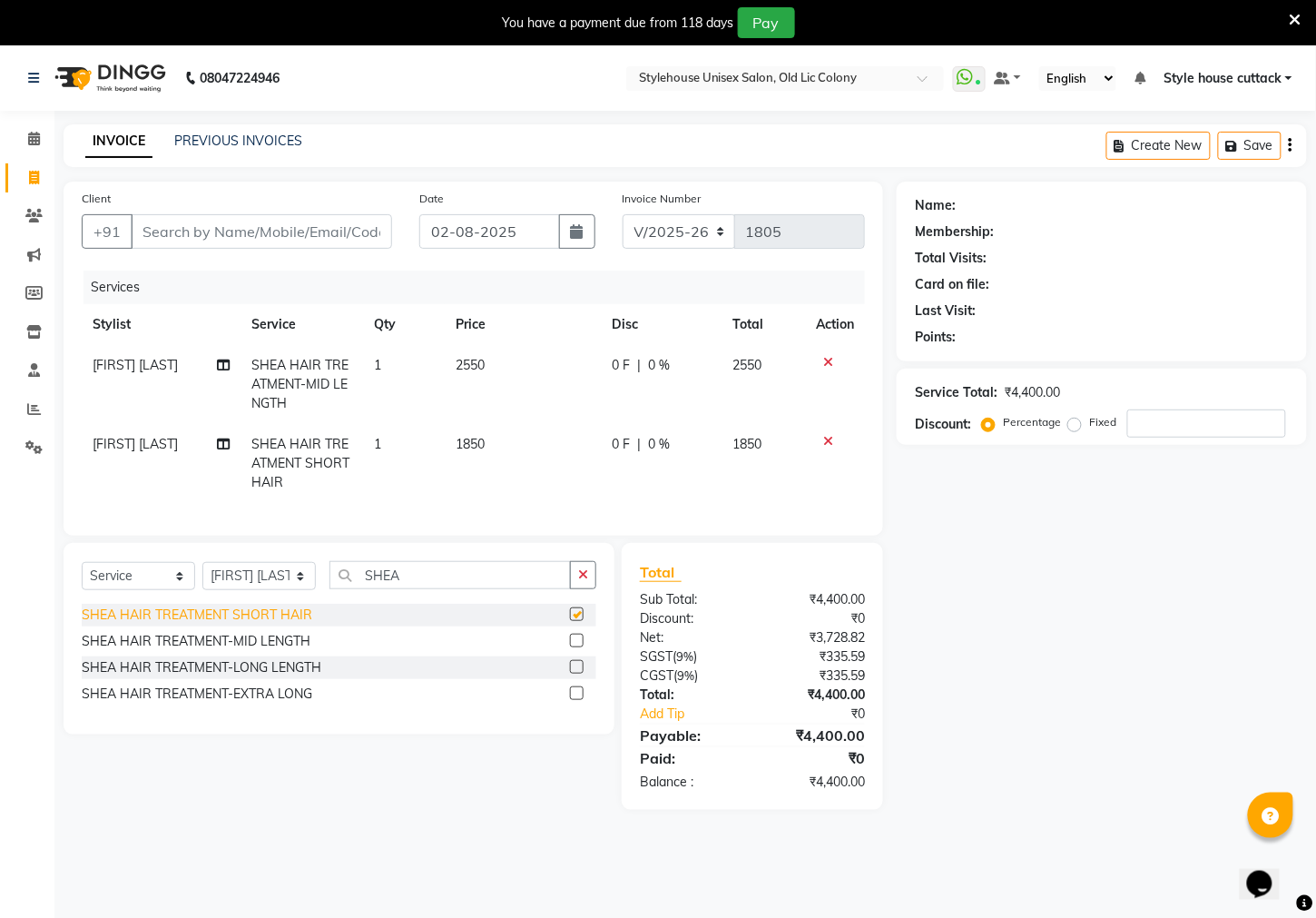 checkbox on "false" 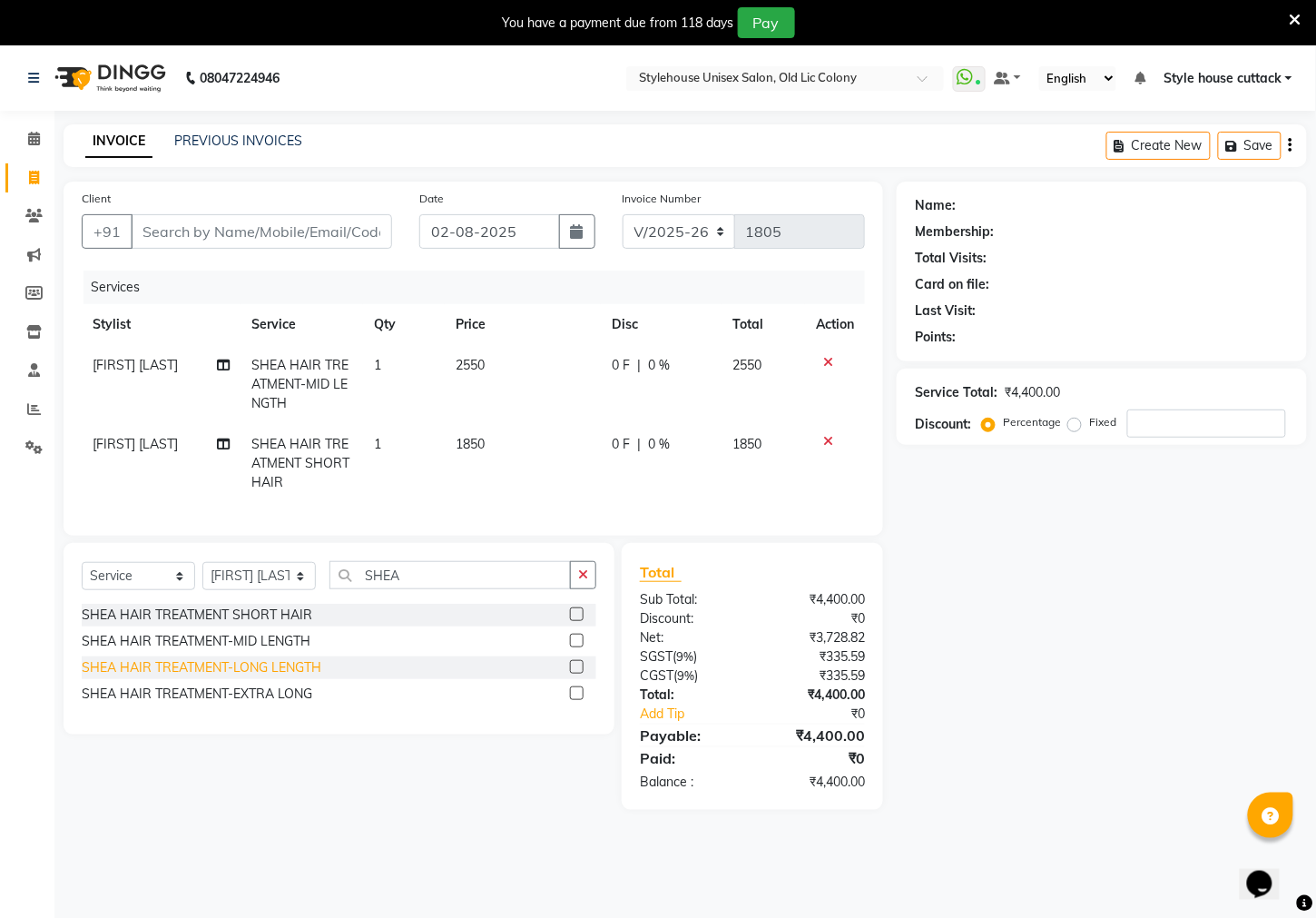 click on "SHEA HAIR TREATMENT-LONG LENGTH" 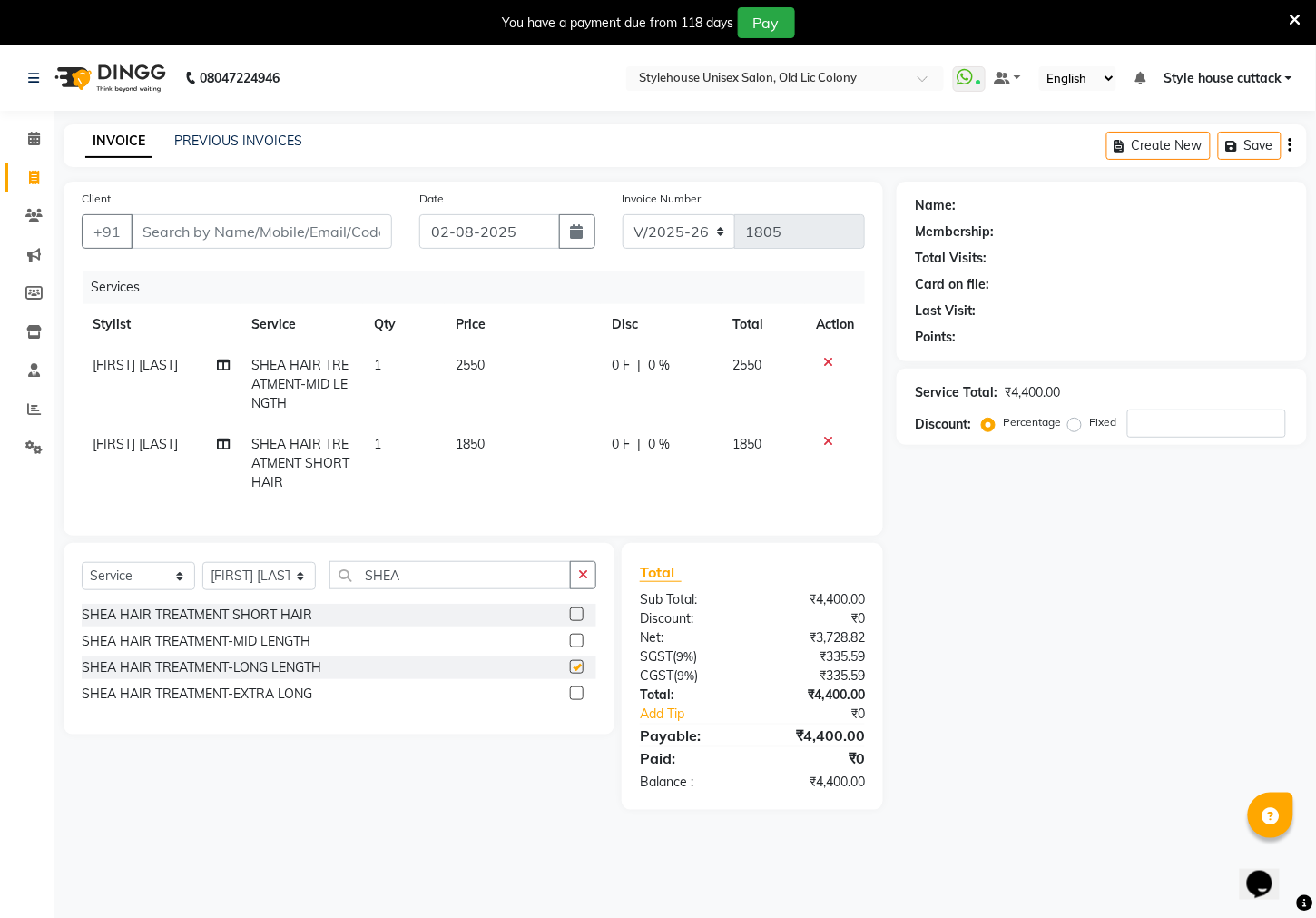checkbox on "false" 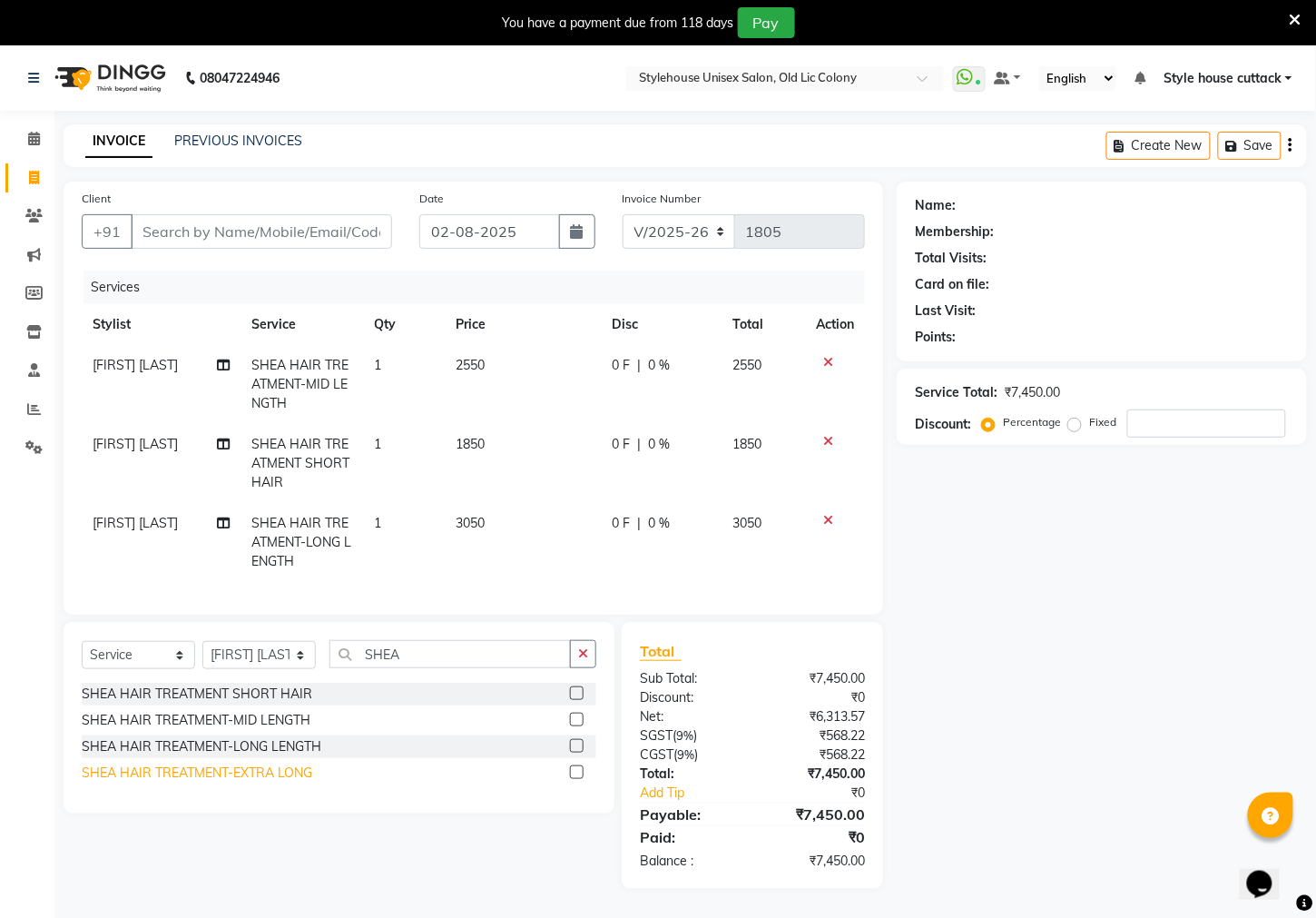 click on "SHEA HAIR TREATMENT-EXTRA LONG" 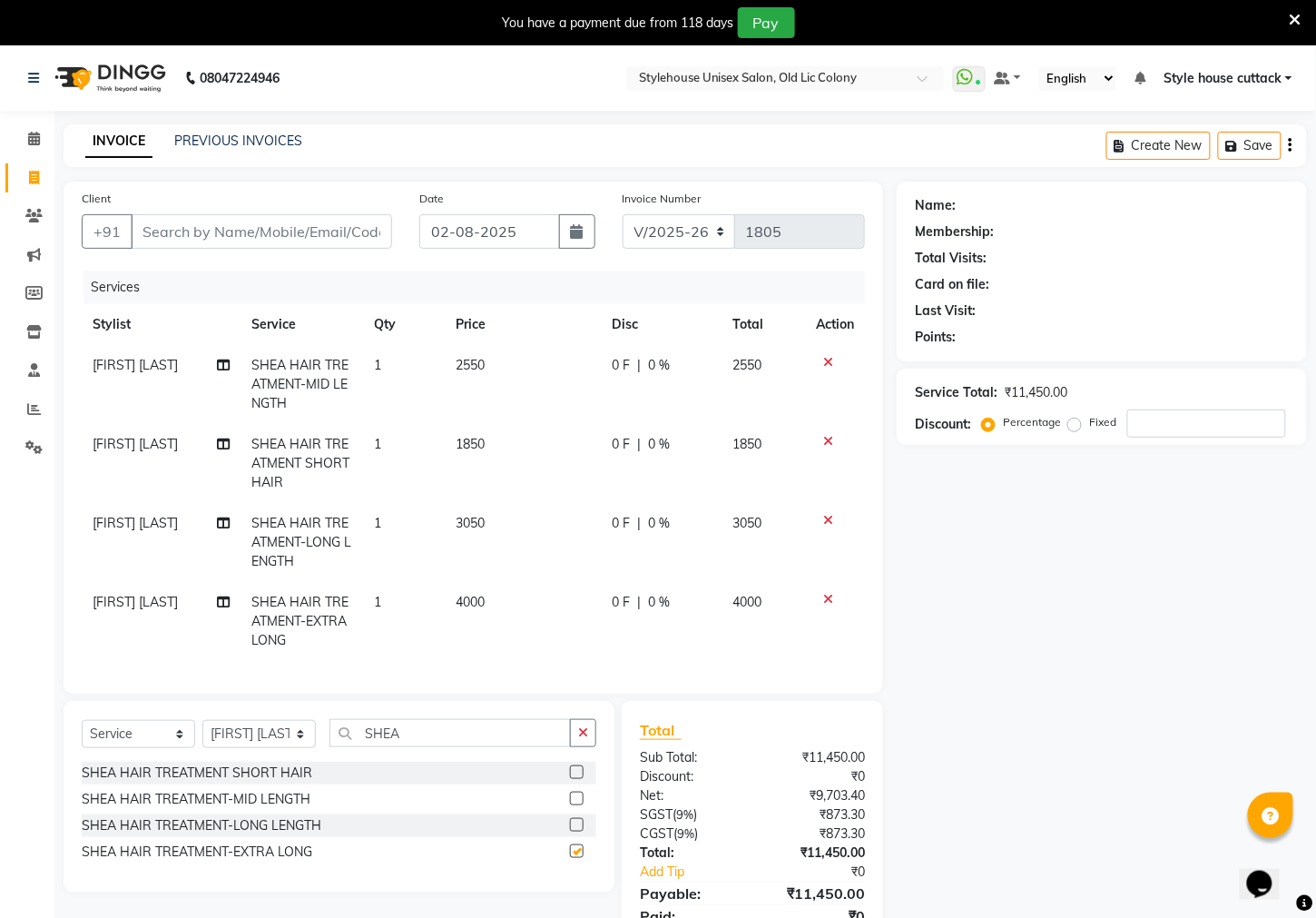 checkbox on "false" 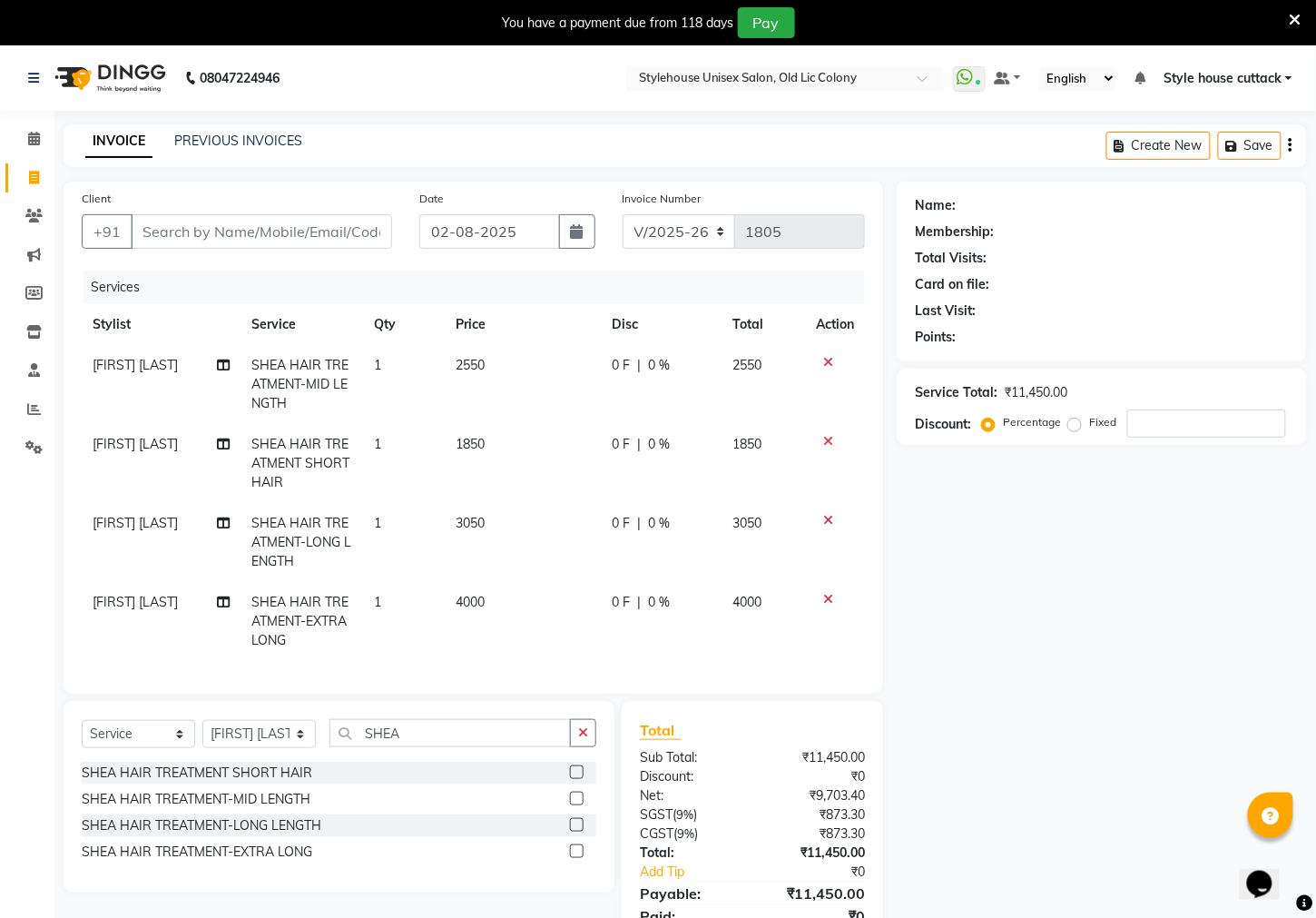 click 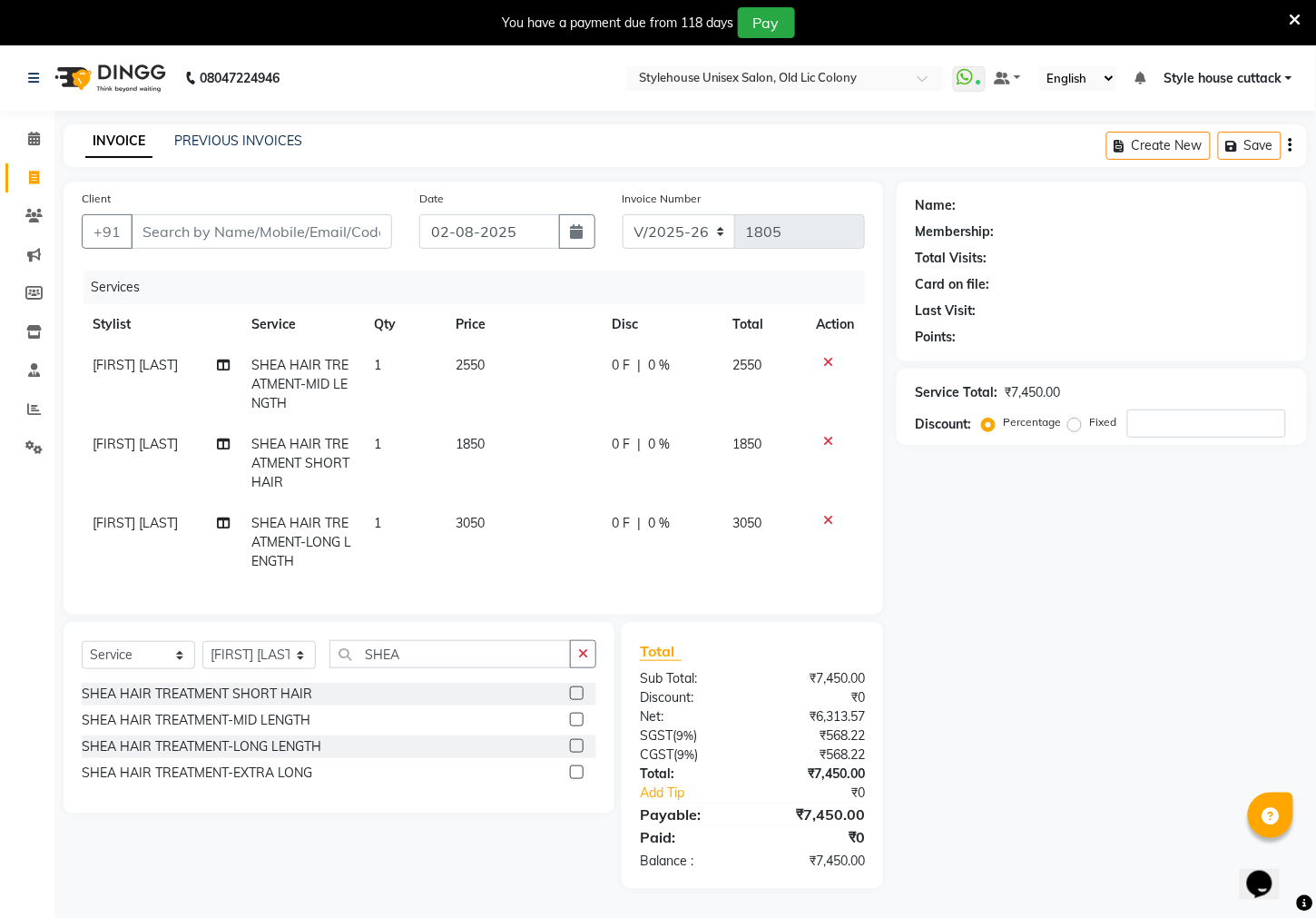 click 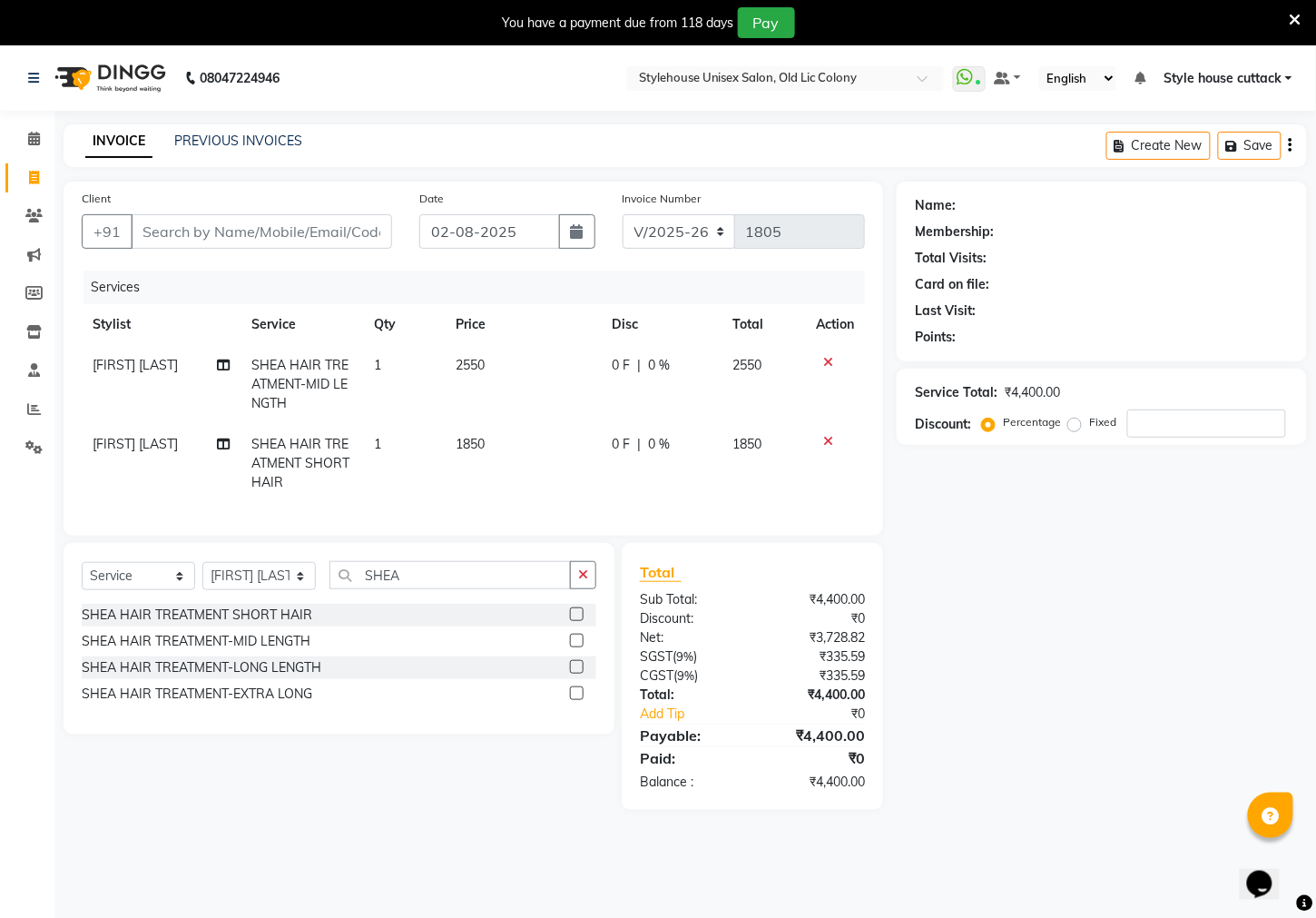 click 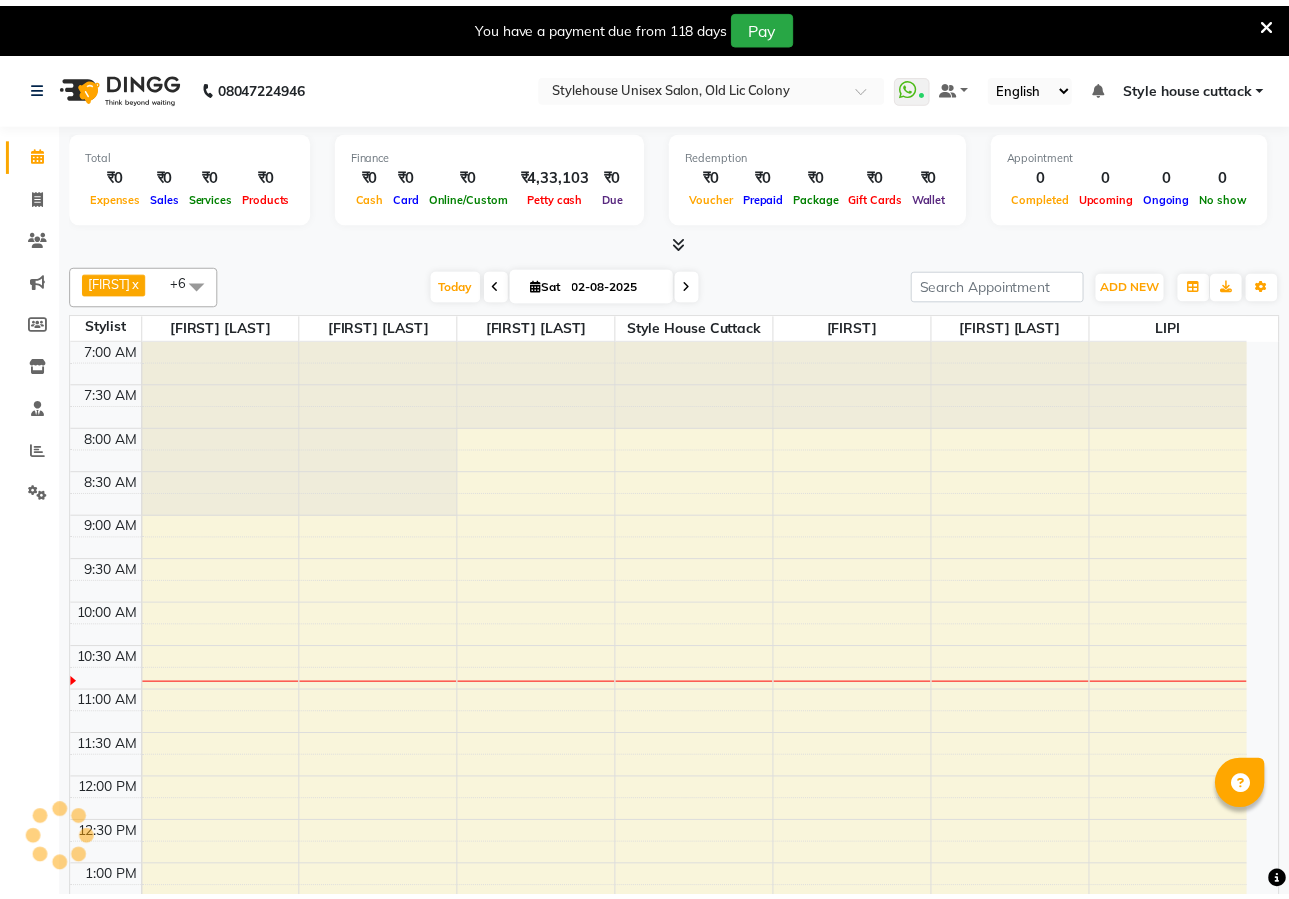 scroll, scrollTop: 0, scrollLeft: 0, axis: both 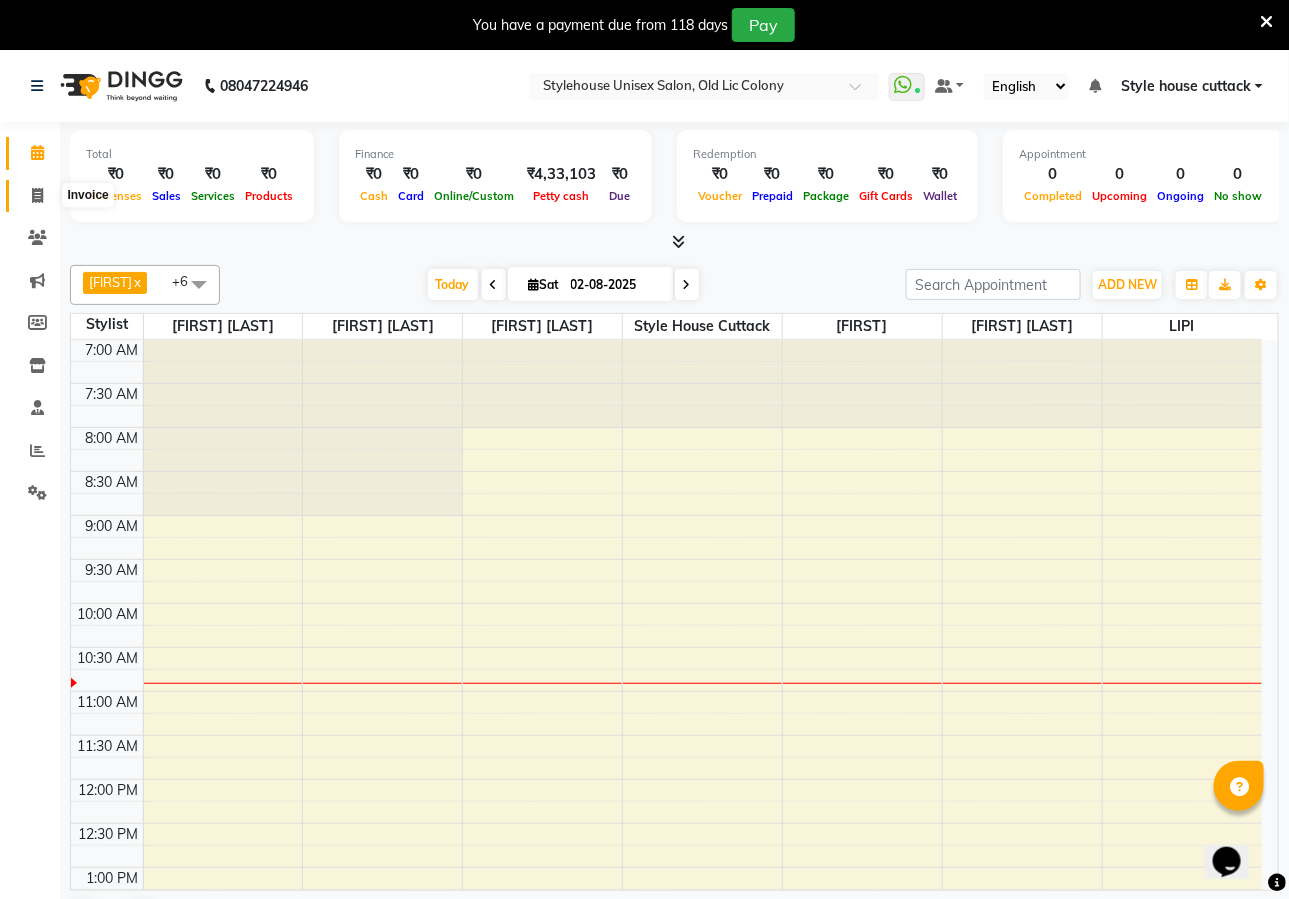 click 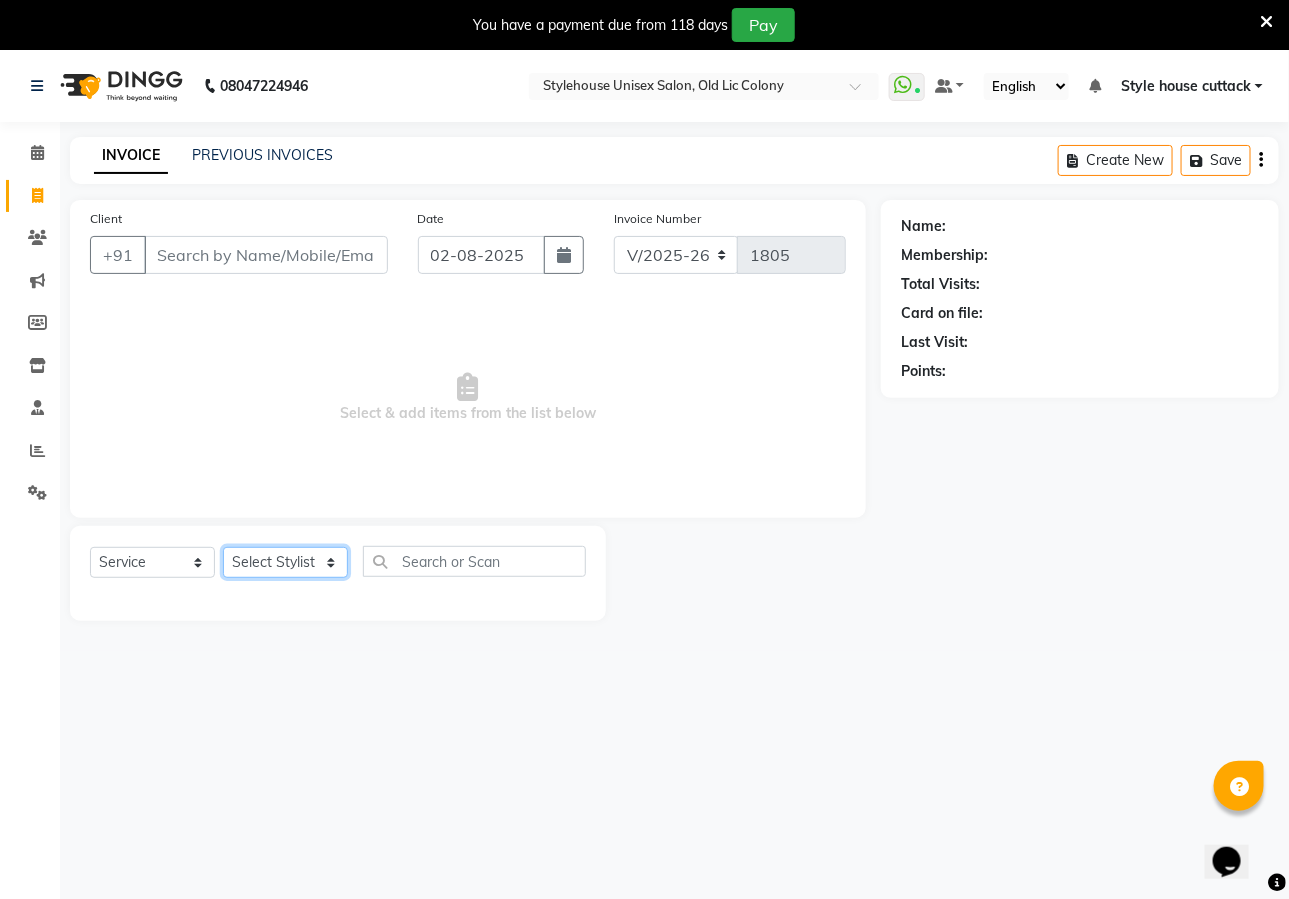click on "Select Stylist Bharati Nanda Bikash Chintu Kanha Barik LIPI Manjit Barik Nitu Behera Padmini Rout Payal Dash PRADIP BARIK Style house cuttack" 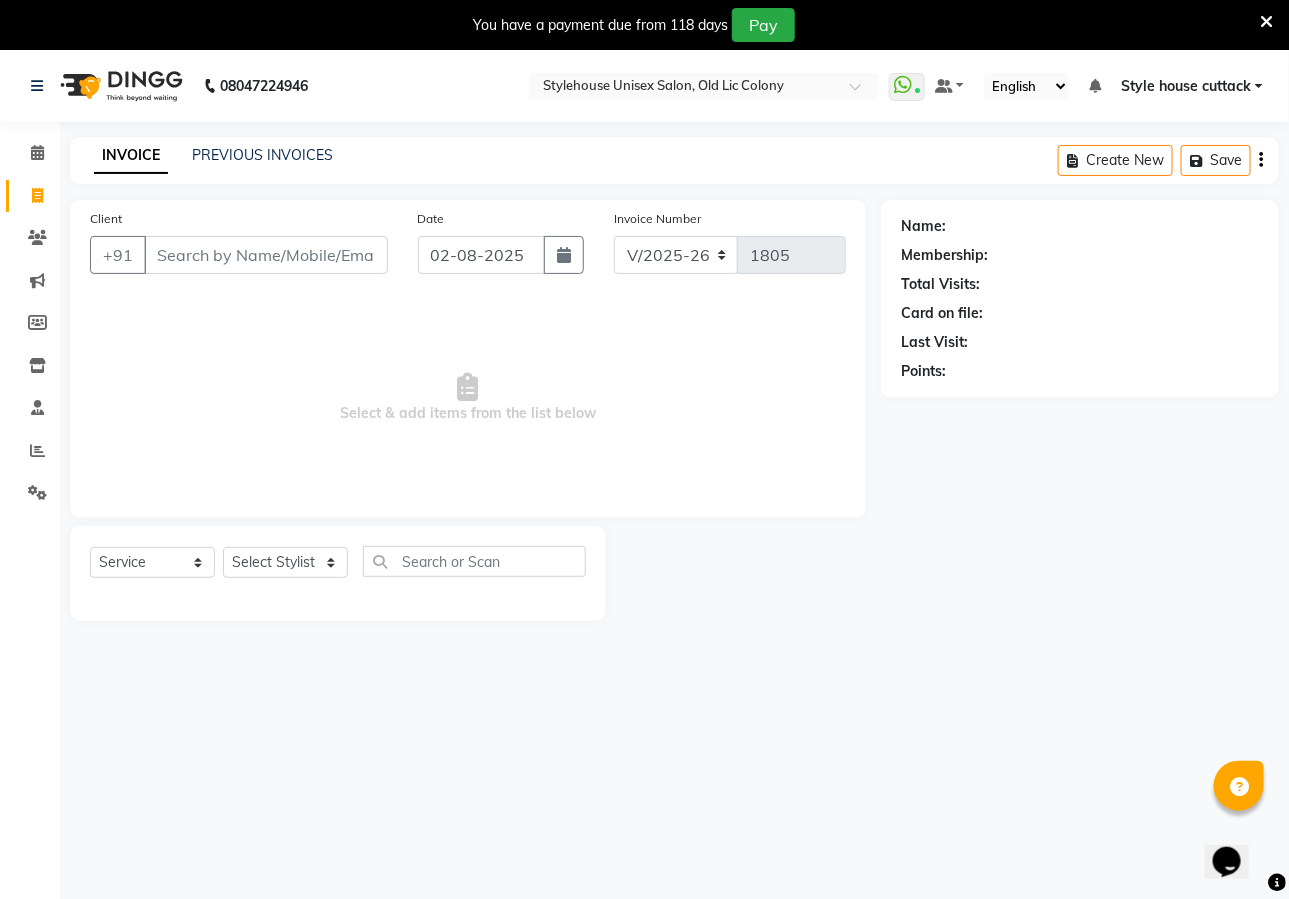 click at bounding box center [1266, 22] 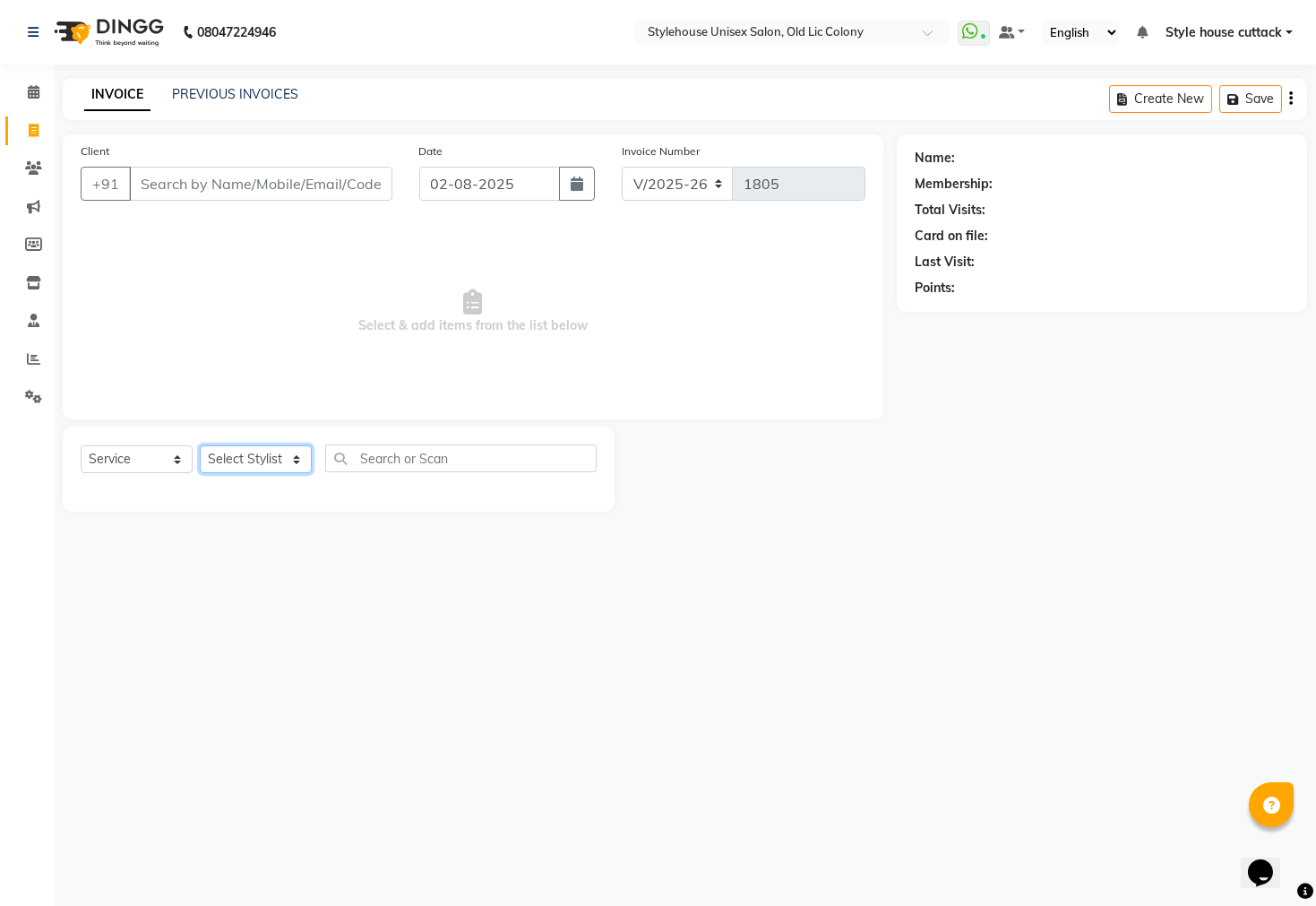 drag, startPoint x: 1140, startPoint y: 0, endPoint x: 248, endPoint y: 471, distance: 1008.7145 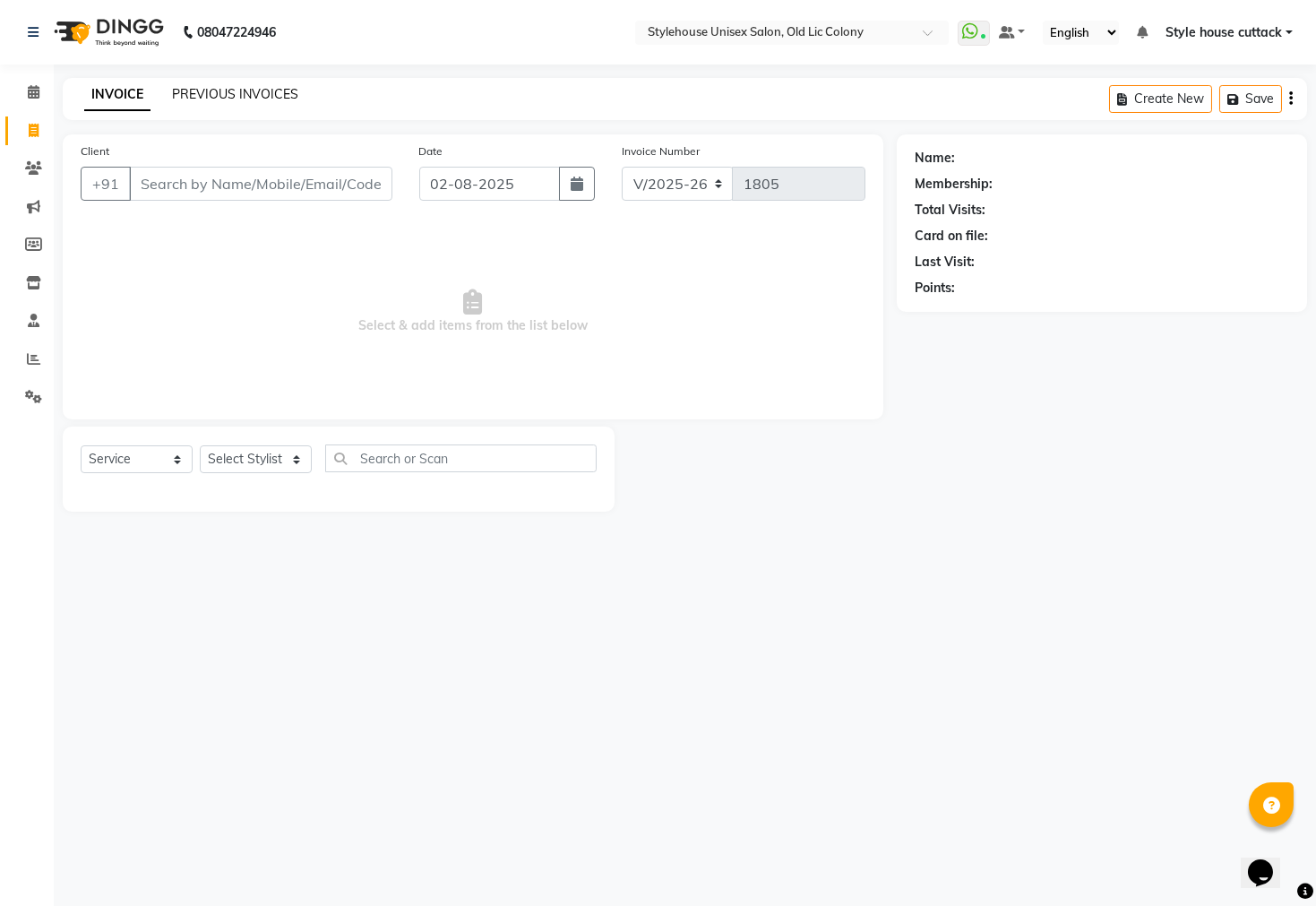 click on "PREVIOUS INVOICES" 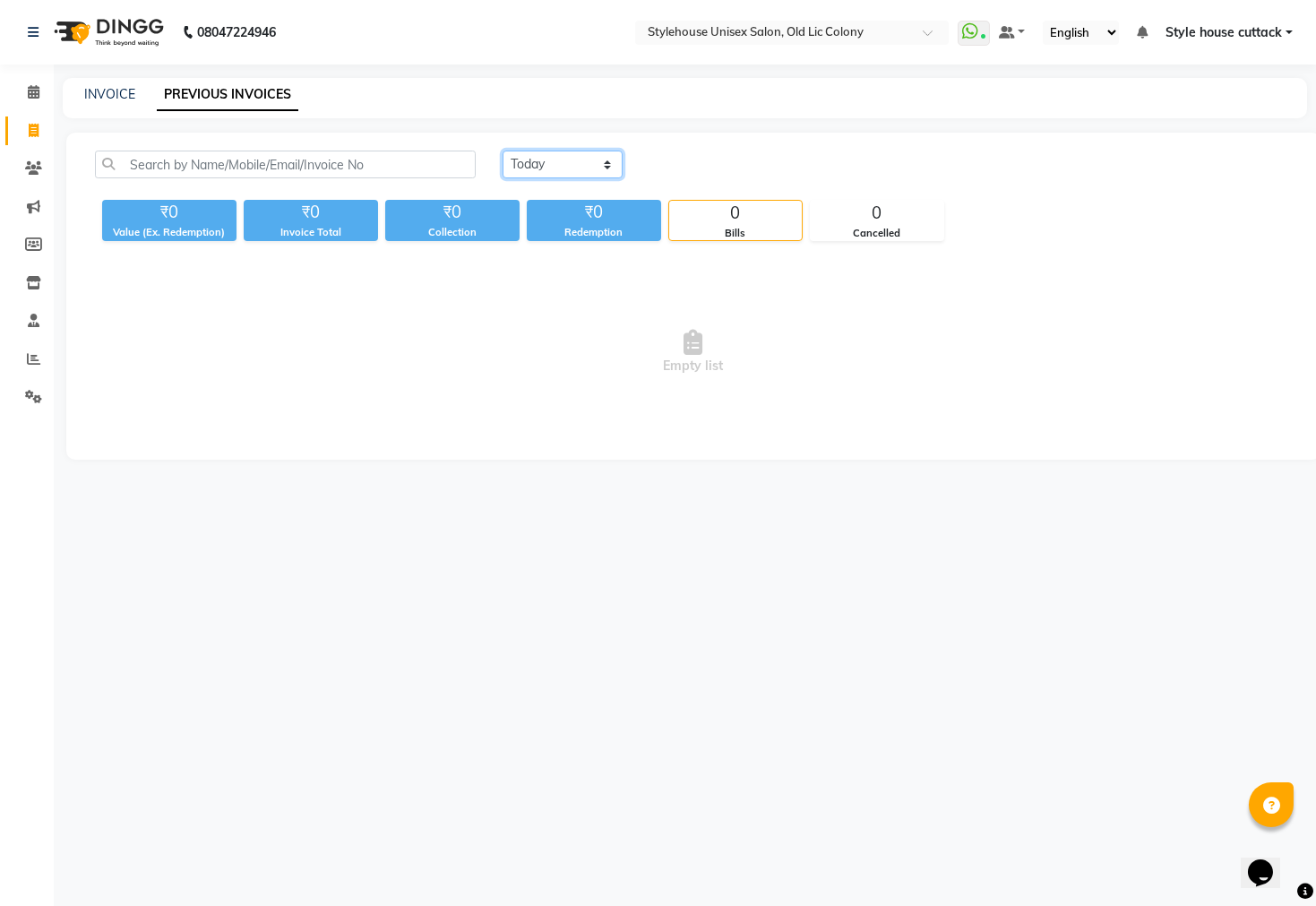 click on "Today Yesterday Custom Range" 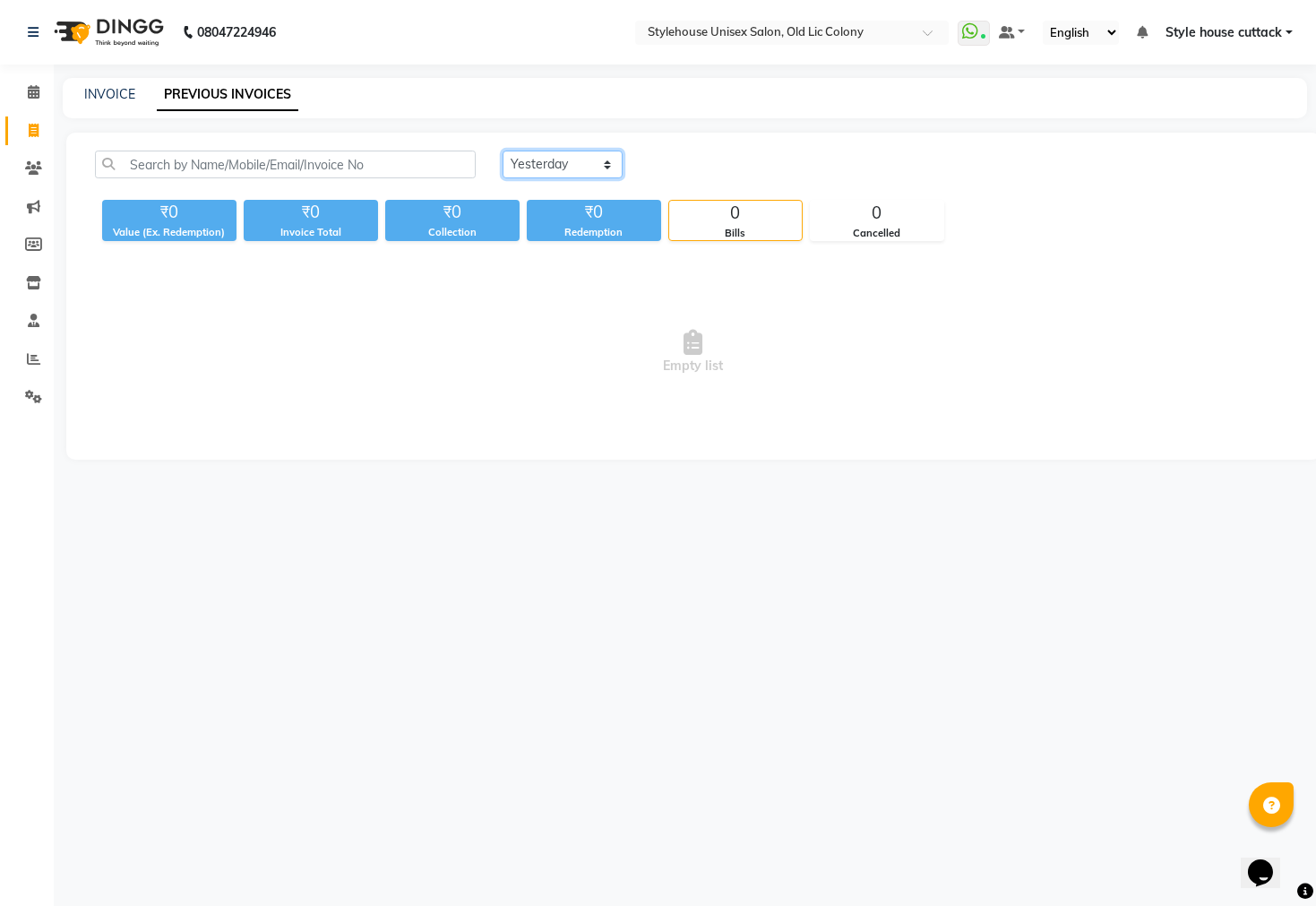 click on "Today Yesterday Custom Range" 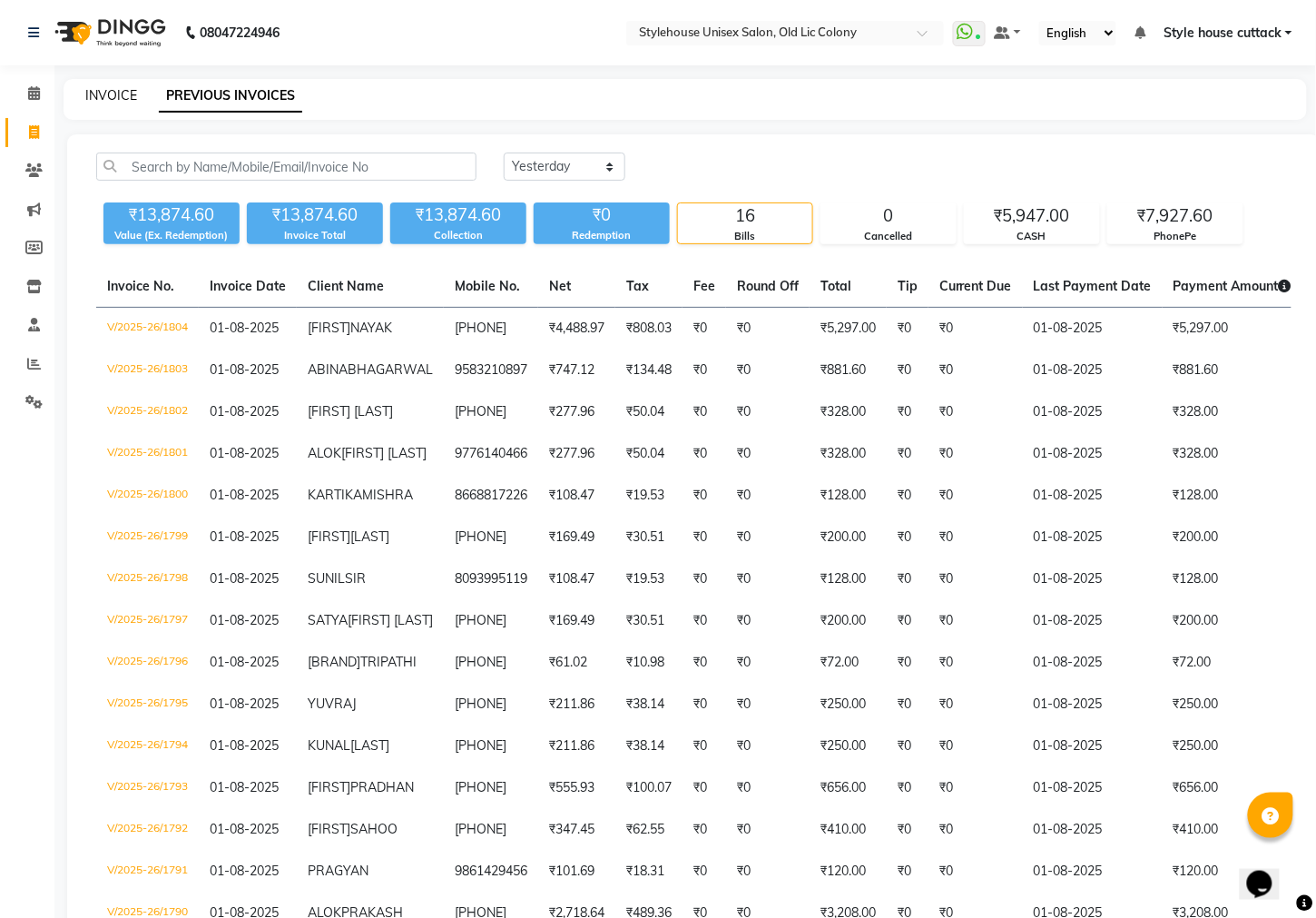 click on "INVOICE" 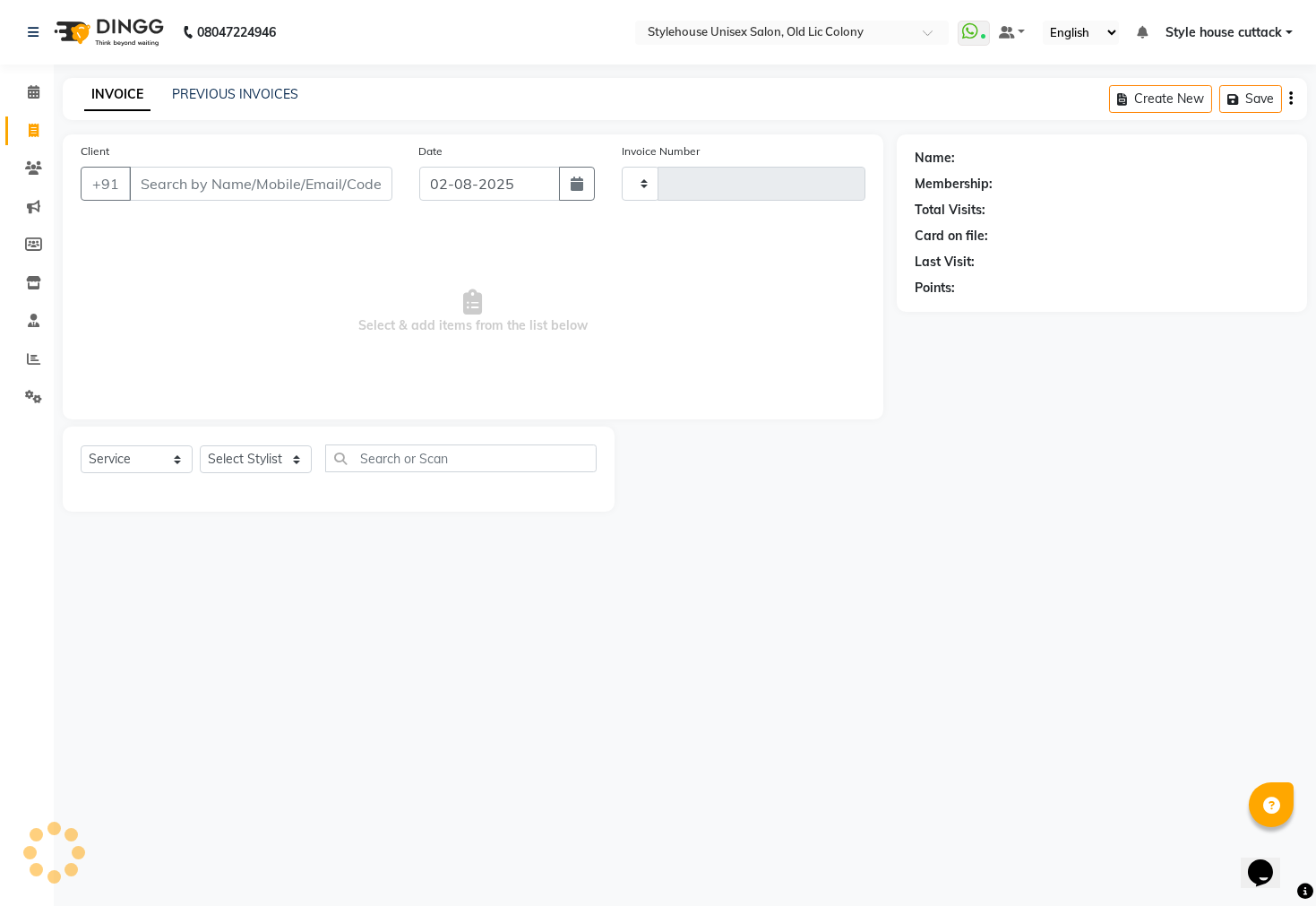 type on "1805" 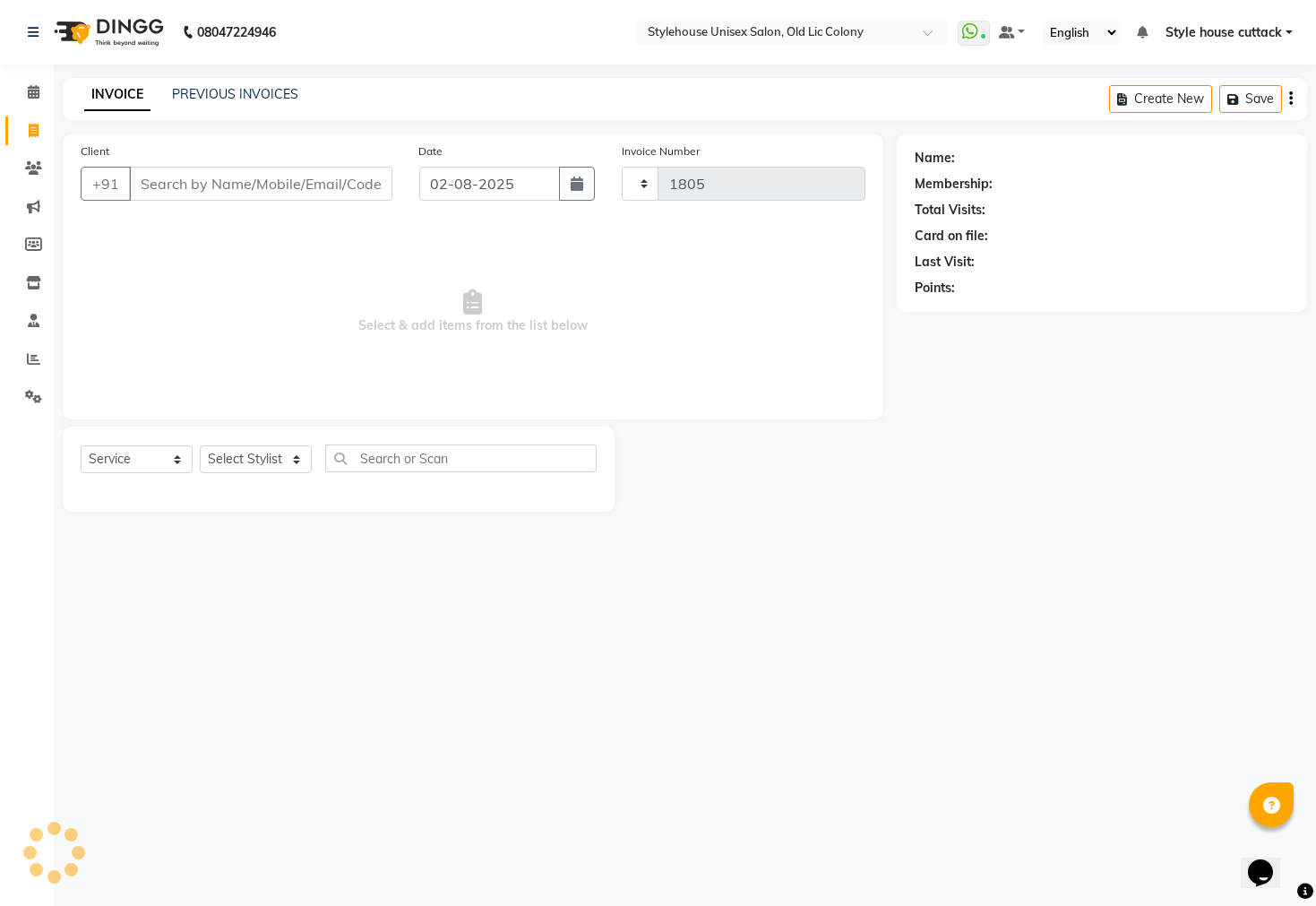 select on "4222" 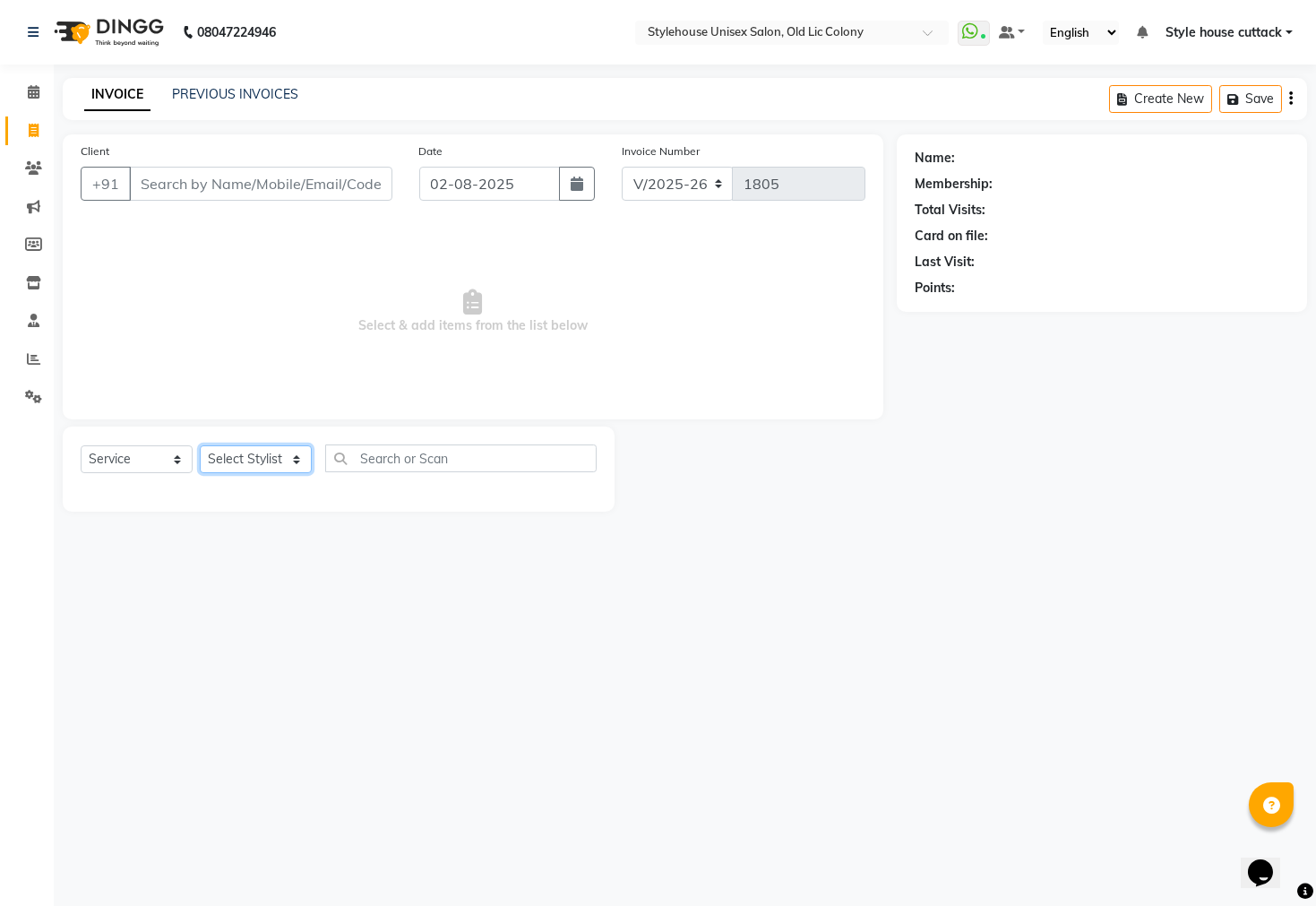 click on "Select Stylist Bharati Nanda Bikash Chintu Kanha Barik LIPI Manjit Barik Nitu Behera Padmini Rout Payal Dash PRADIP BARIK Style house cuttack" 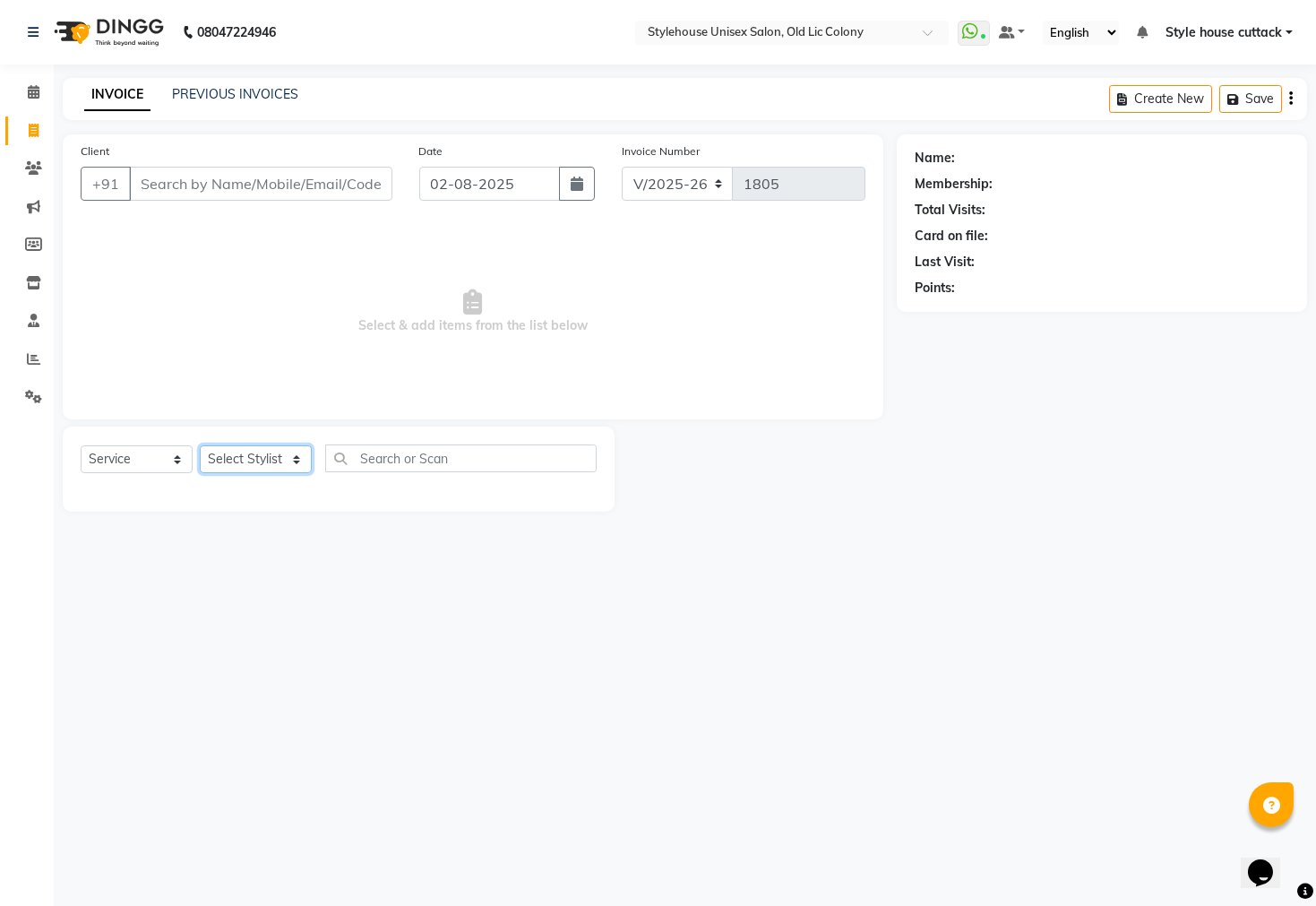 select on "42934" 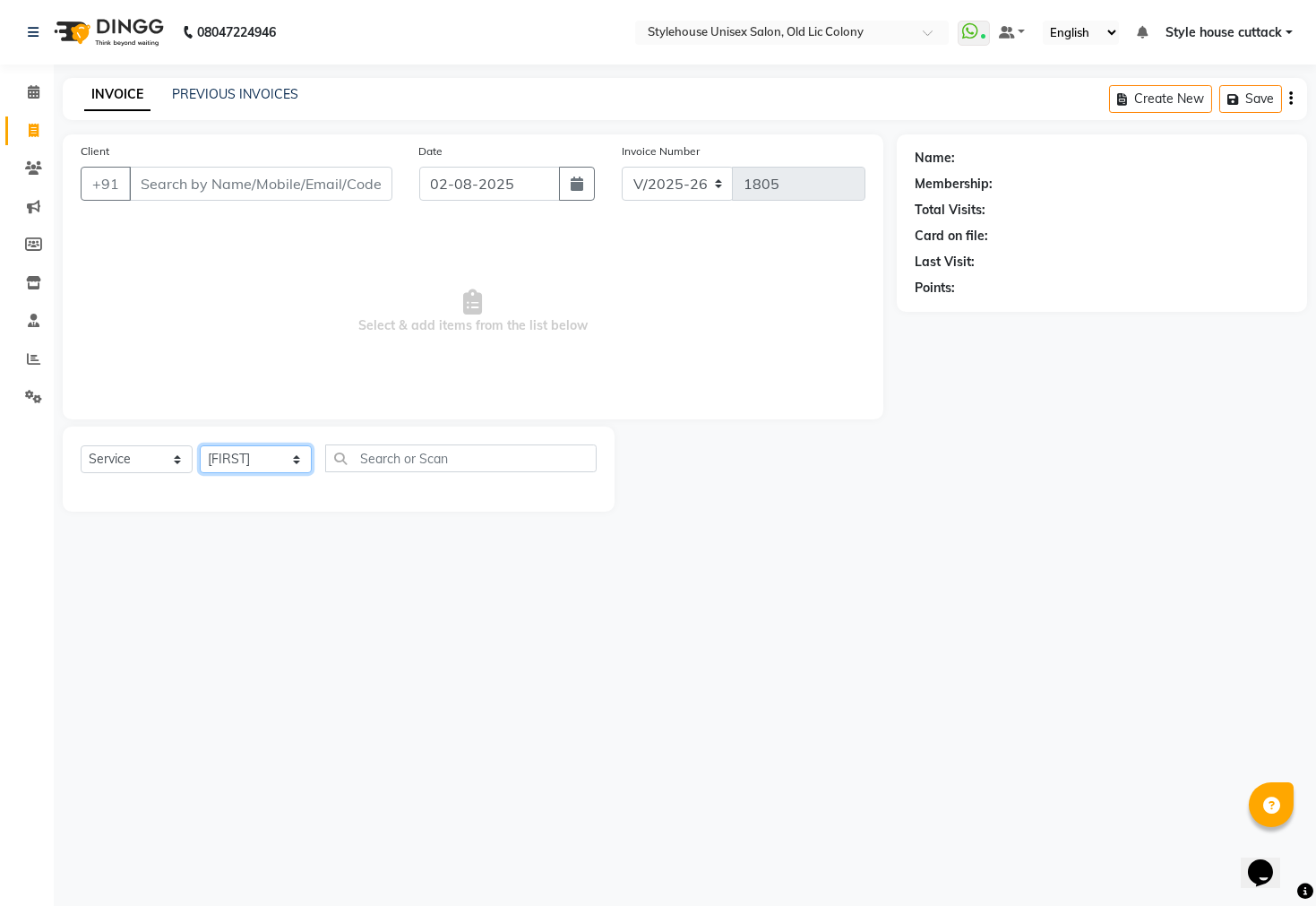 click on "Select Stylist Bharati Nanda Bikash Chintu Kanha Barik LIPI Manjit Barik Nitu Behera Padmini Rout Payal Dash PRADIP BARIK Style house cuttack" 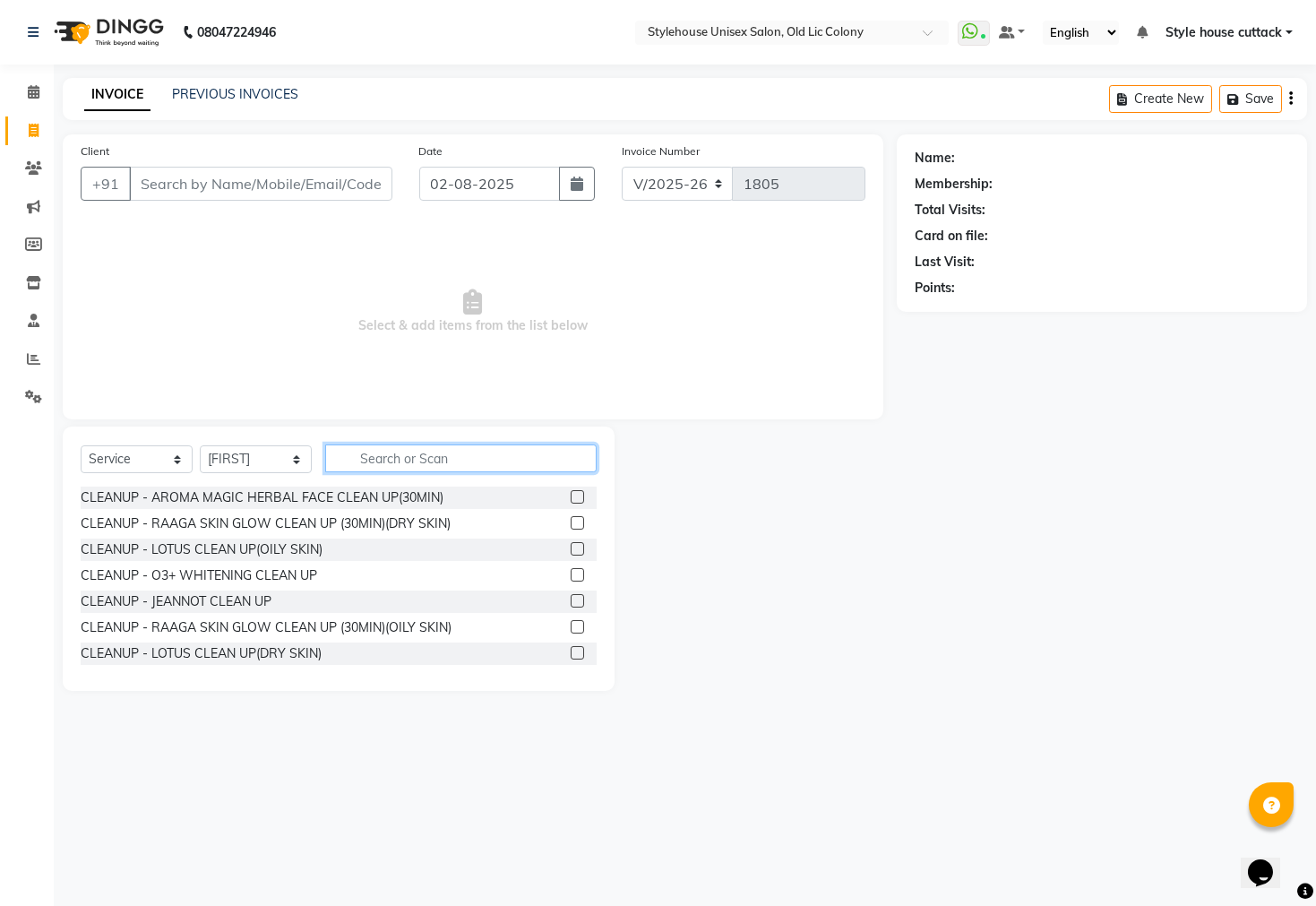click 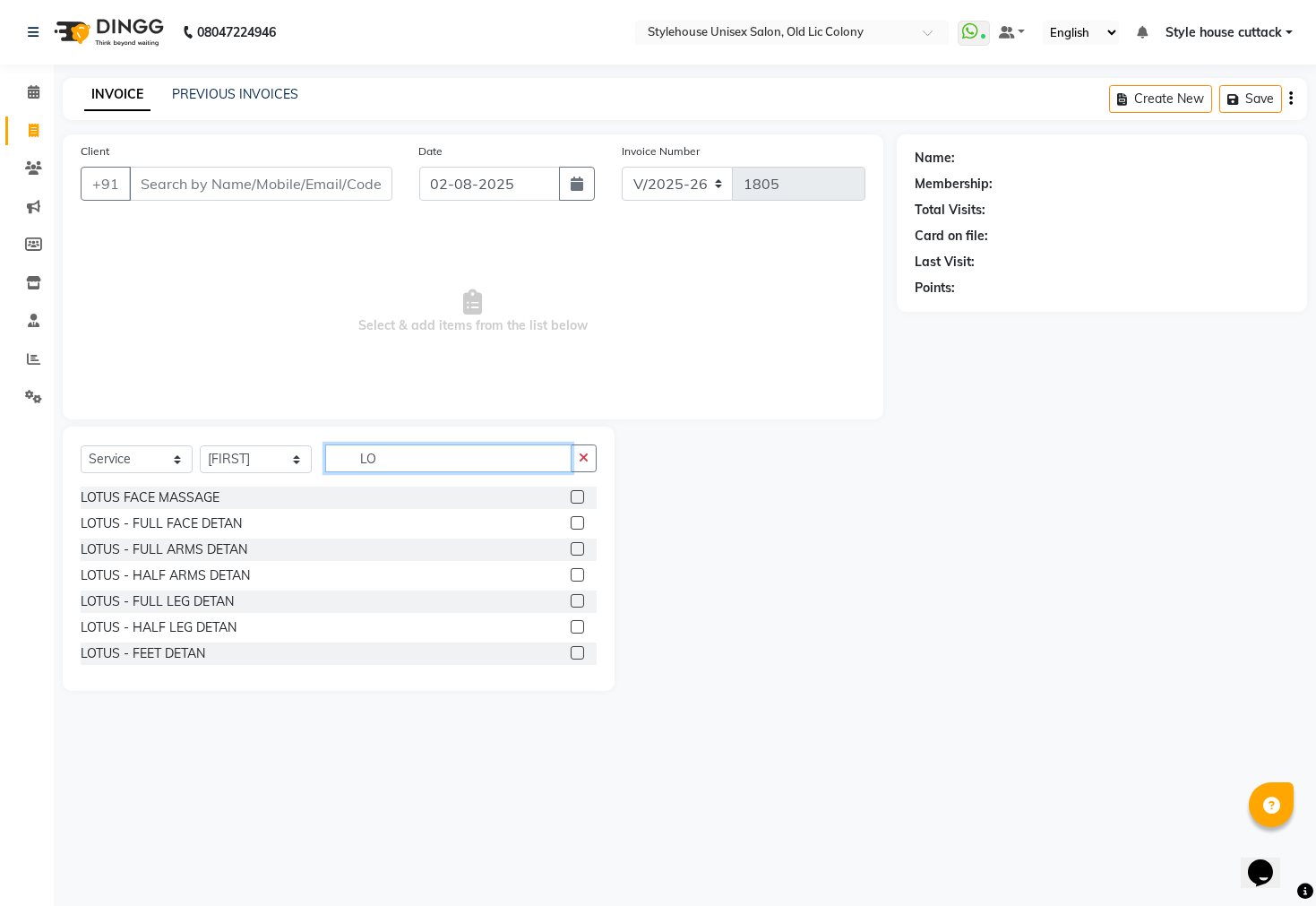 type on "L" 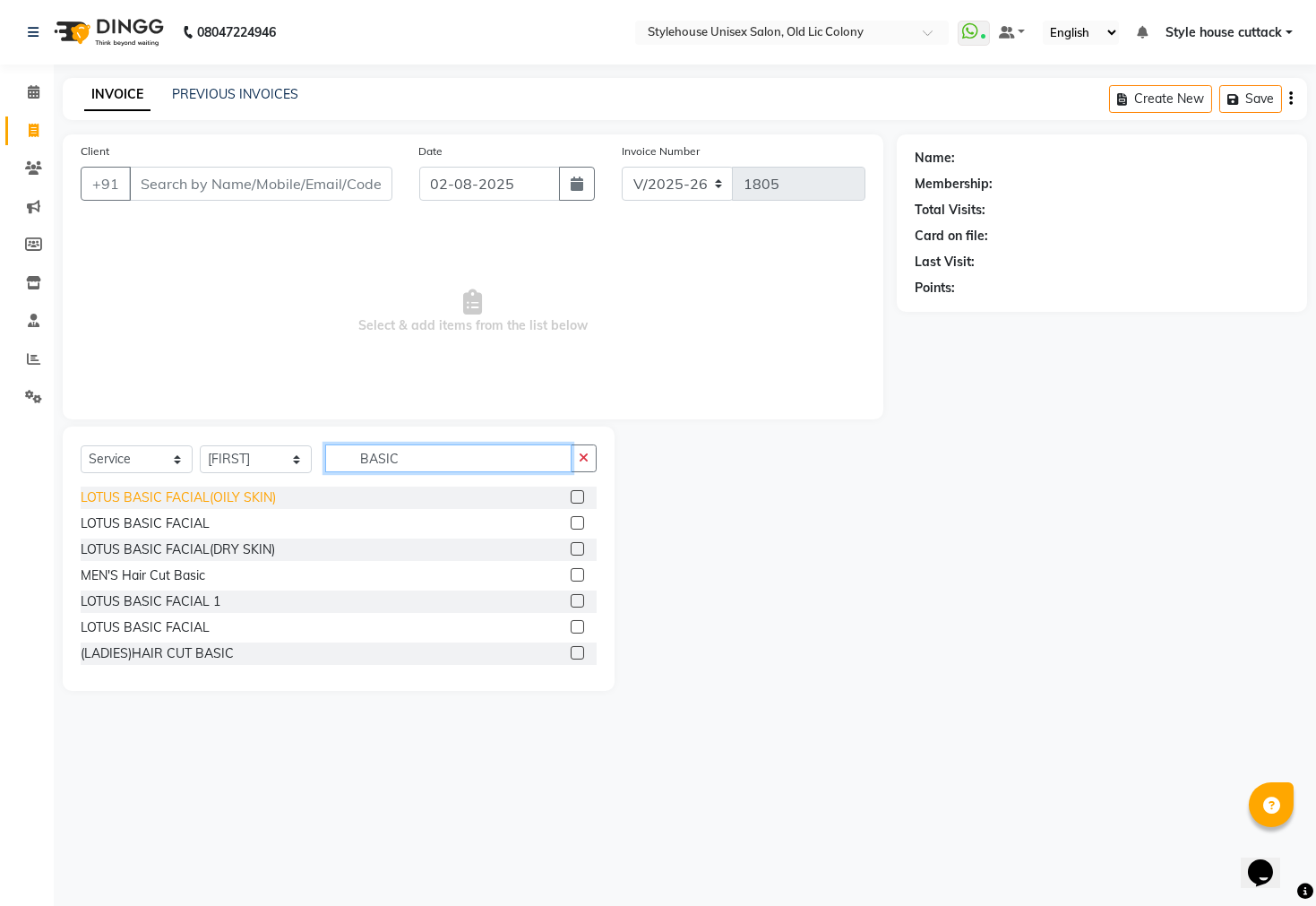 type on "BASIC" 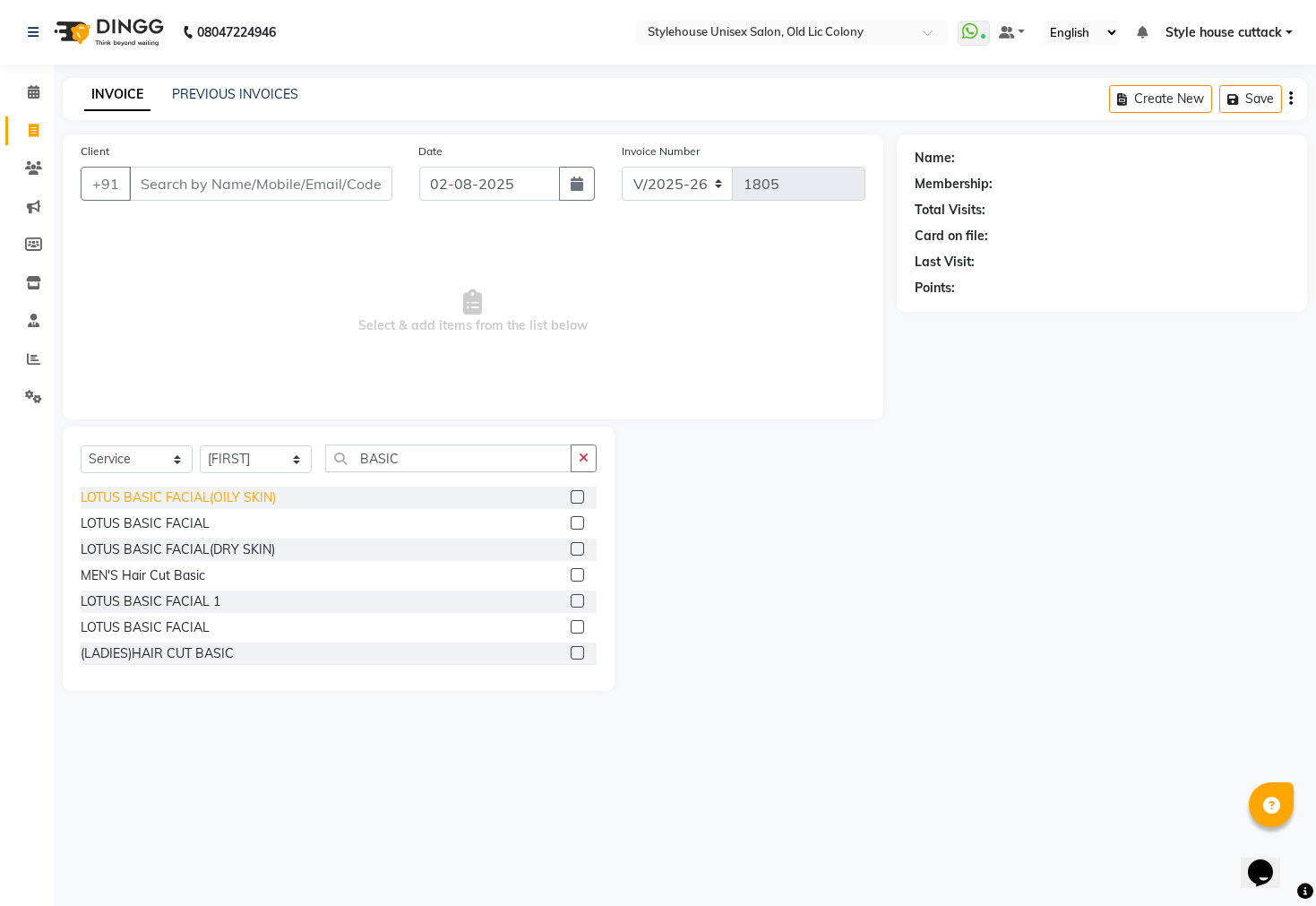 click on "LOTUS BASIC FACIAL(OILY SKIN)" 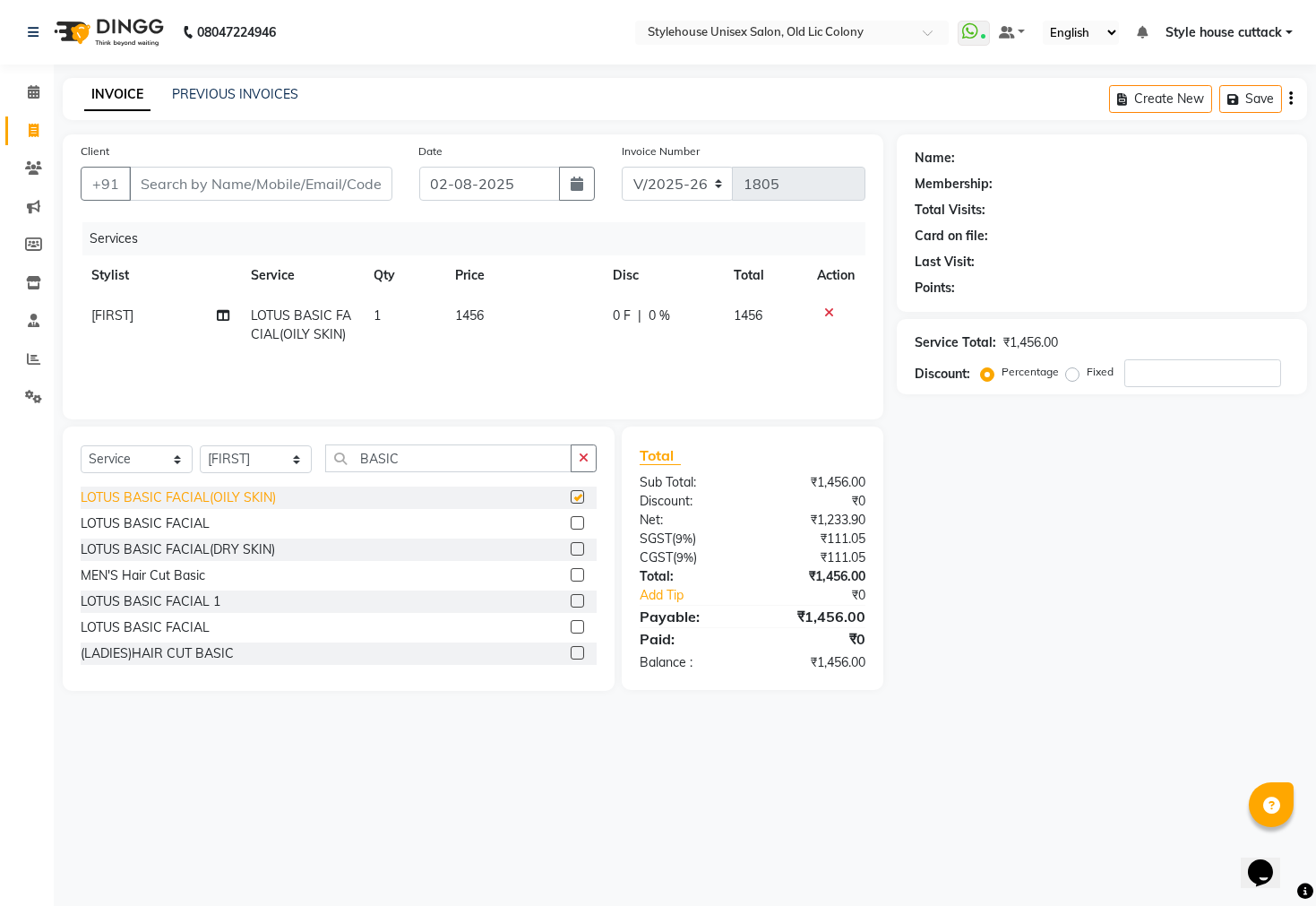 checkbox on "false" 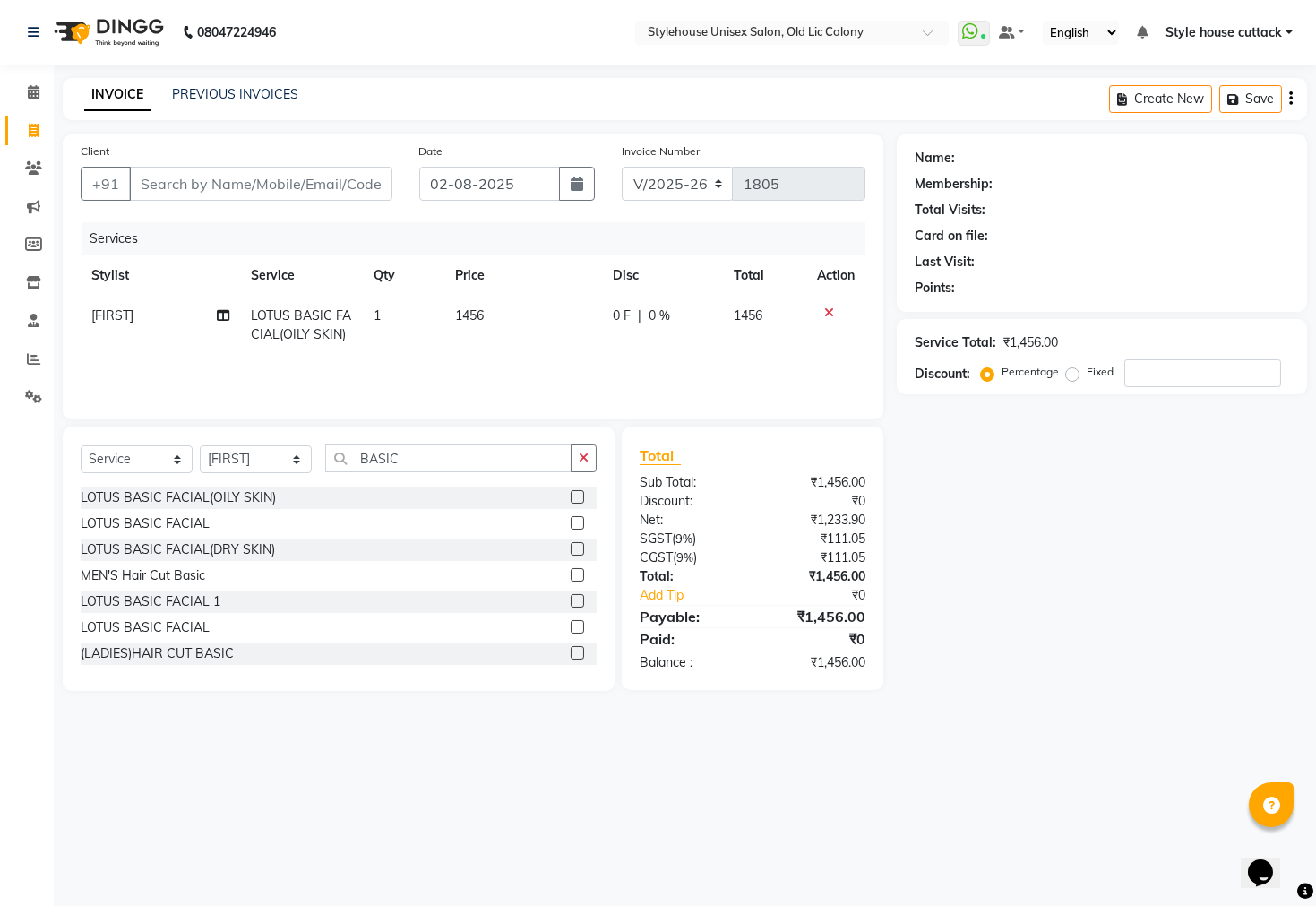 click on "1456" 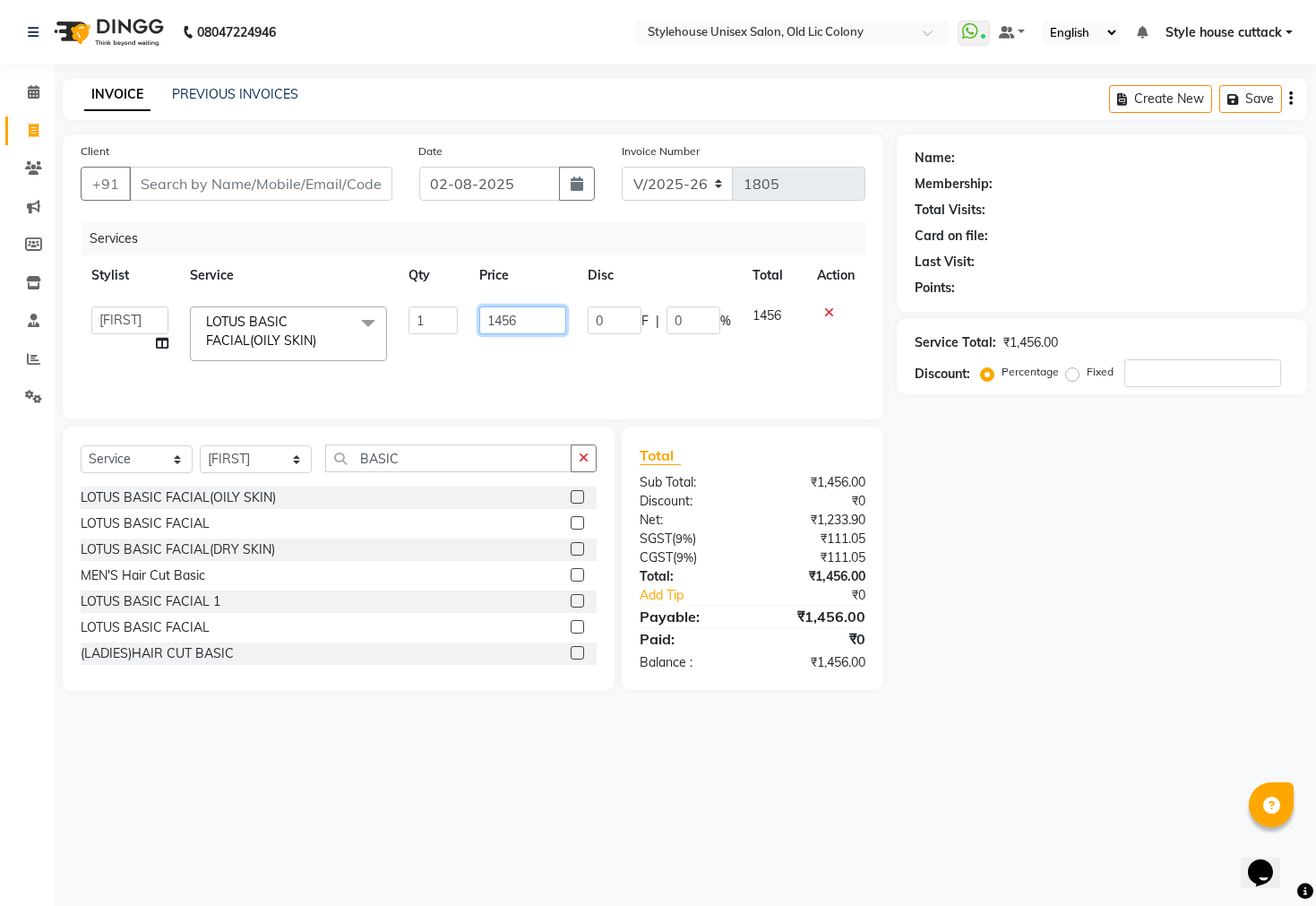 click on "1456" 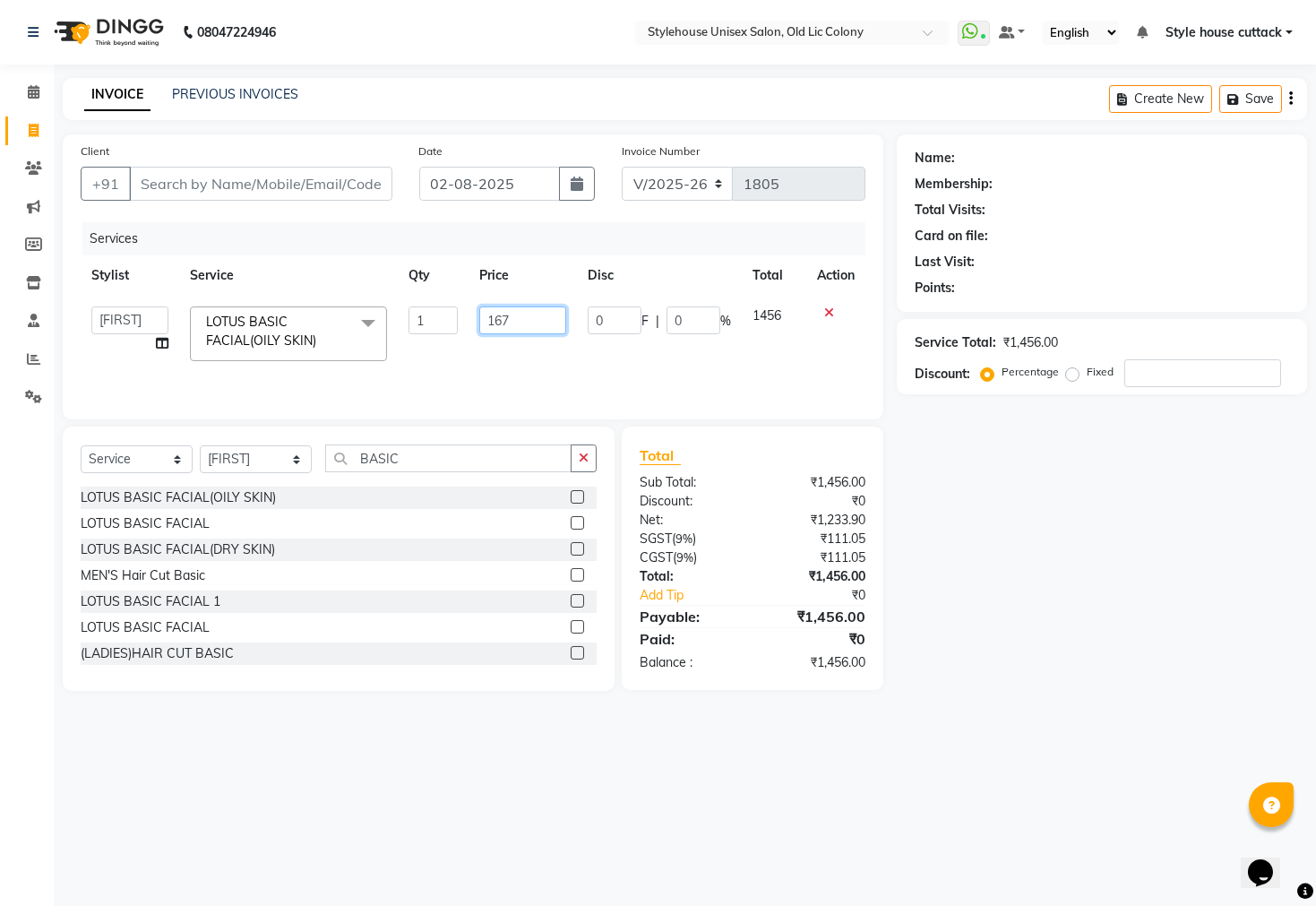 type on "1672" 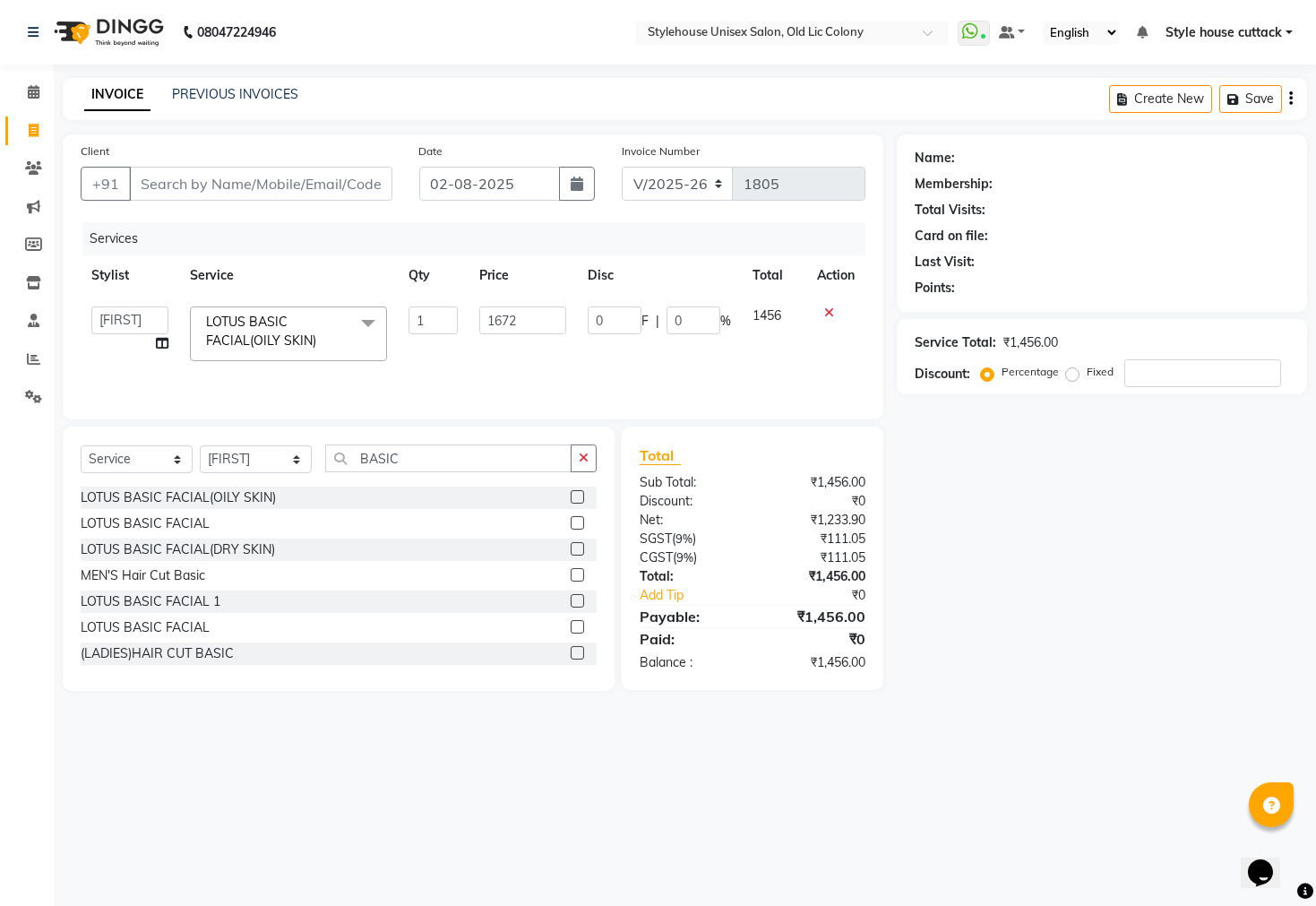 click on "Name: Membership: Total Visits: Card on file: Last Visit:  Points:  Service Total:  ₹1,456.00  Discount:  Percentage   Fixed" 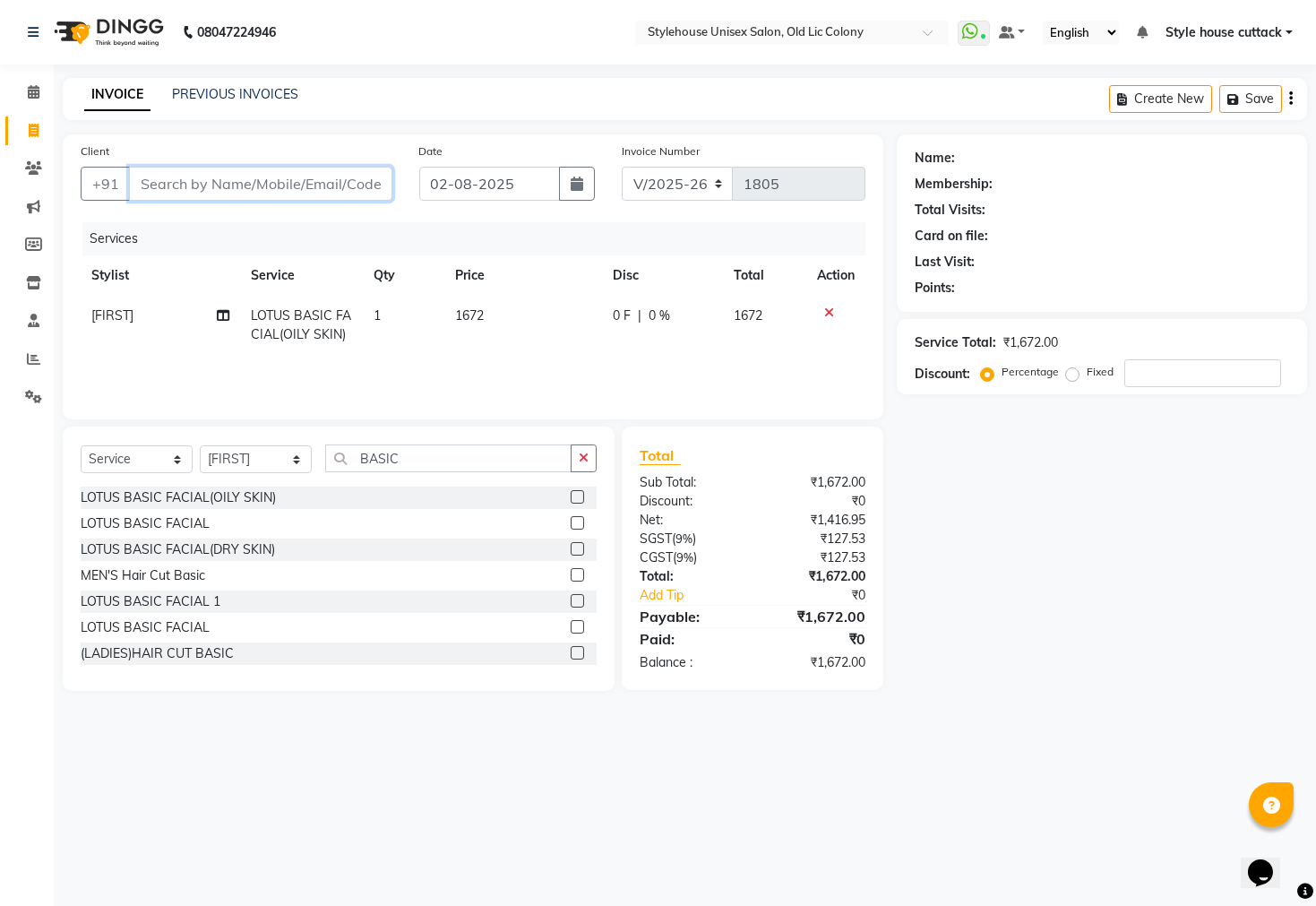 click on "Client" at bounding box center [261, 184] 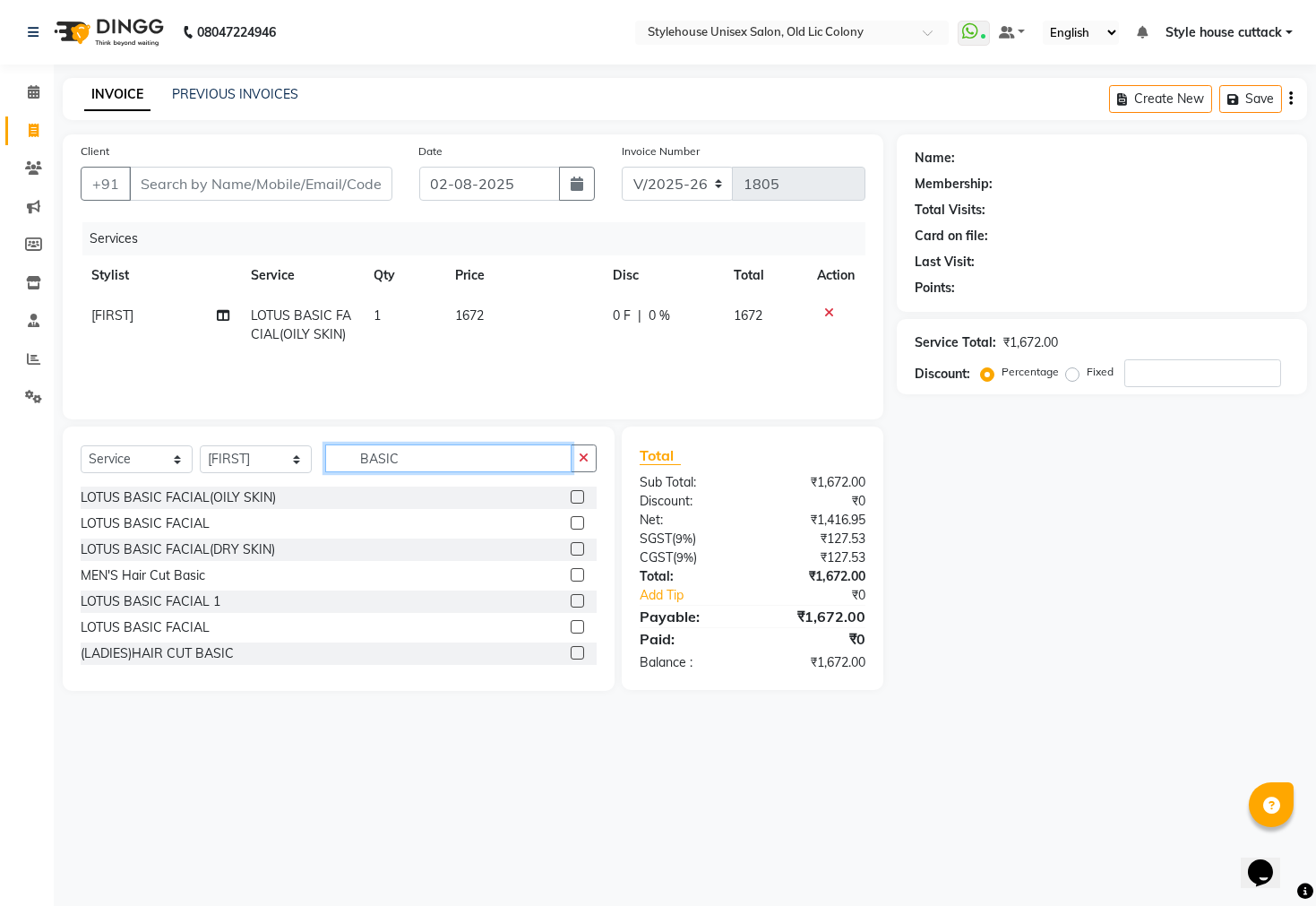 click on "BASIC" 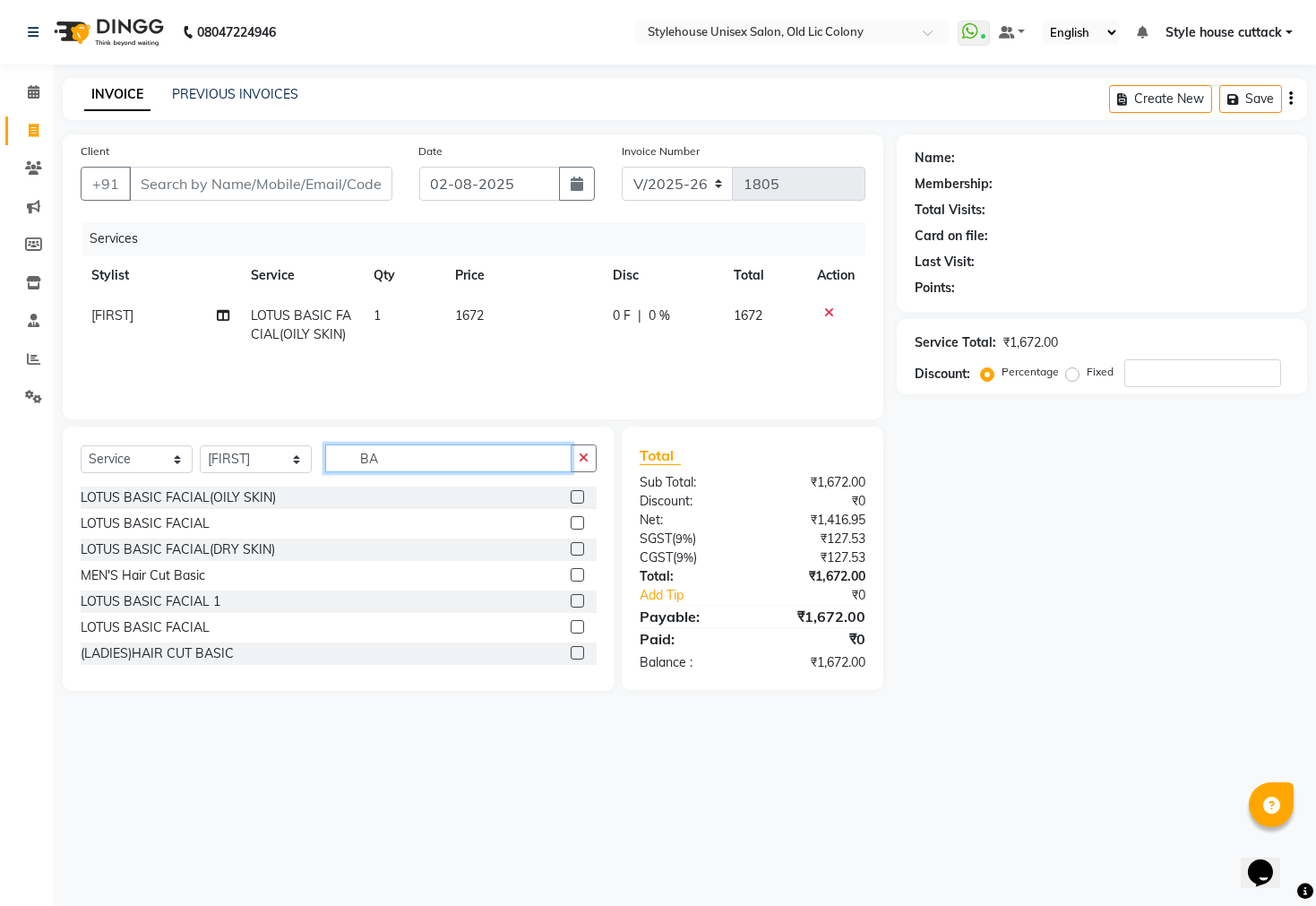 type on "B" 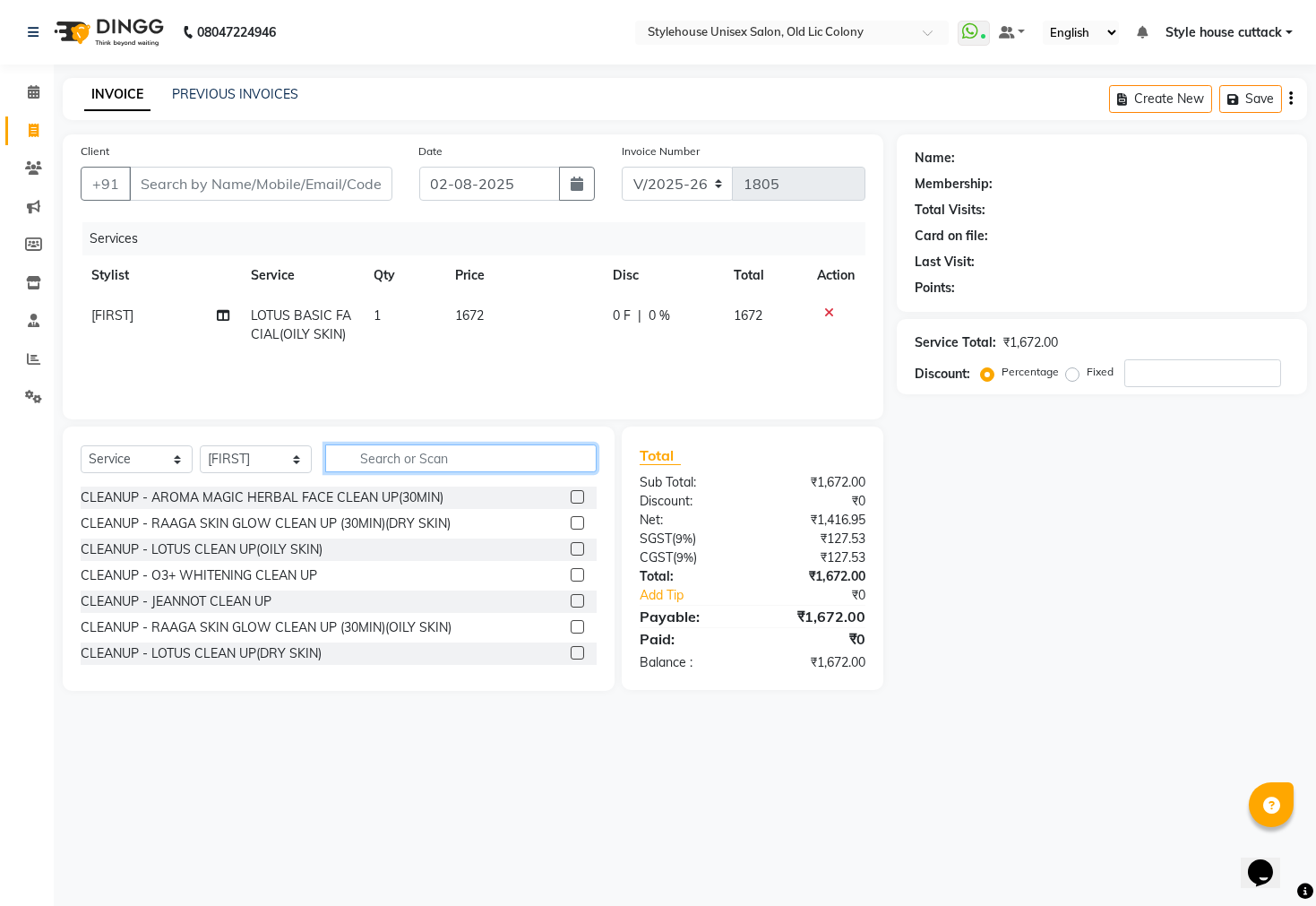 type 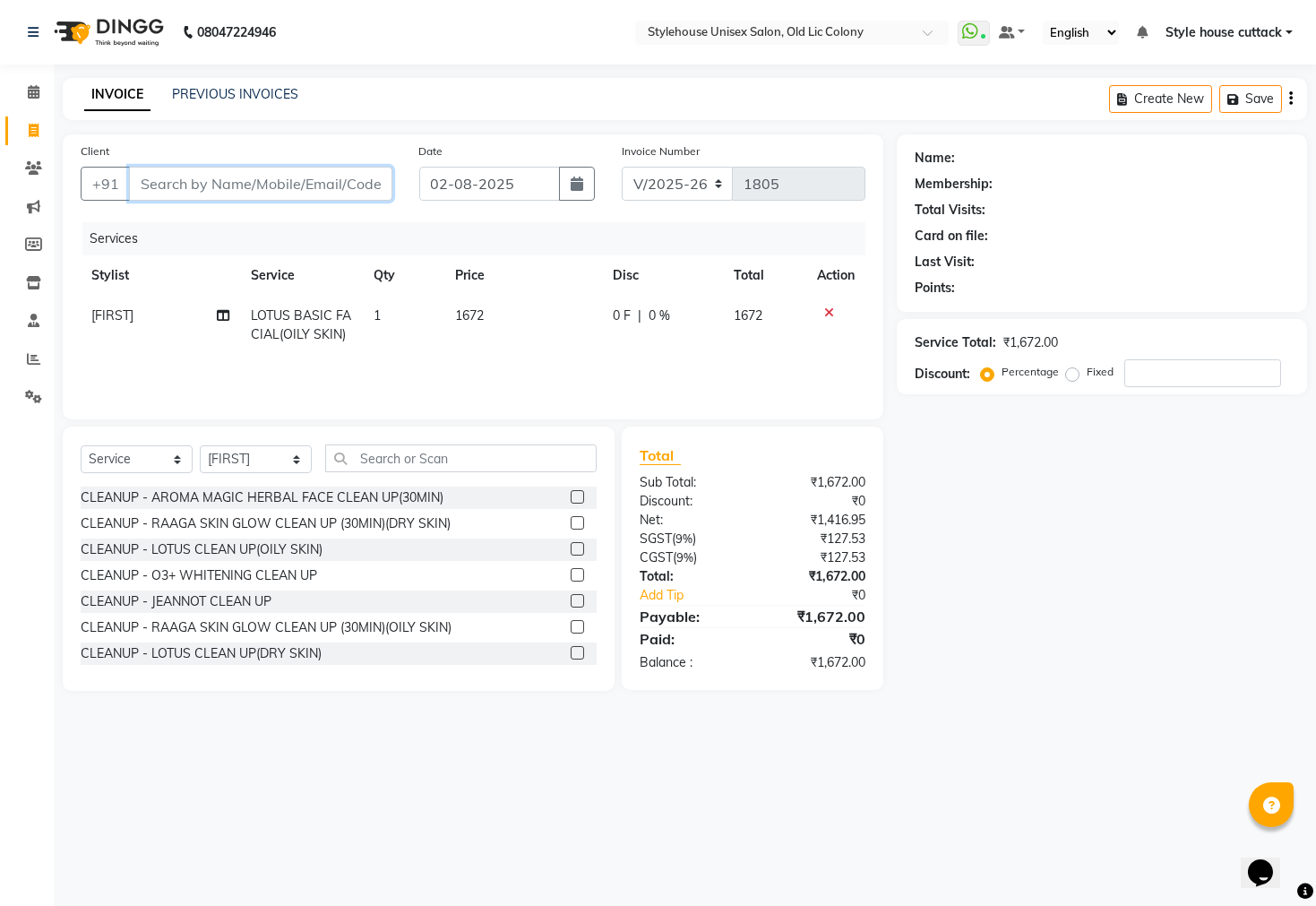 click on "Client" at bounding box center (261, 184) 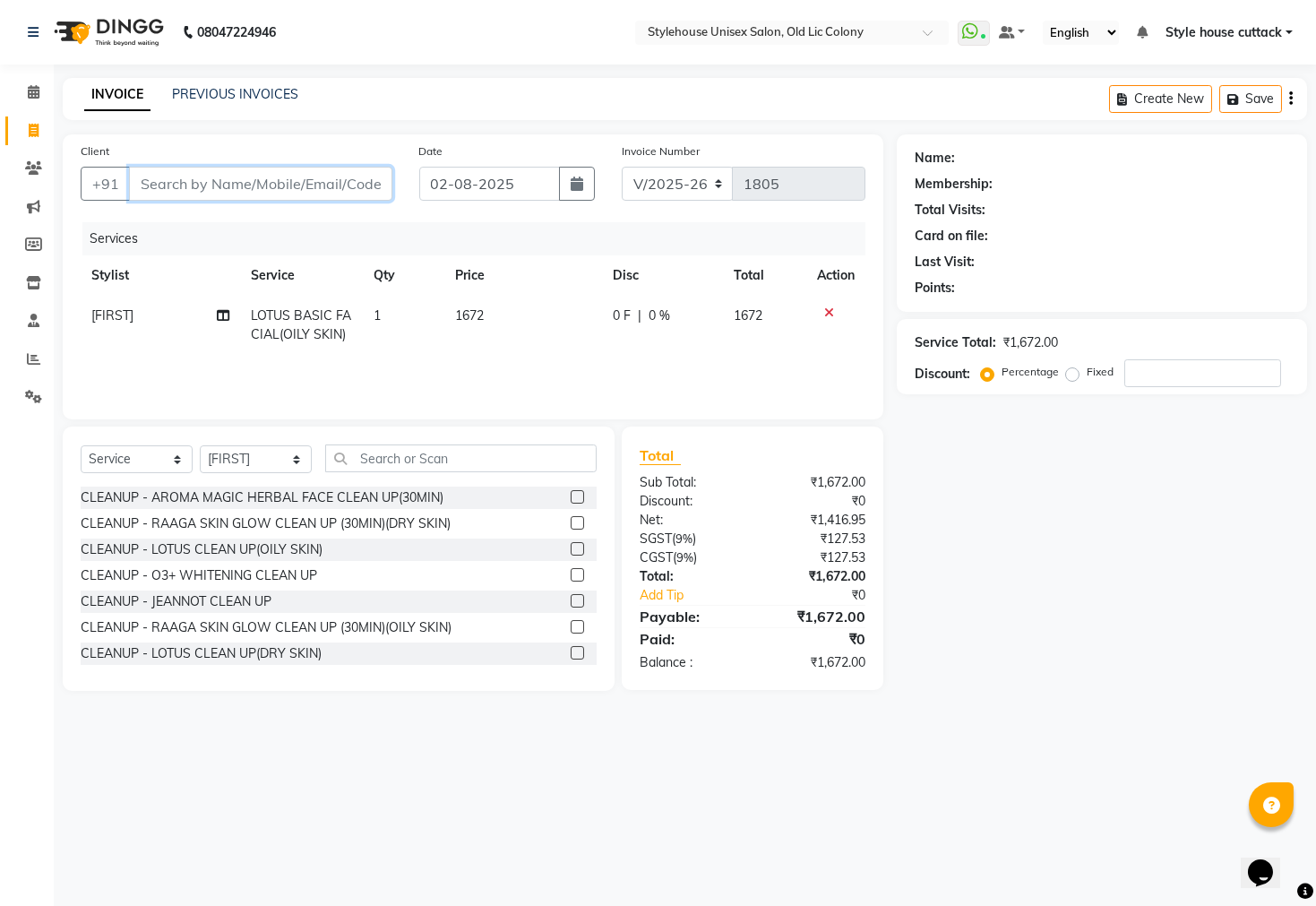 type on "9" 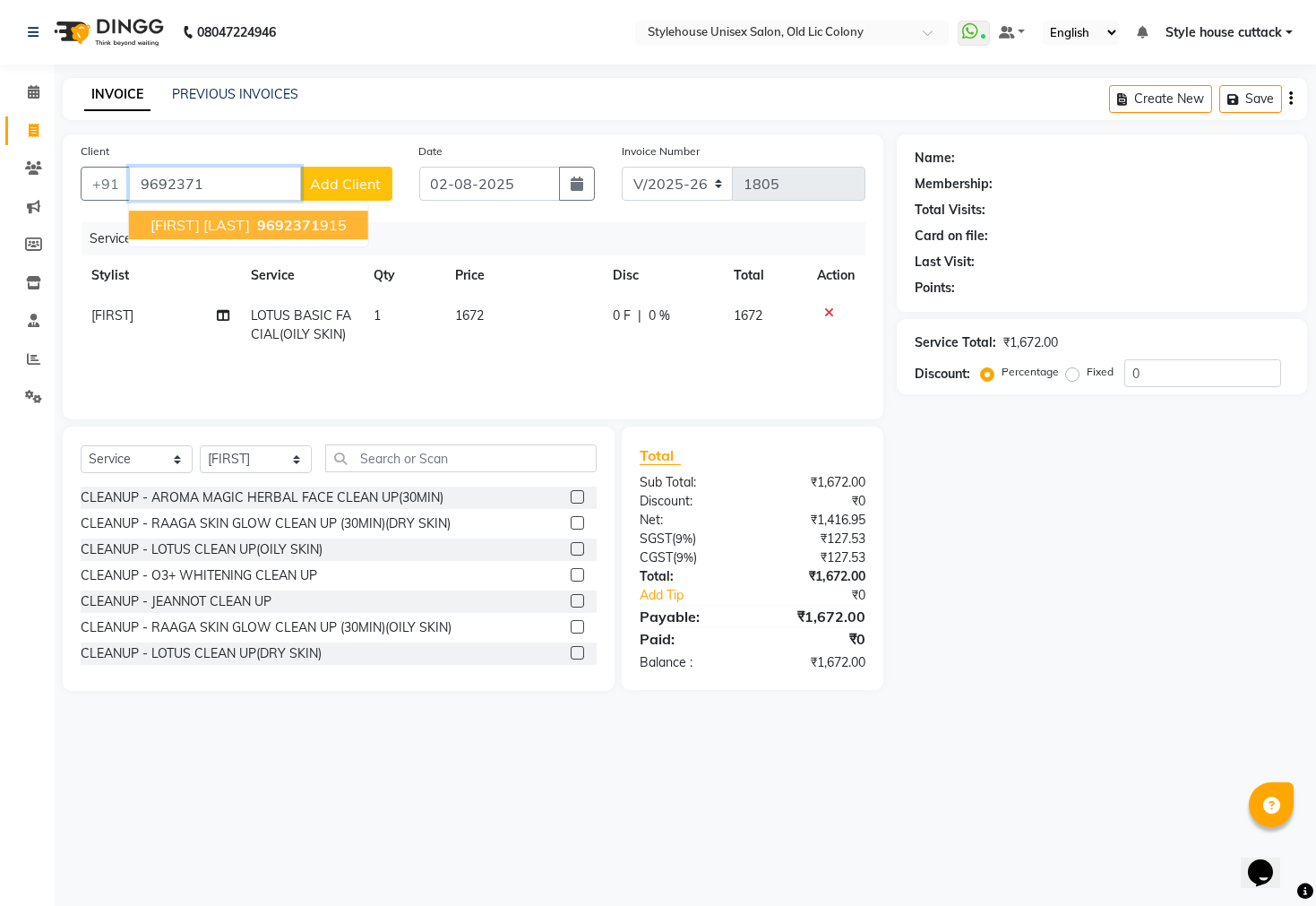 click on "SATYA NARAYAN BEHERA" at bounding box center [200, 225] 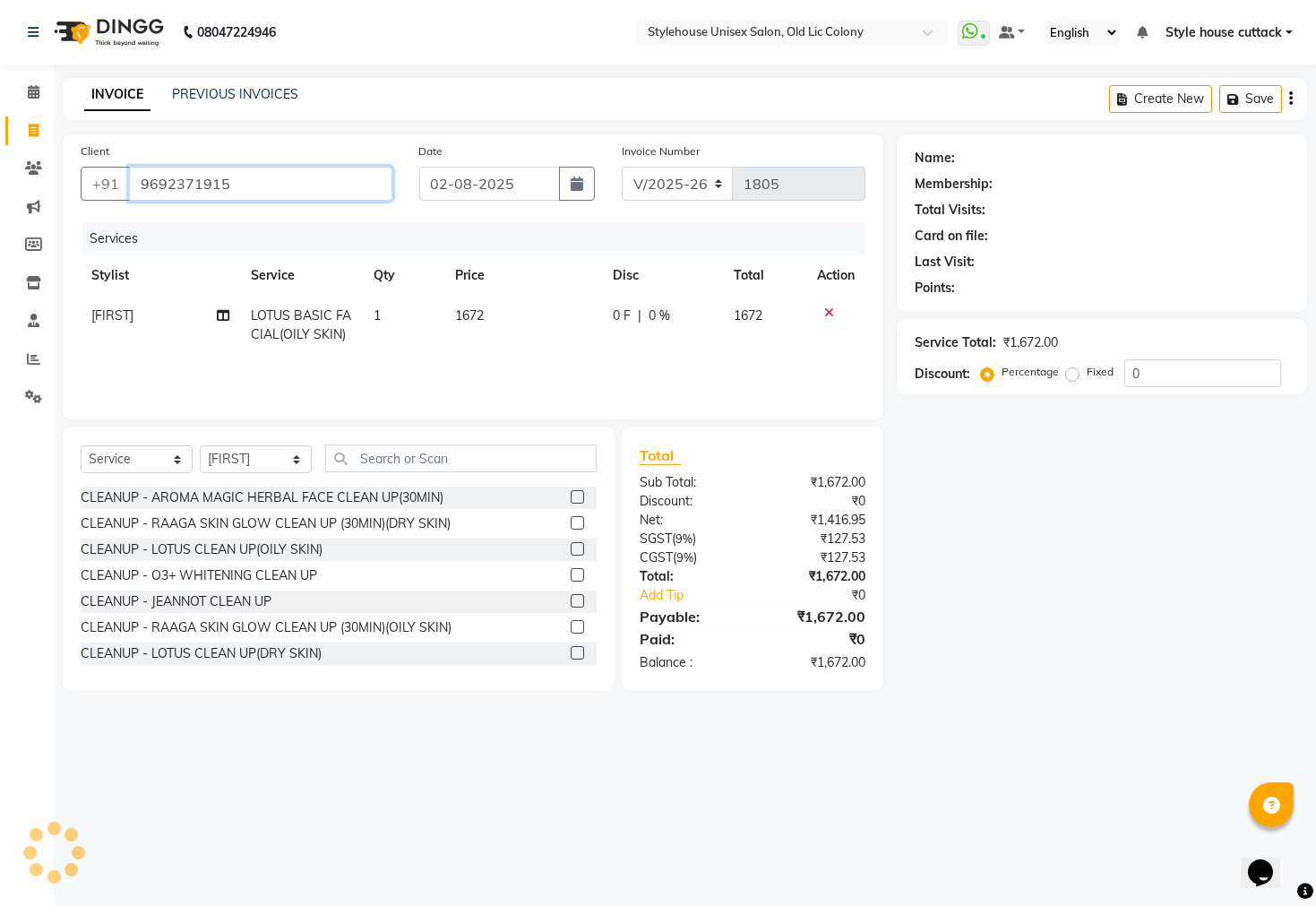 type on "9692371915" 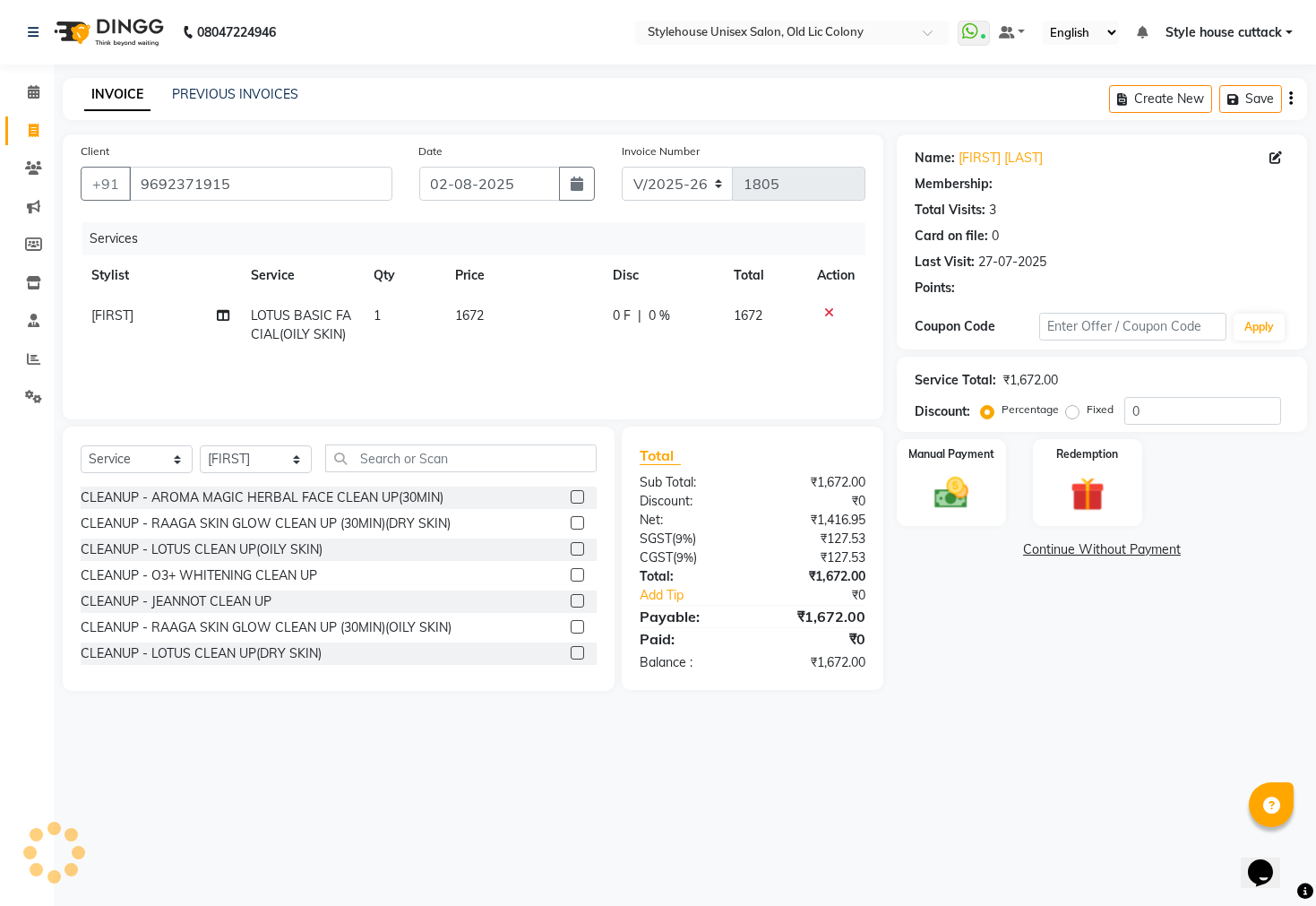 select on "1: Object" 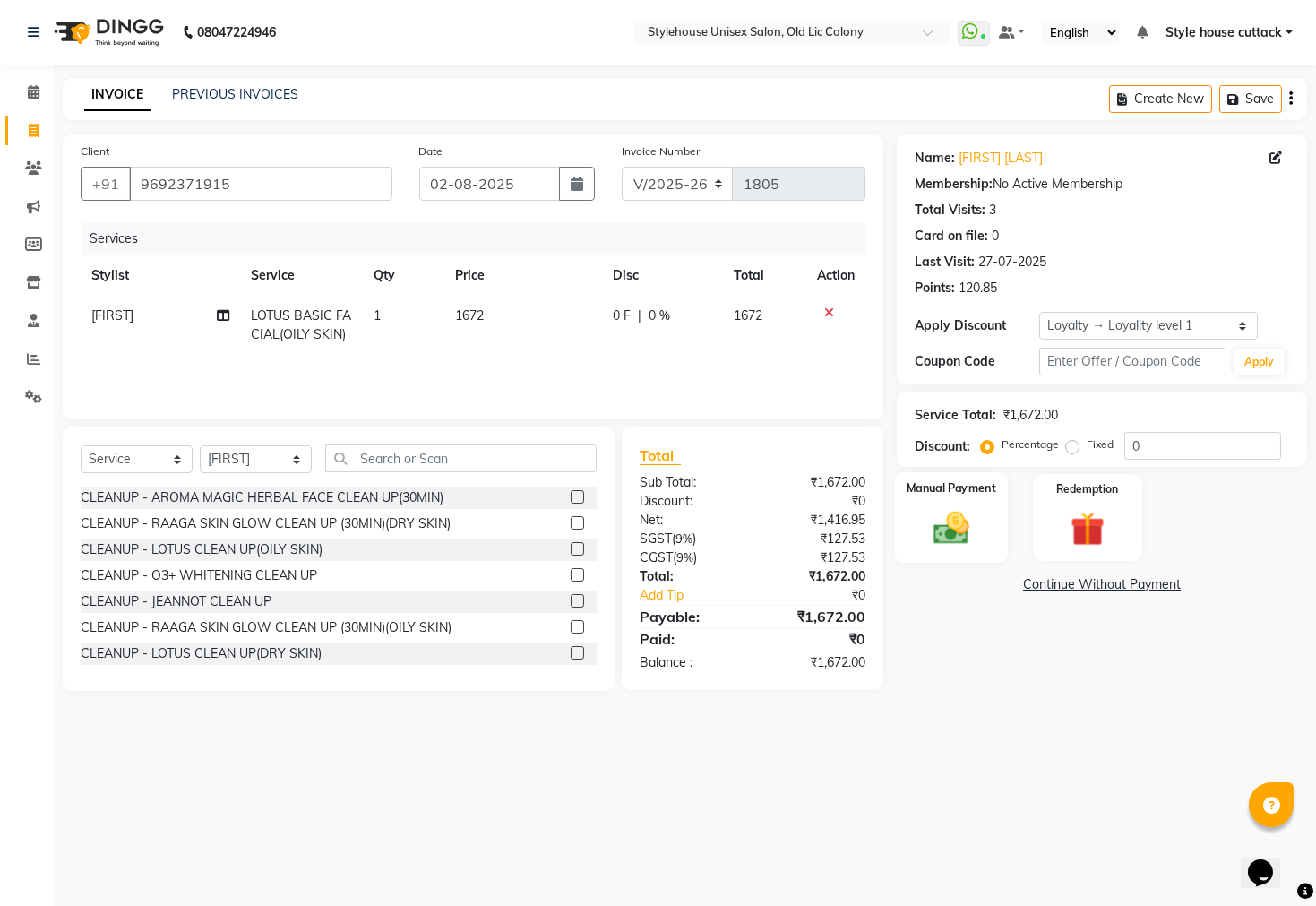 click on "Manual Payment" 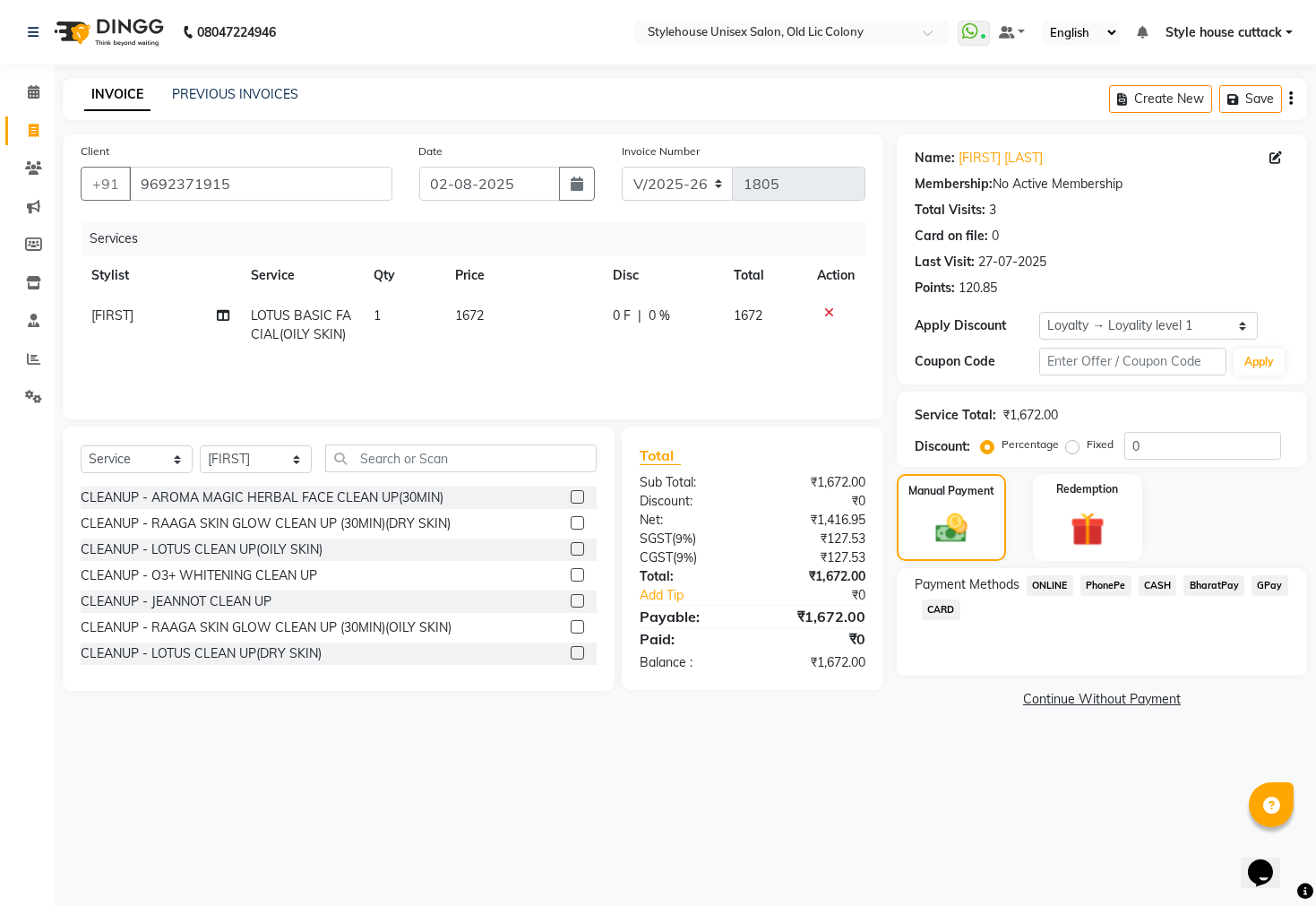 click on "PhonePe" 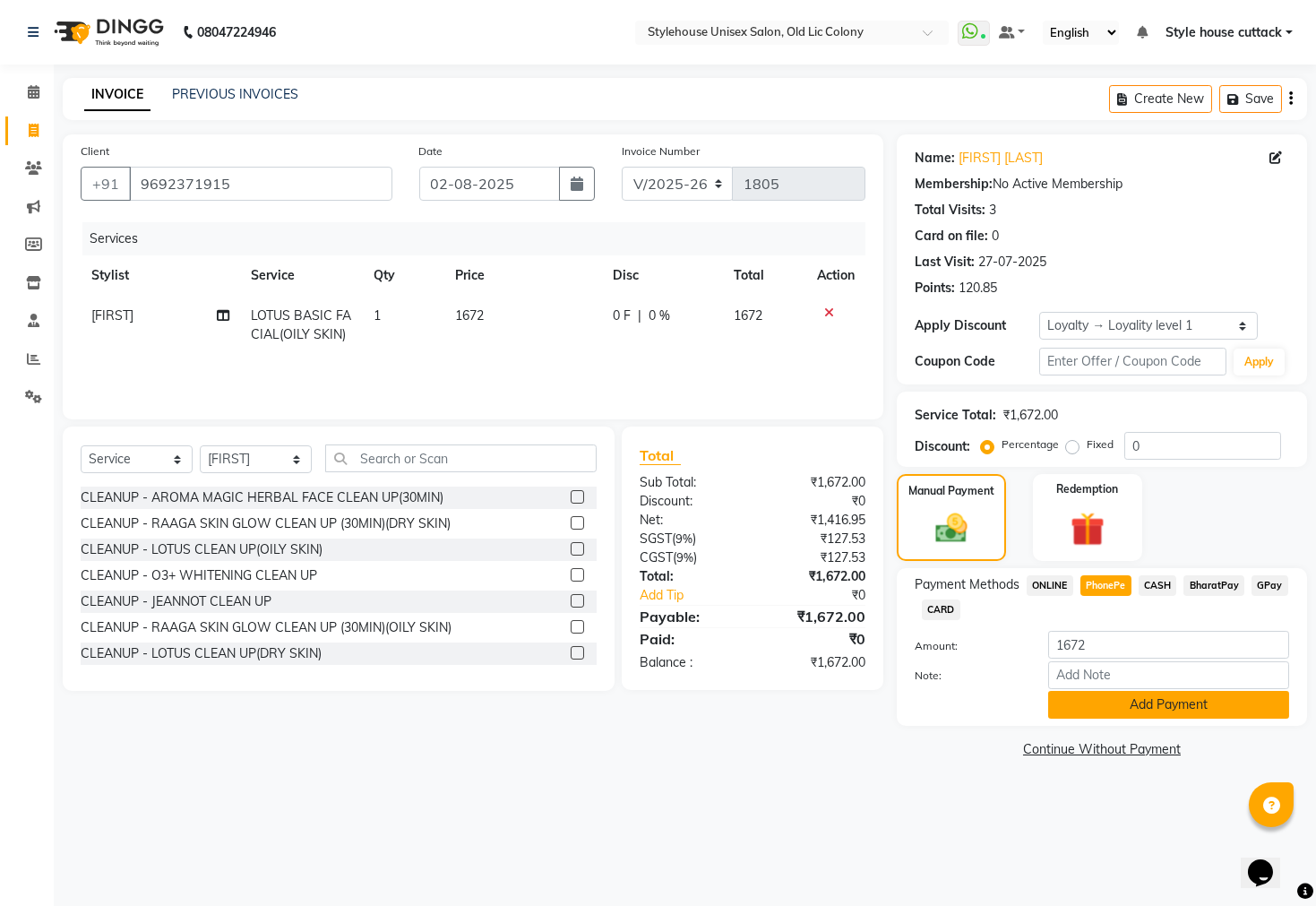 click on "Add Payment" 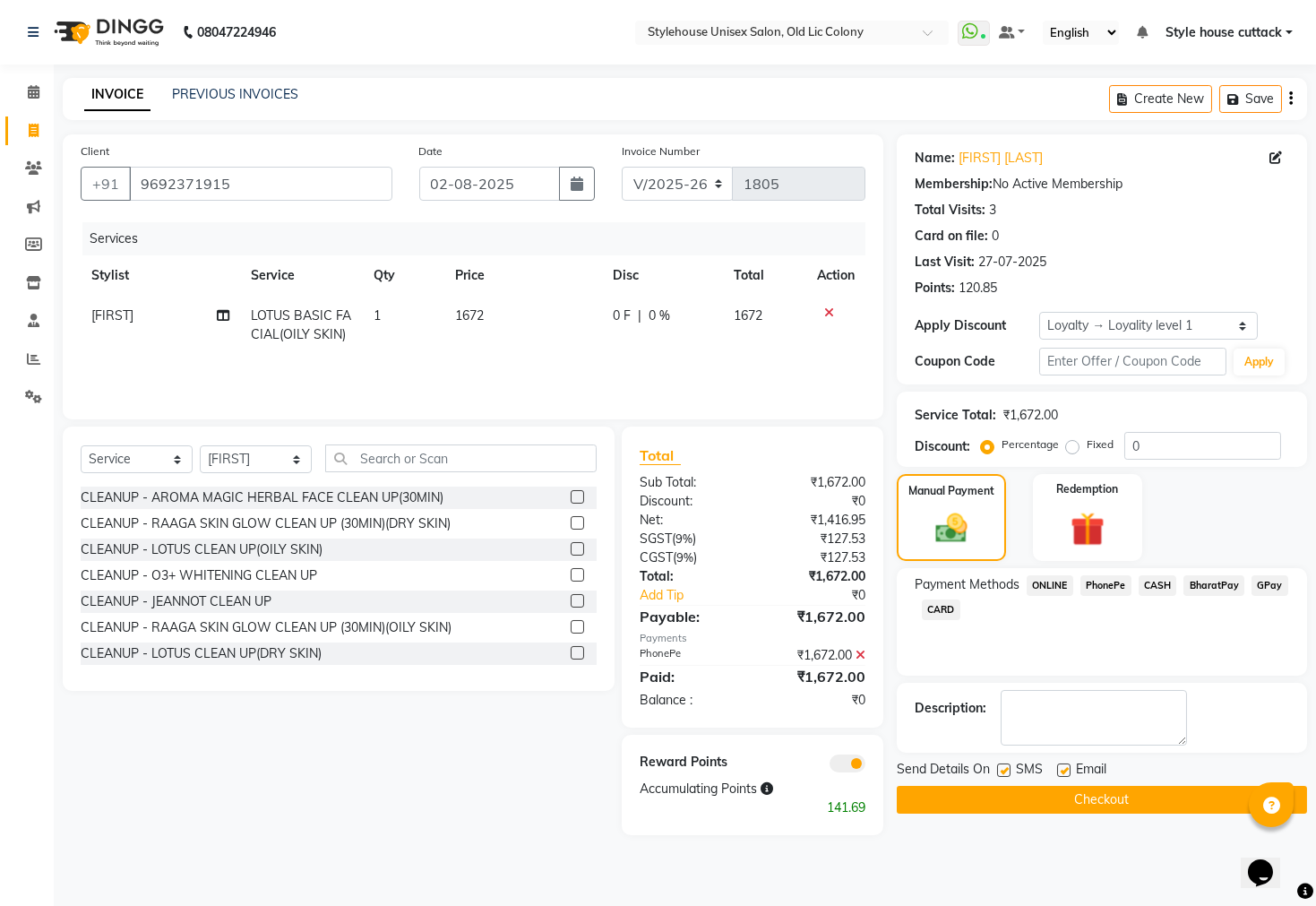 click on "Checkout" 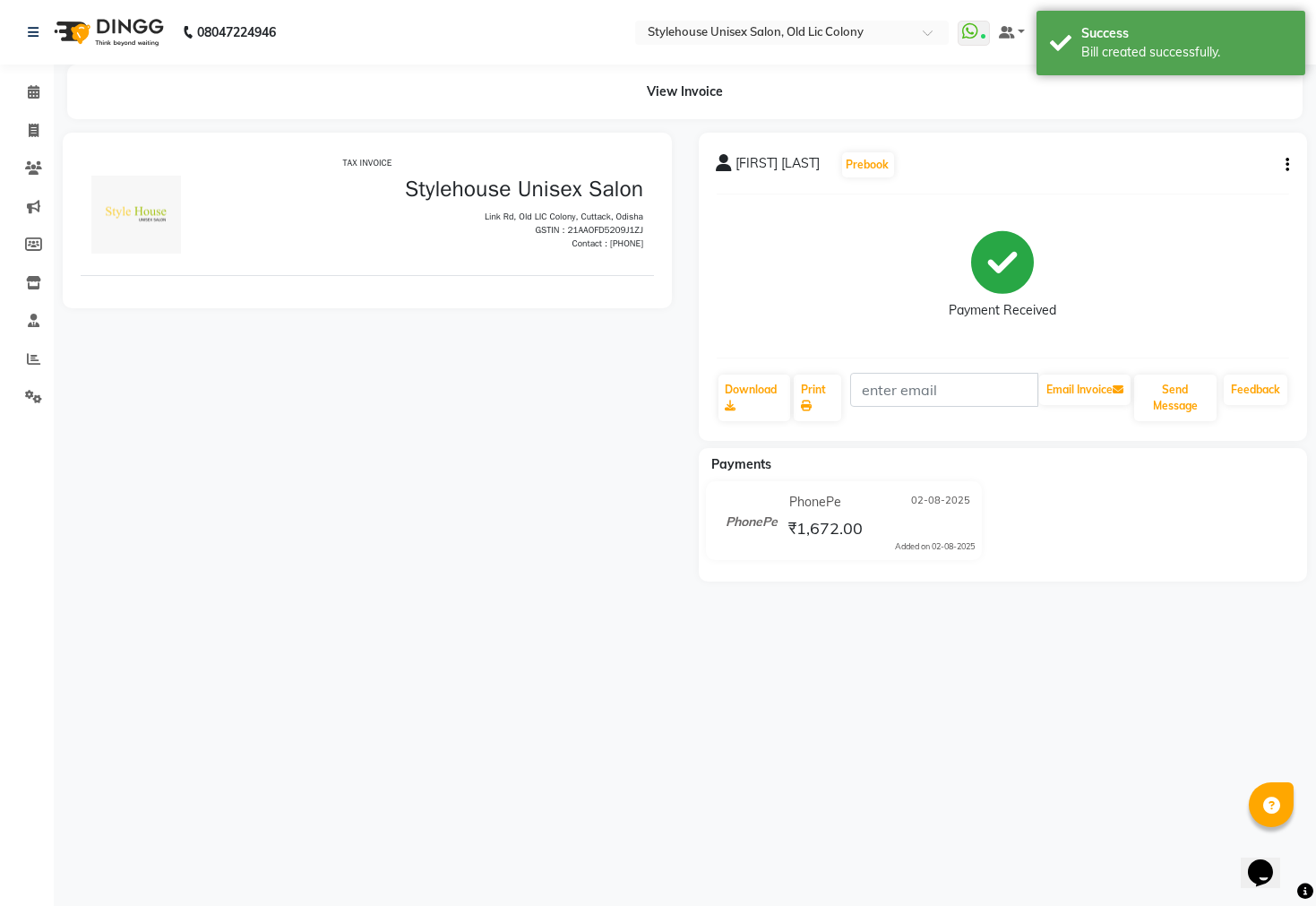 scroll, scrollTop: 0, scrollLeft: 0, axis: both 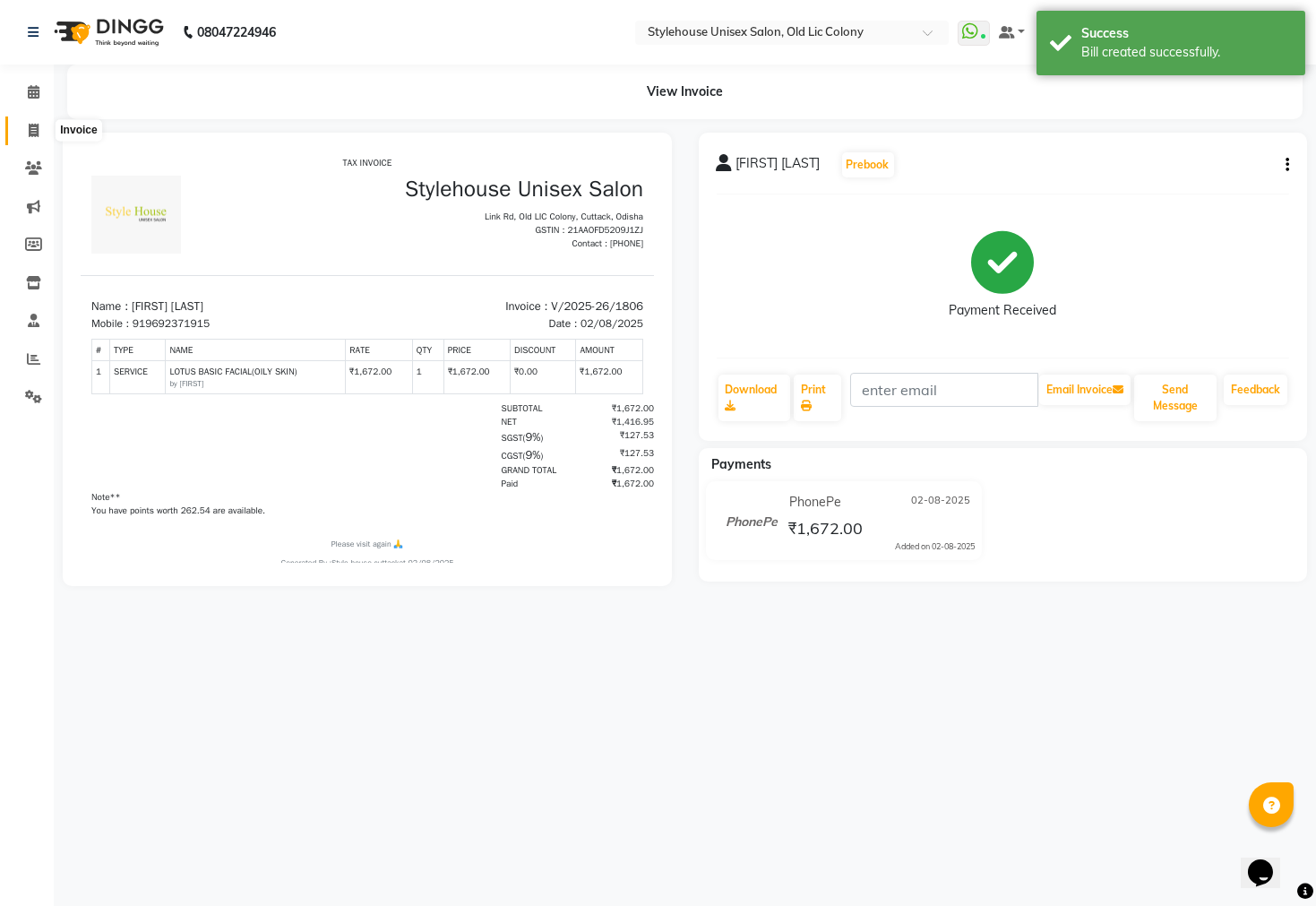 click 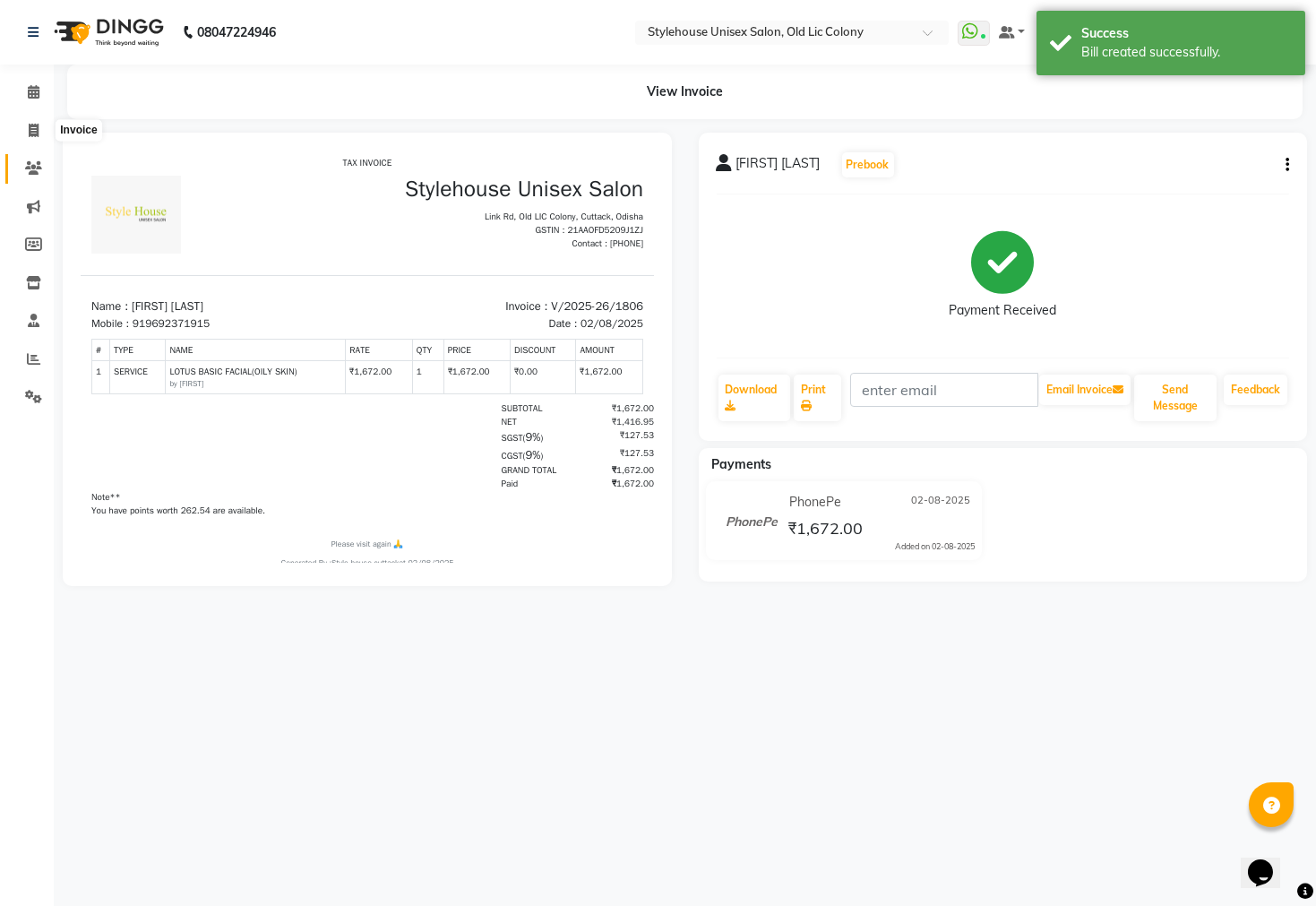 select on "4222" 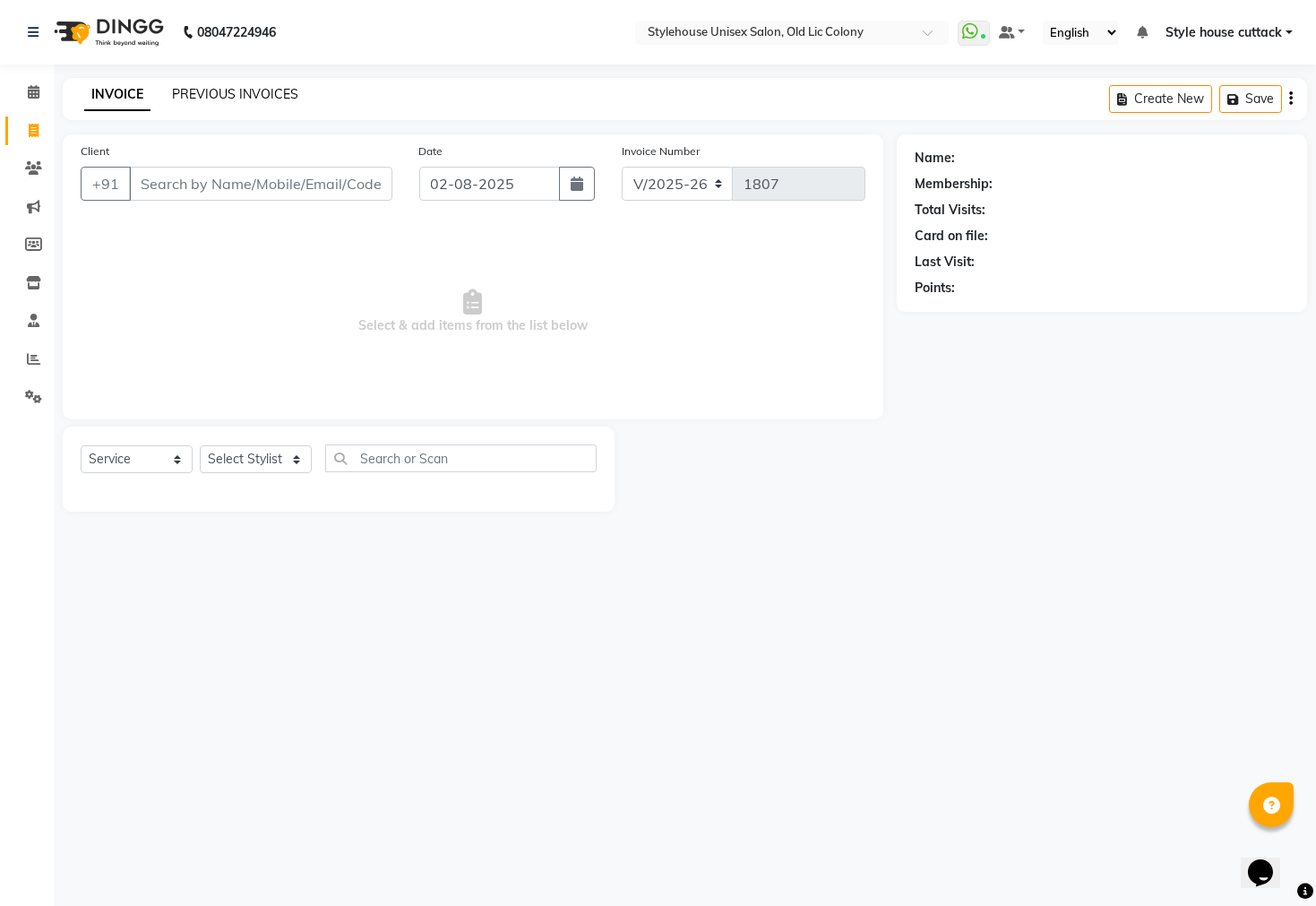click on "PREVIOUS INVOICES" 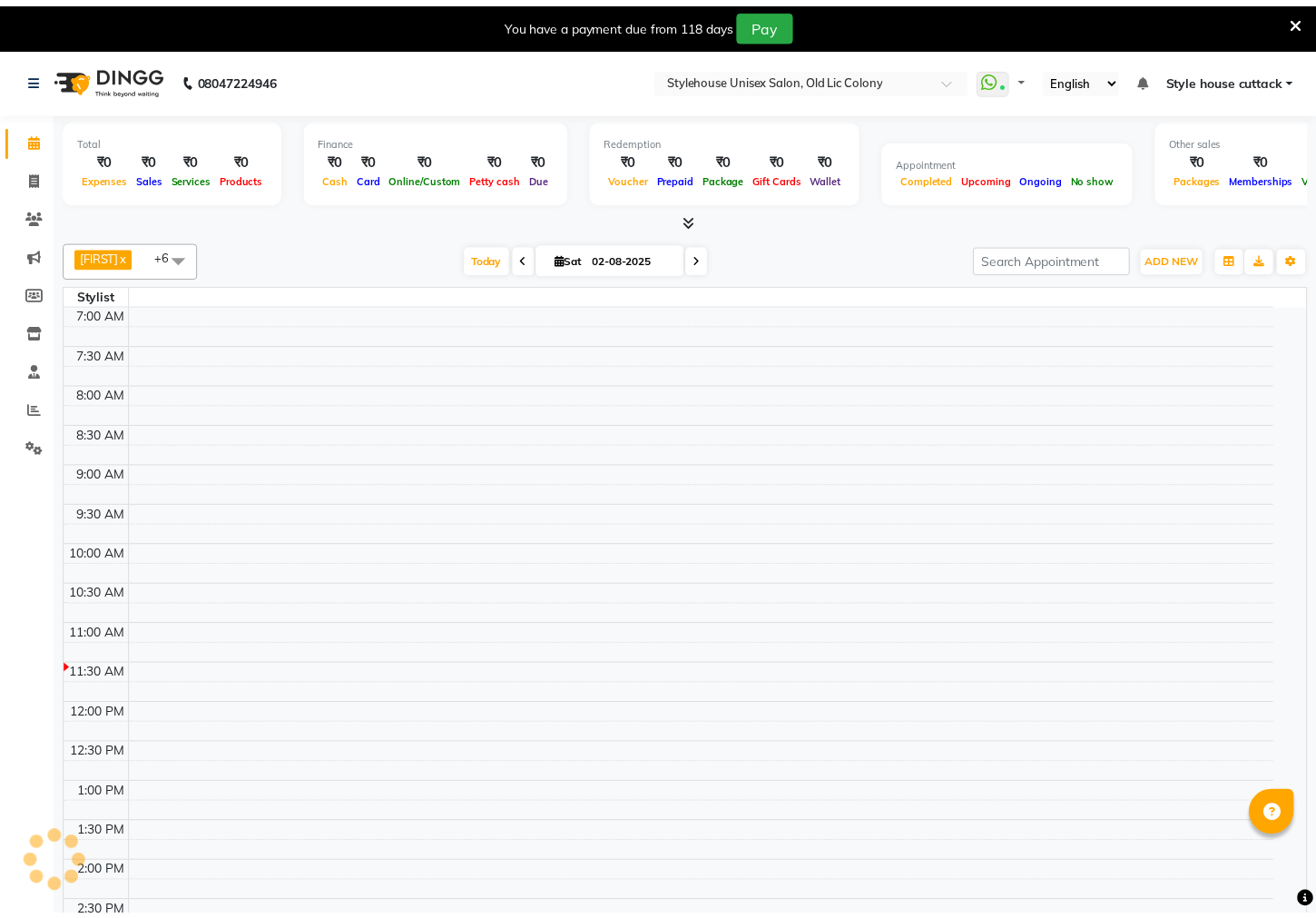 scroll, scrollTop: 0, scrollLeft: 0, axis: both 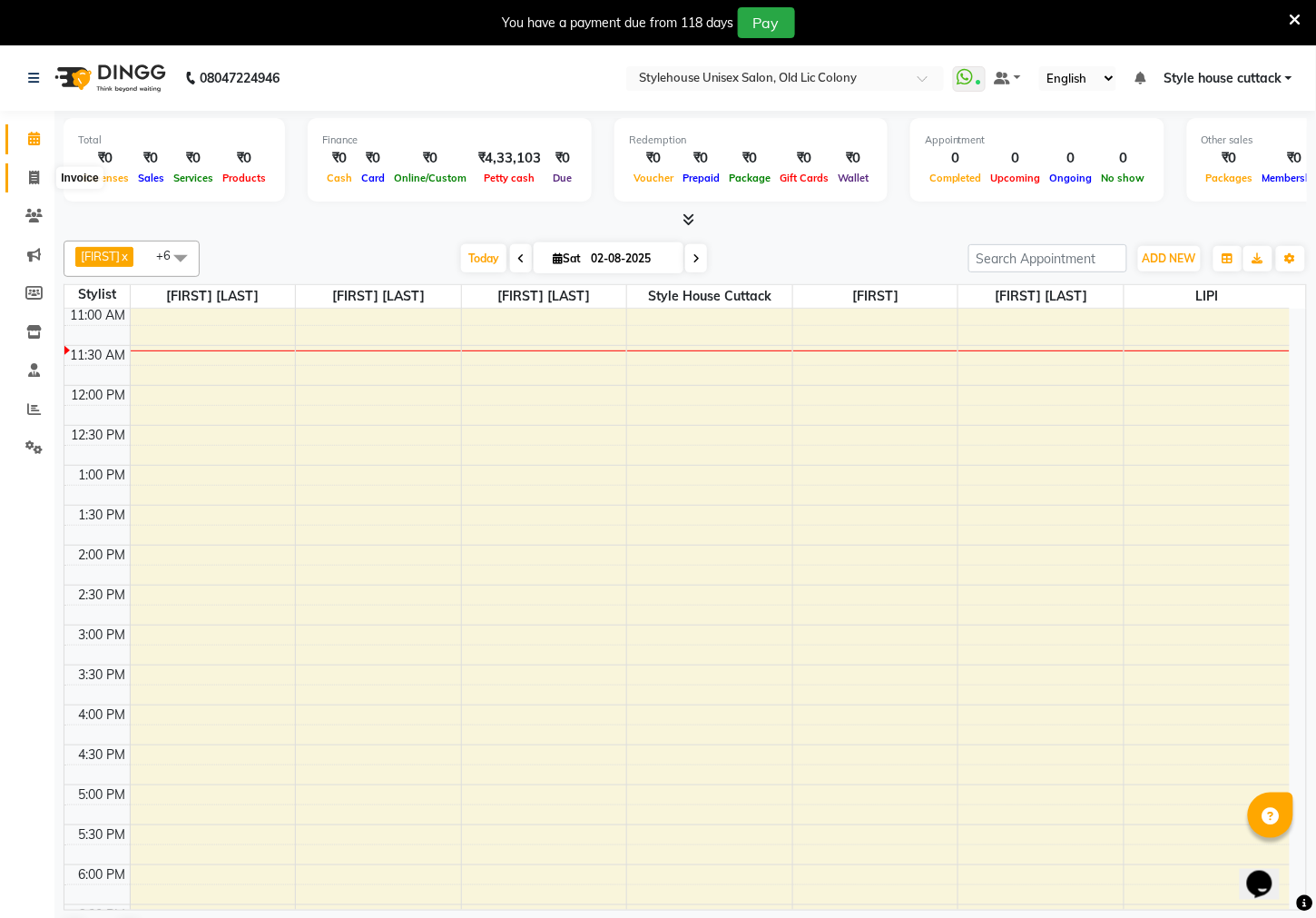 click 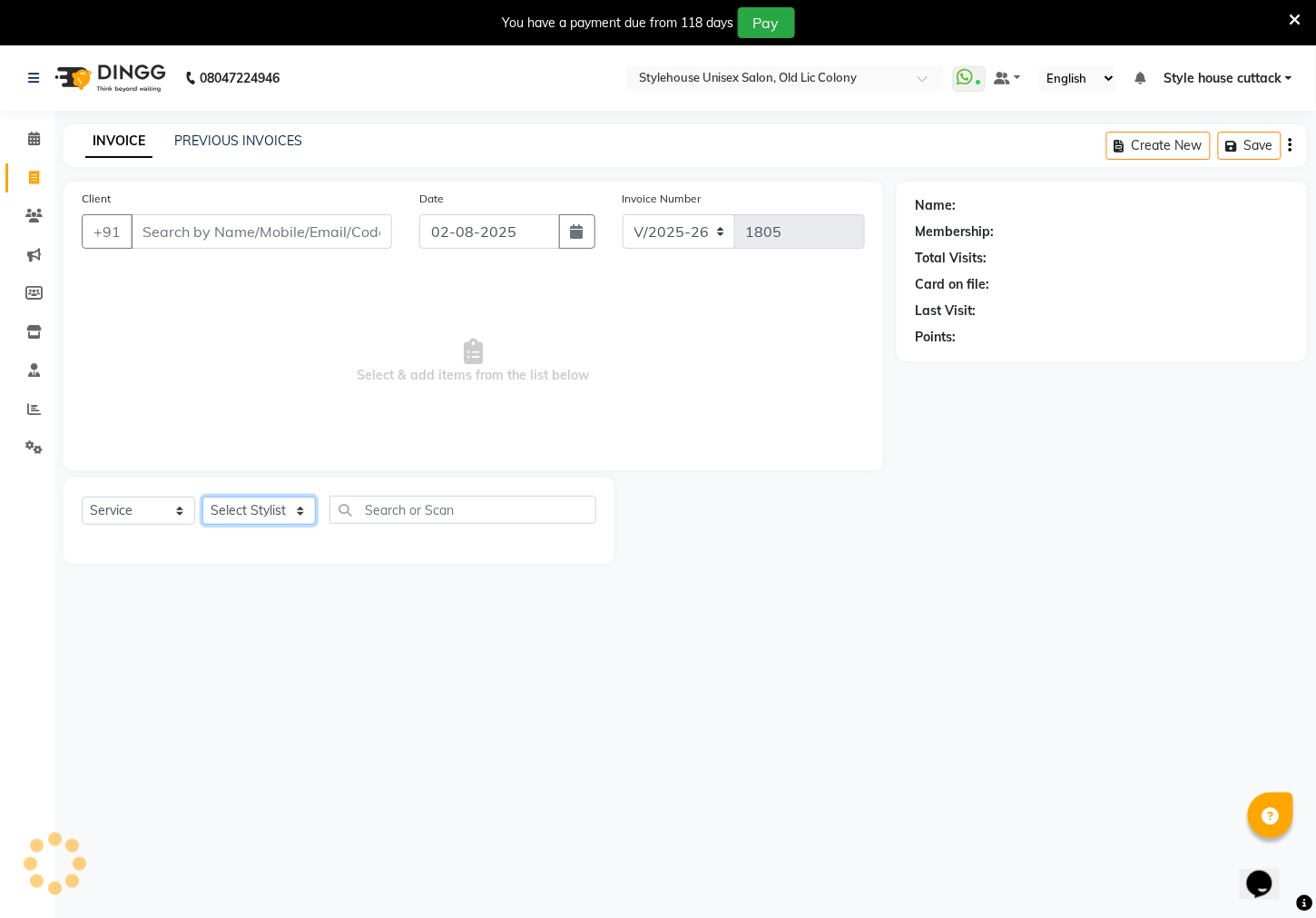 click on "Select Stylist Bharati Nanda Bikash Chintu Kanha Barik LIPI Manjit Barik Nitu Behera Padmini Rout Payal Dash PRADIP BARIK Style house cuttack" 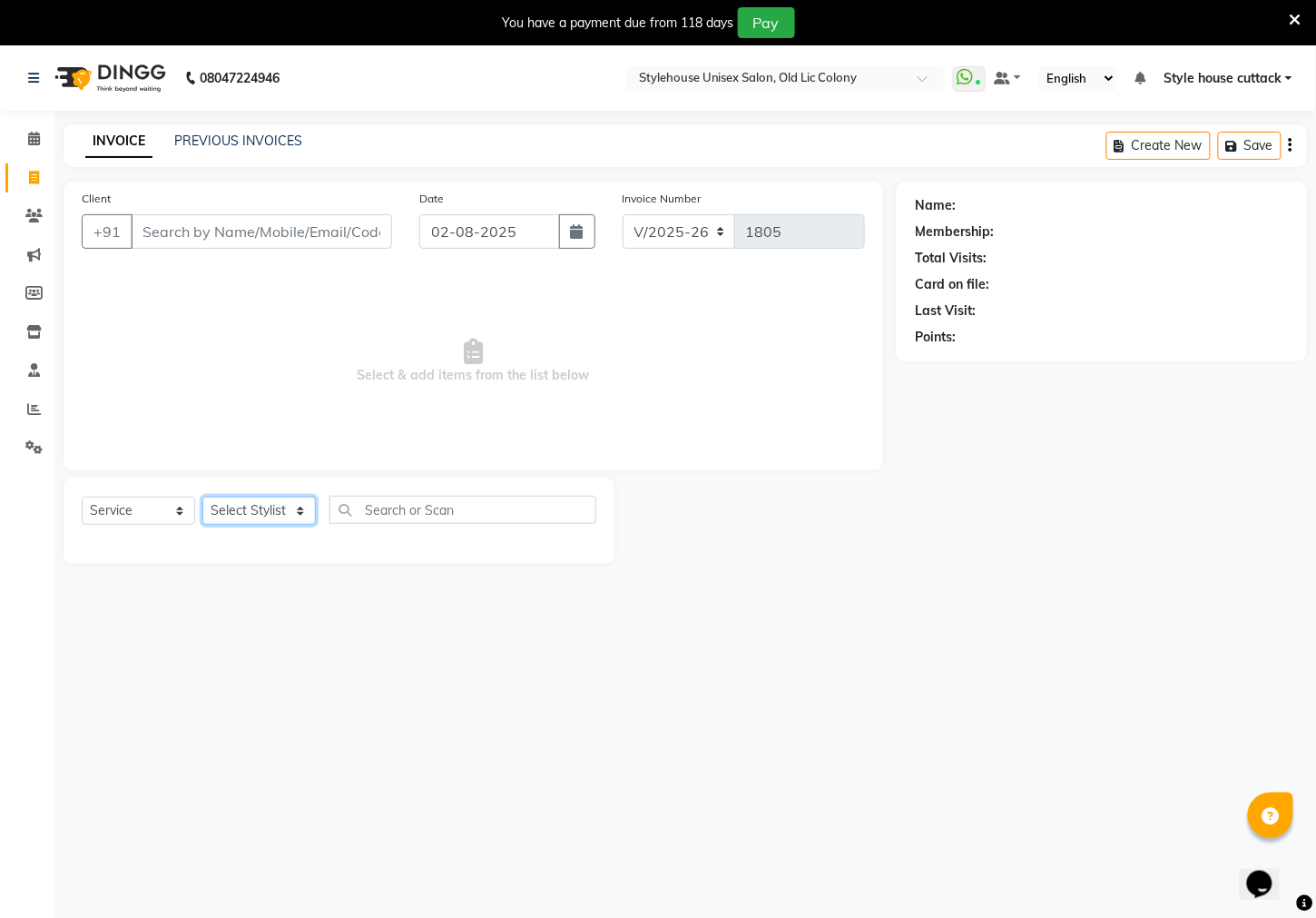select on "70914" 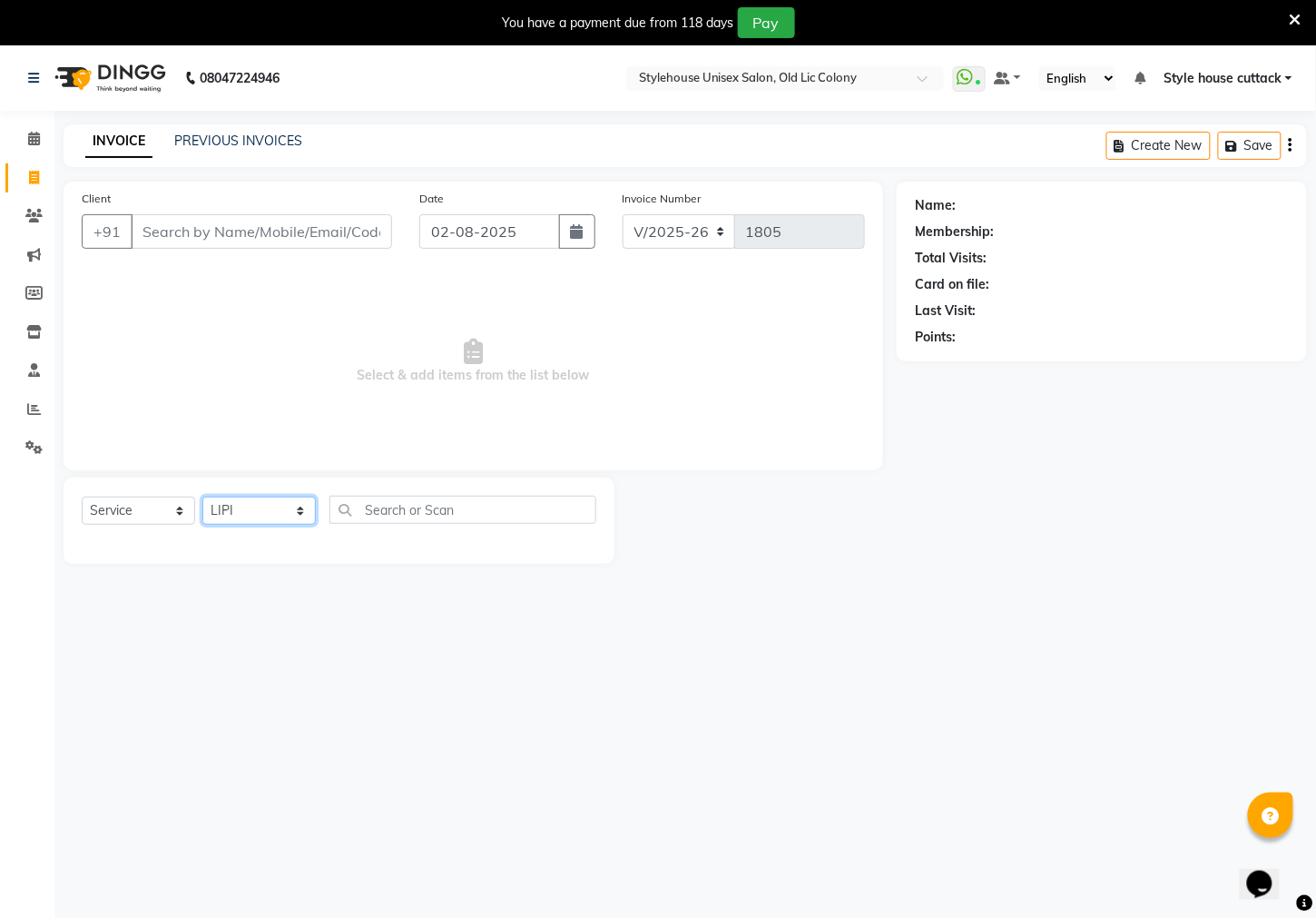 click on "Select Stylist Bharati Nanda Bikash Chintu Kanha Barik LIPI Manjit Barik Nitu Behera Padmini Rout Payal Dash PRADIP BARIK Style house cuttack" 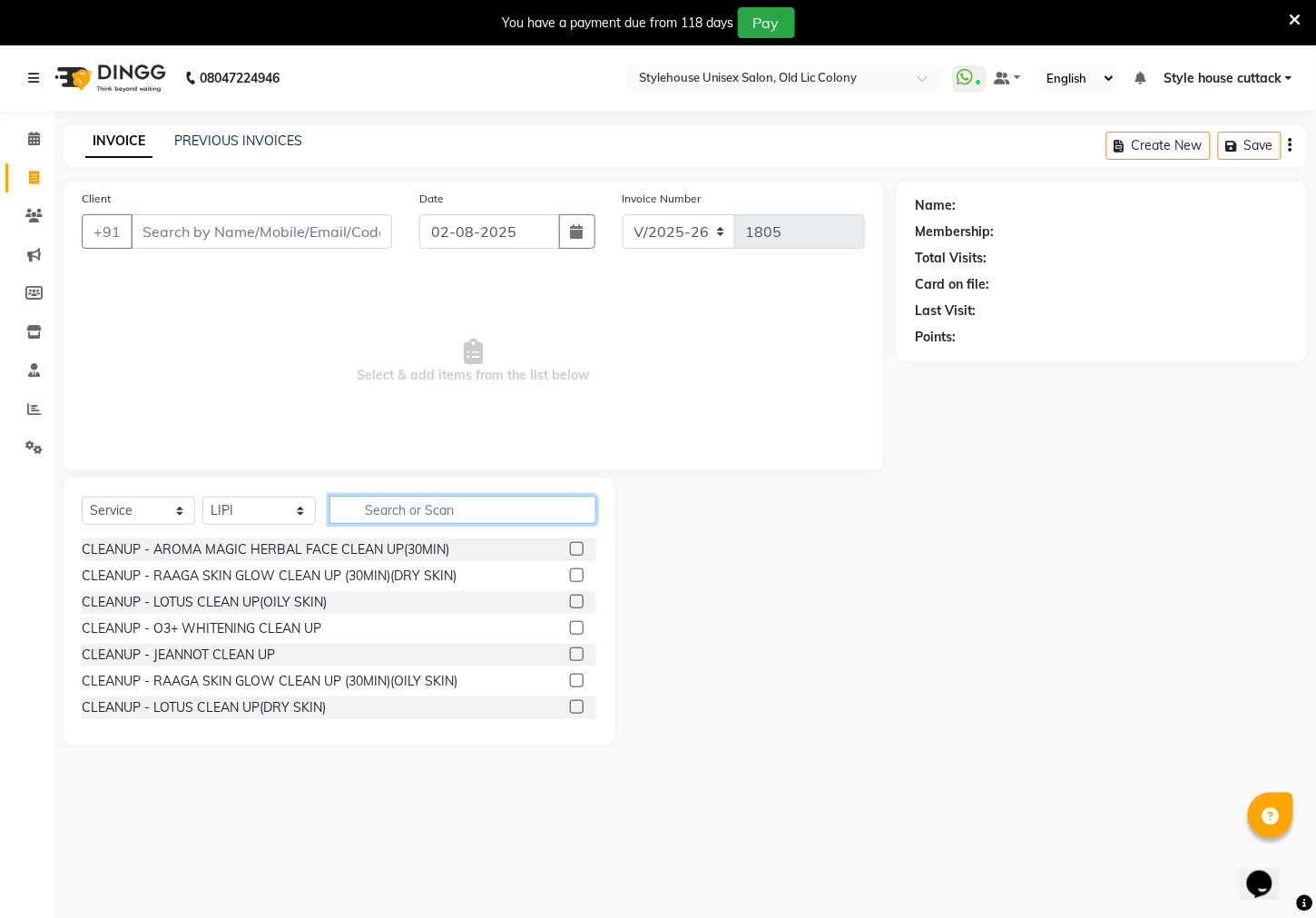 click 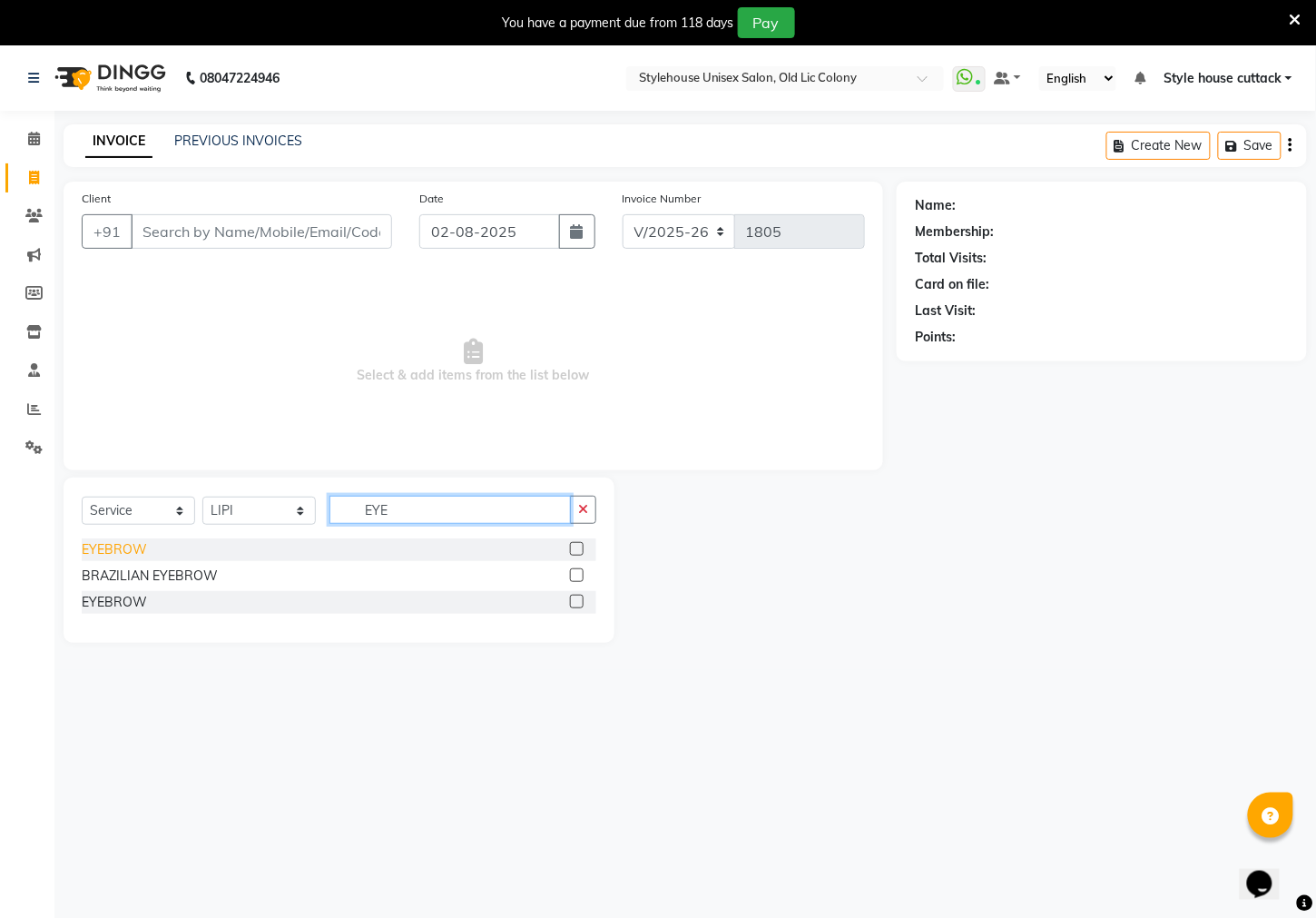 type on "EYE" 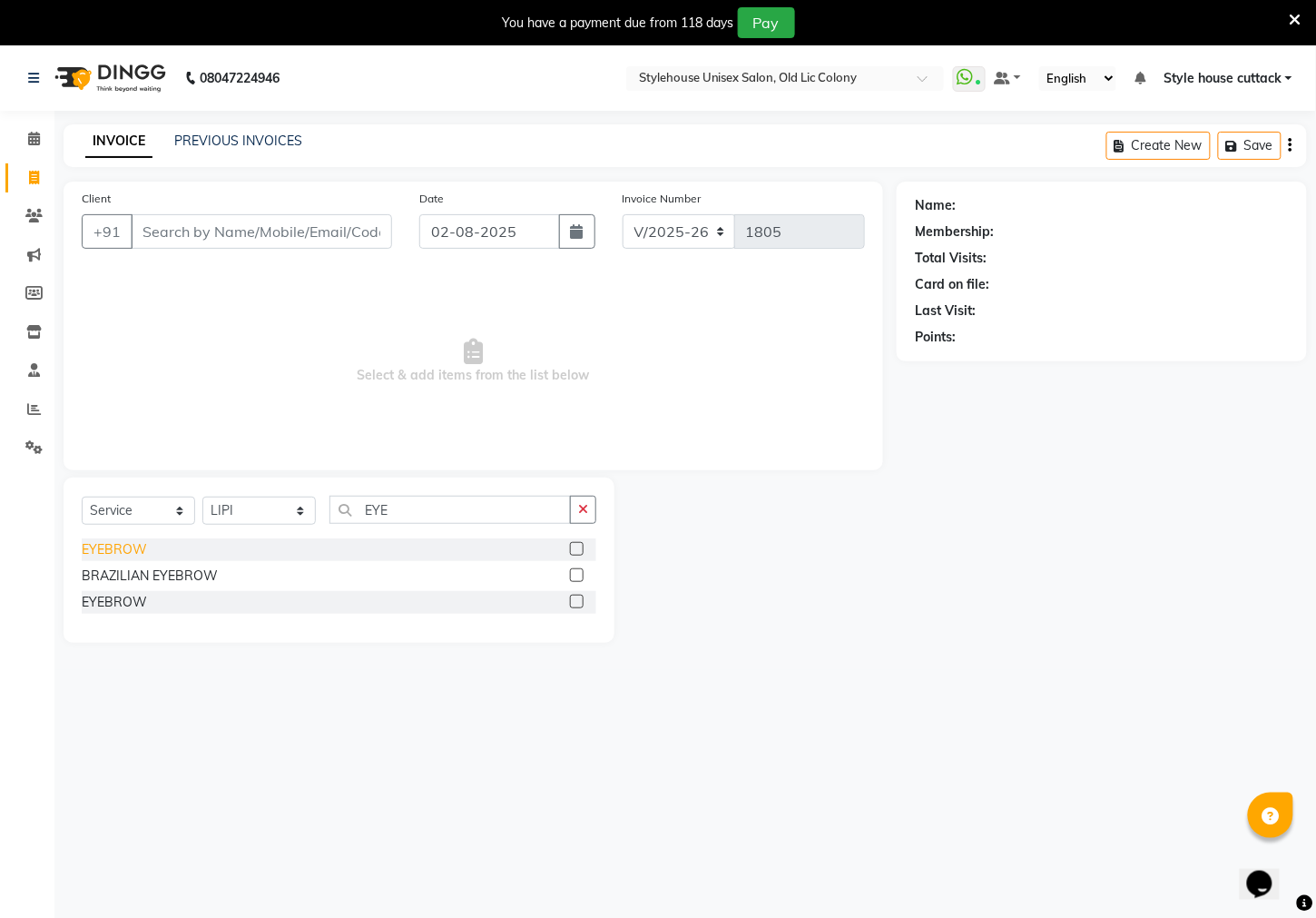 click on "EYEBROW" 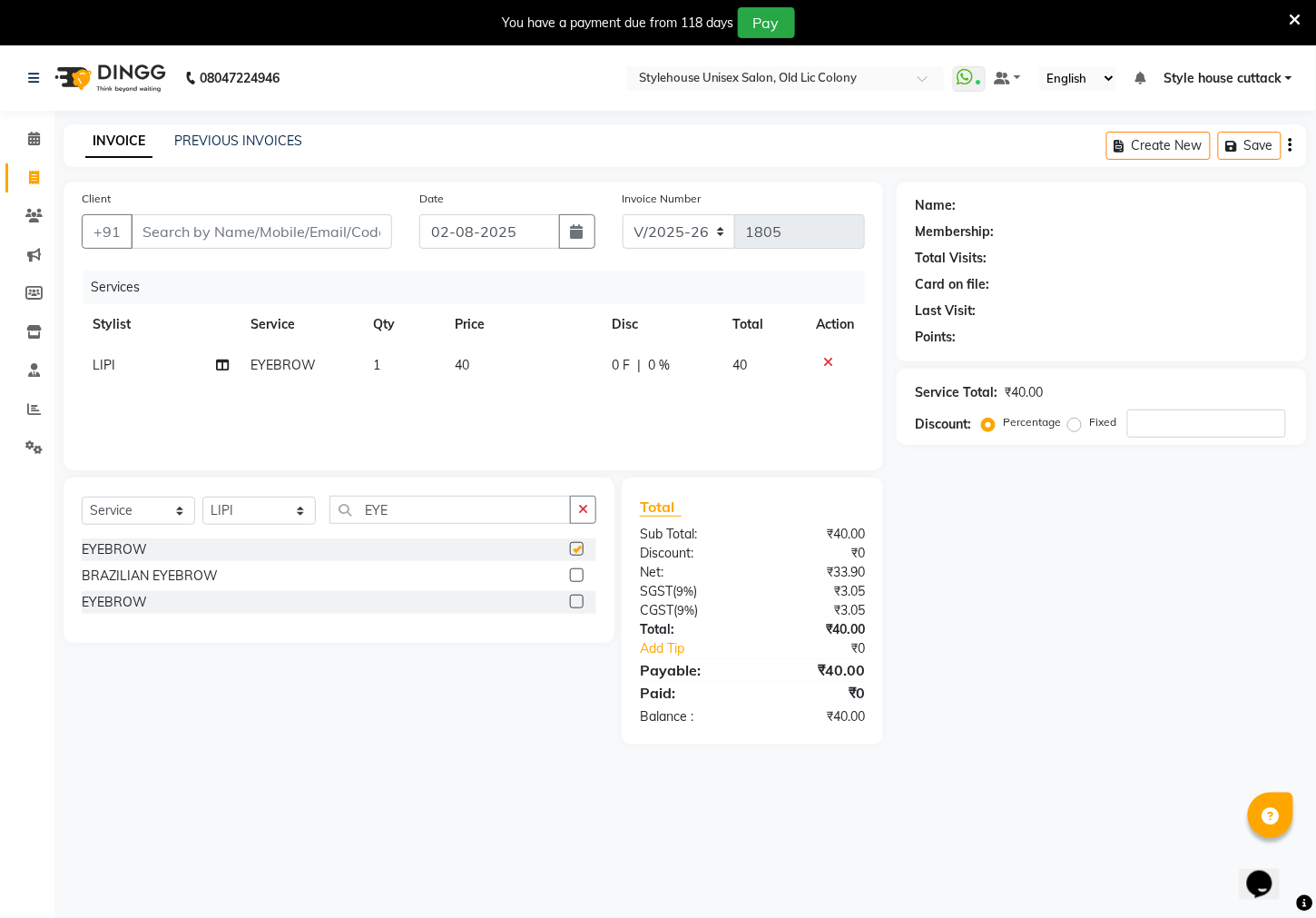 checkbox on "false" 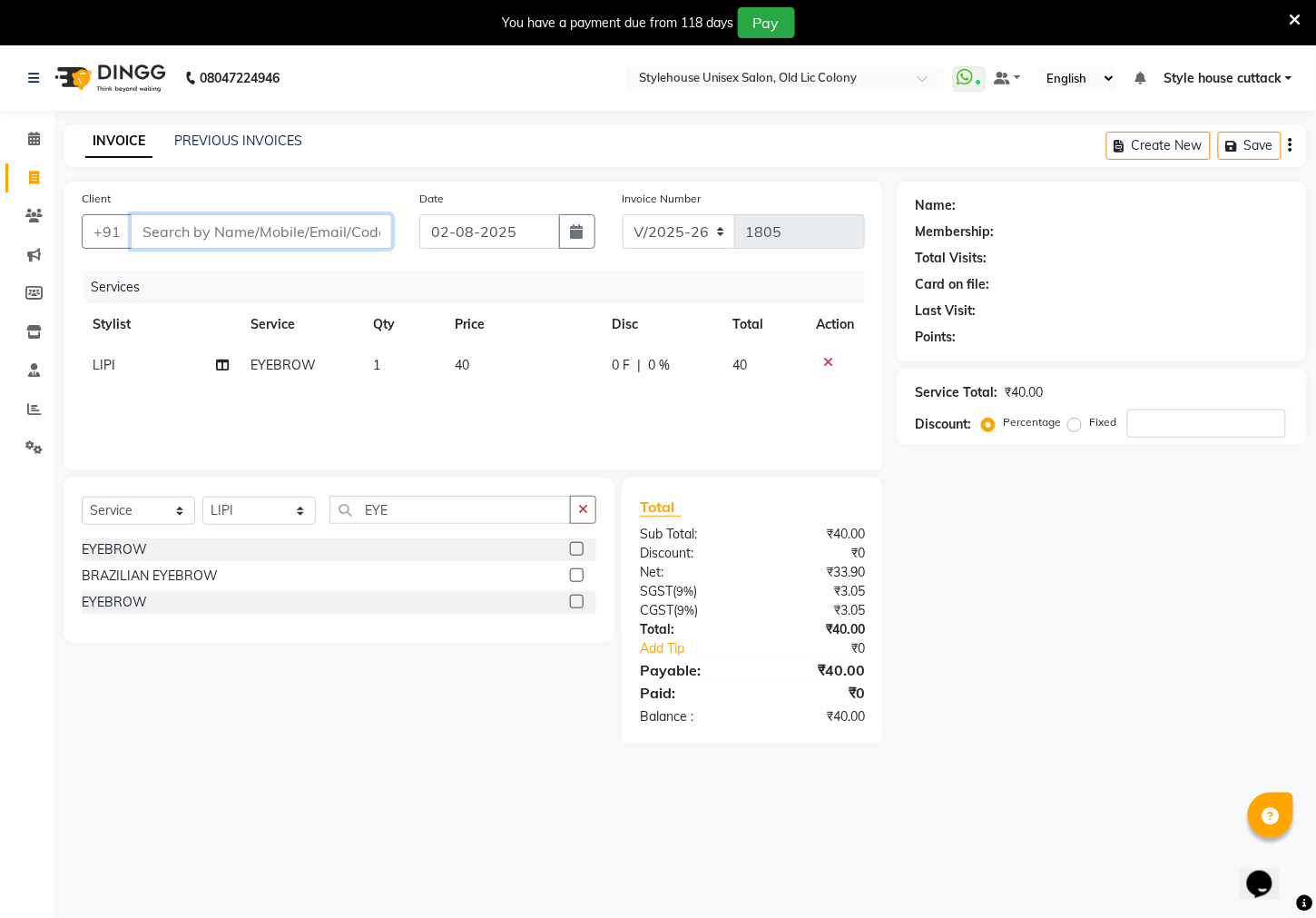 click on "Client" at bounding box center (261, 232) 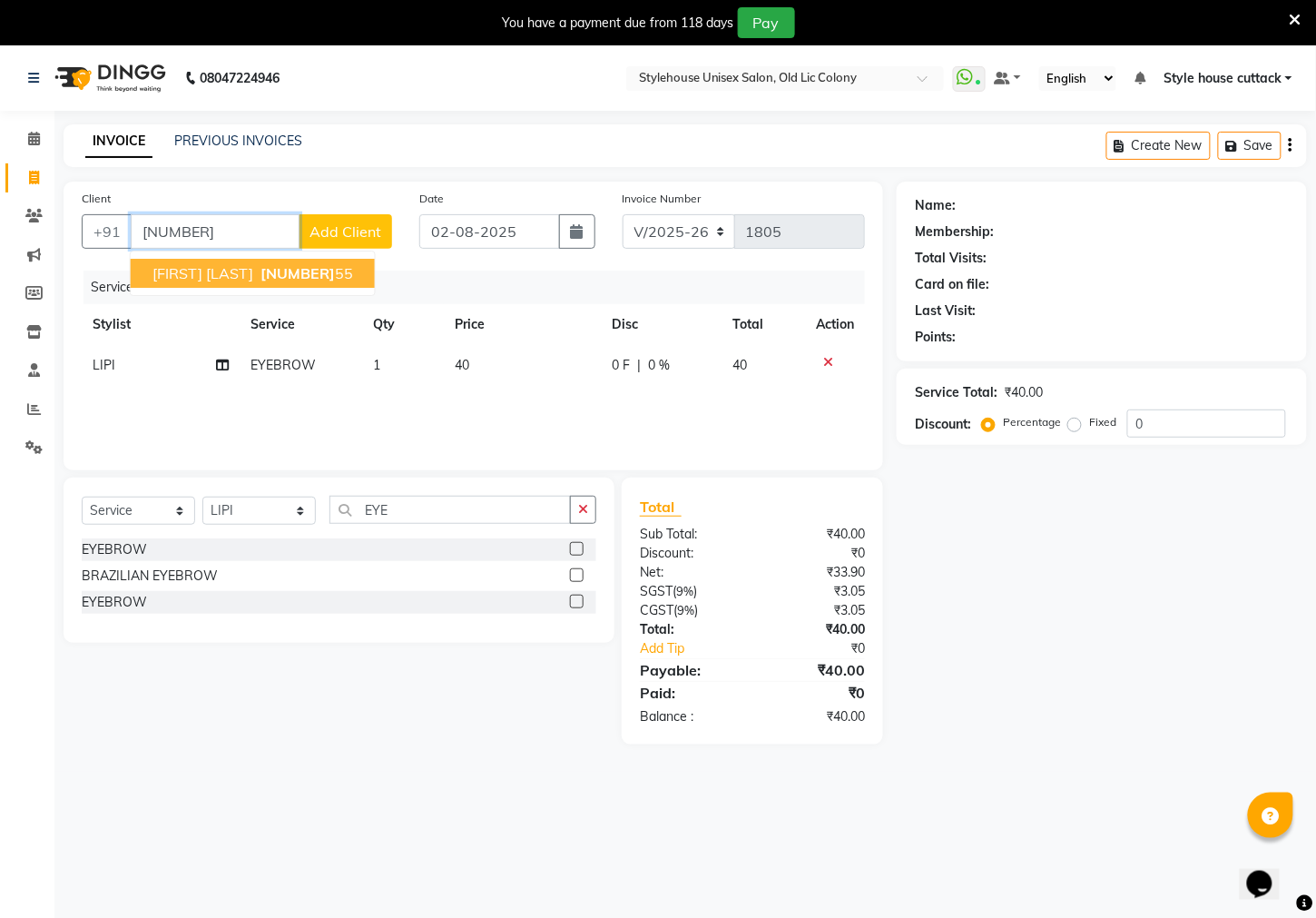click on "[FIRST] [LAST]" at bounding box center [202, 273] 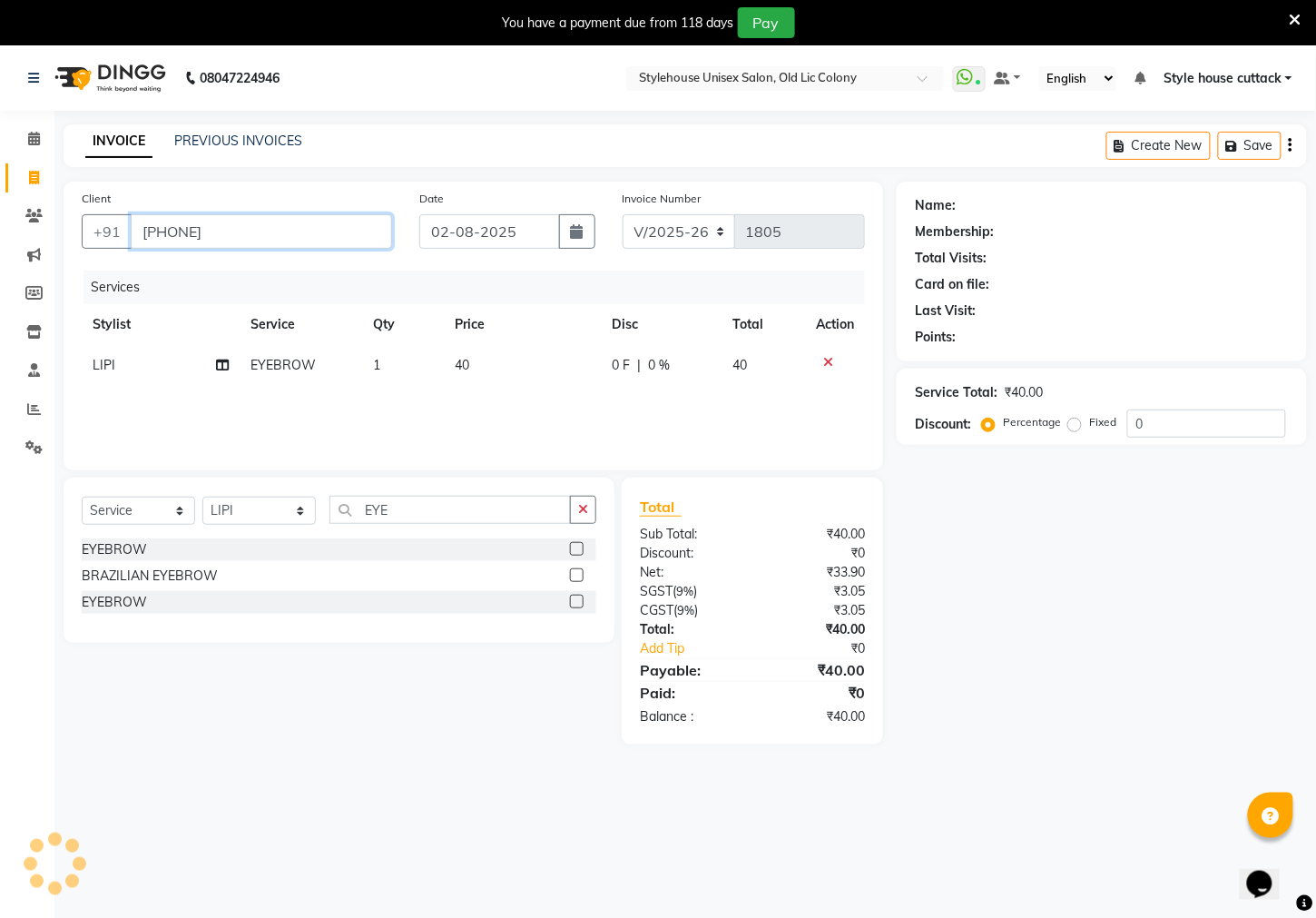 type on "[PHONE]" 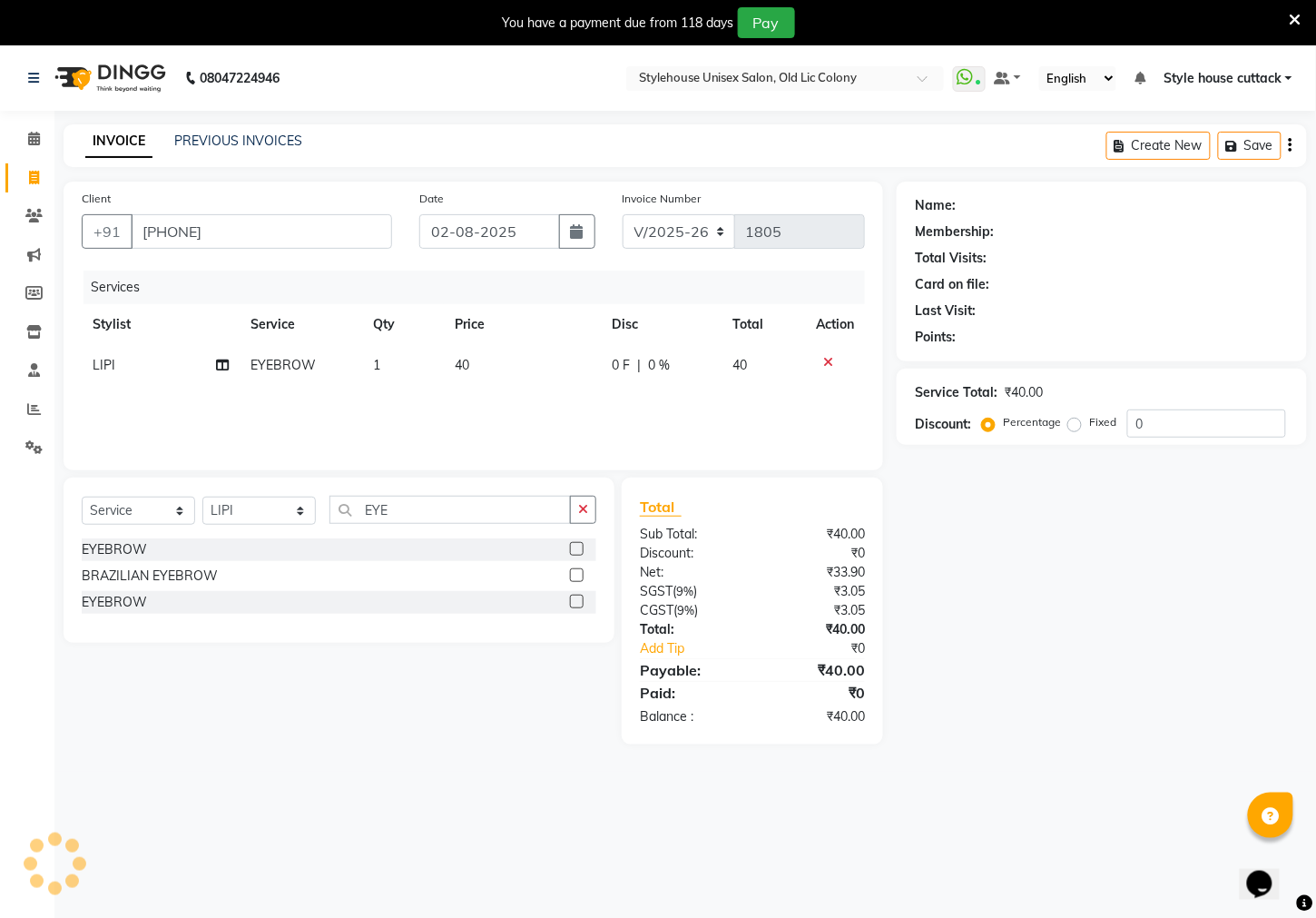 select on "1: Object" 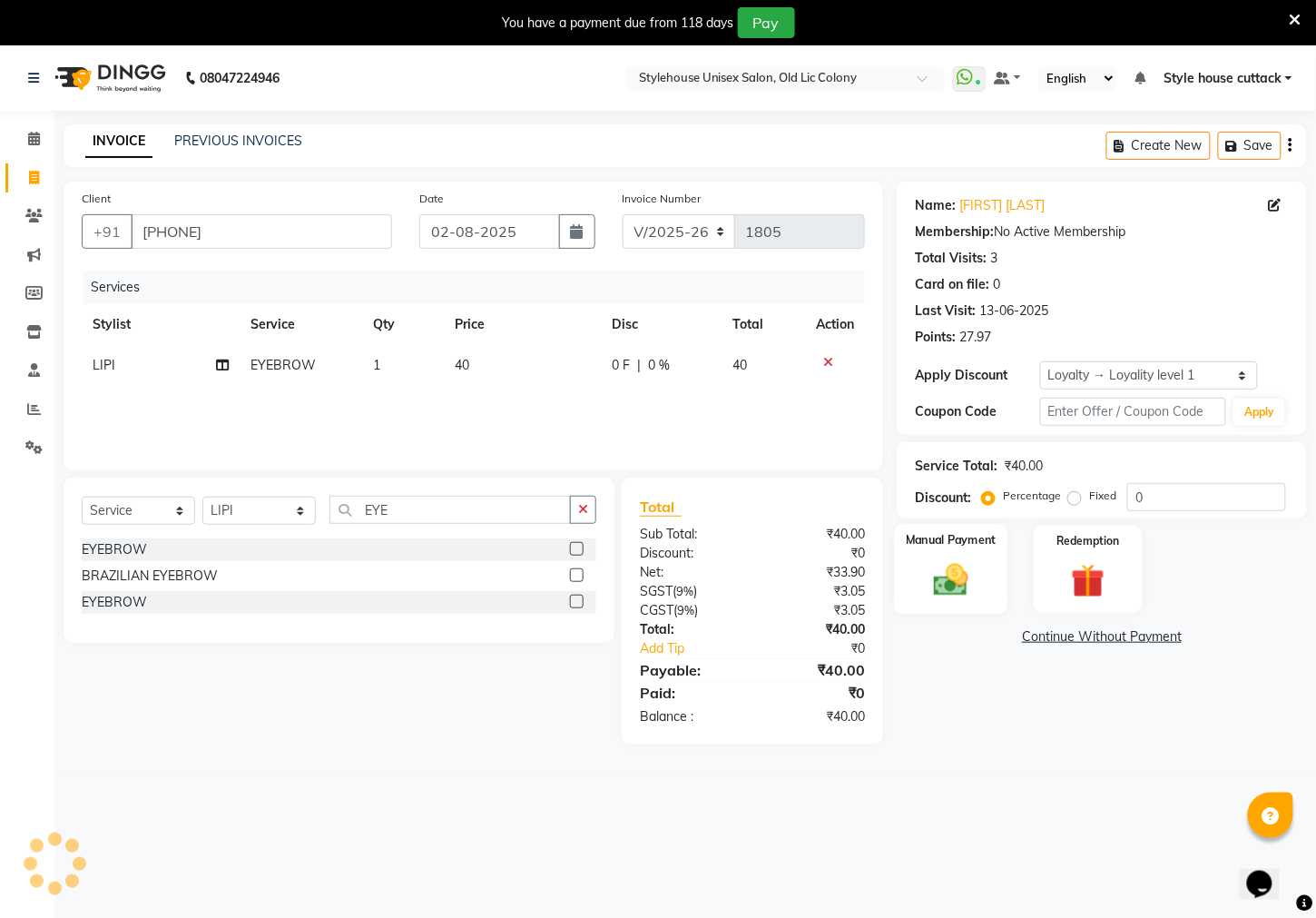 click on "Manual Payment" 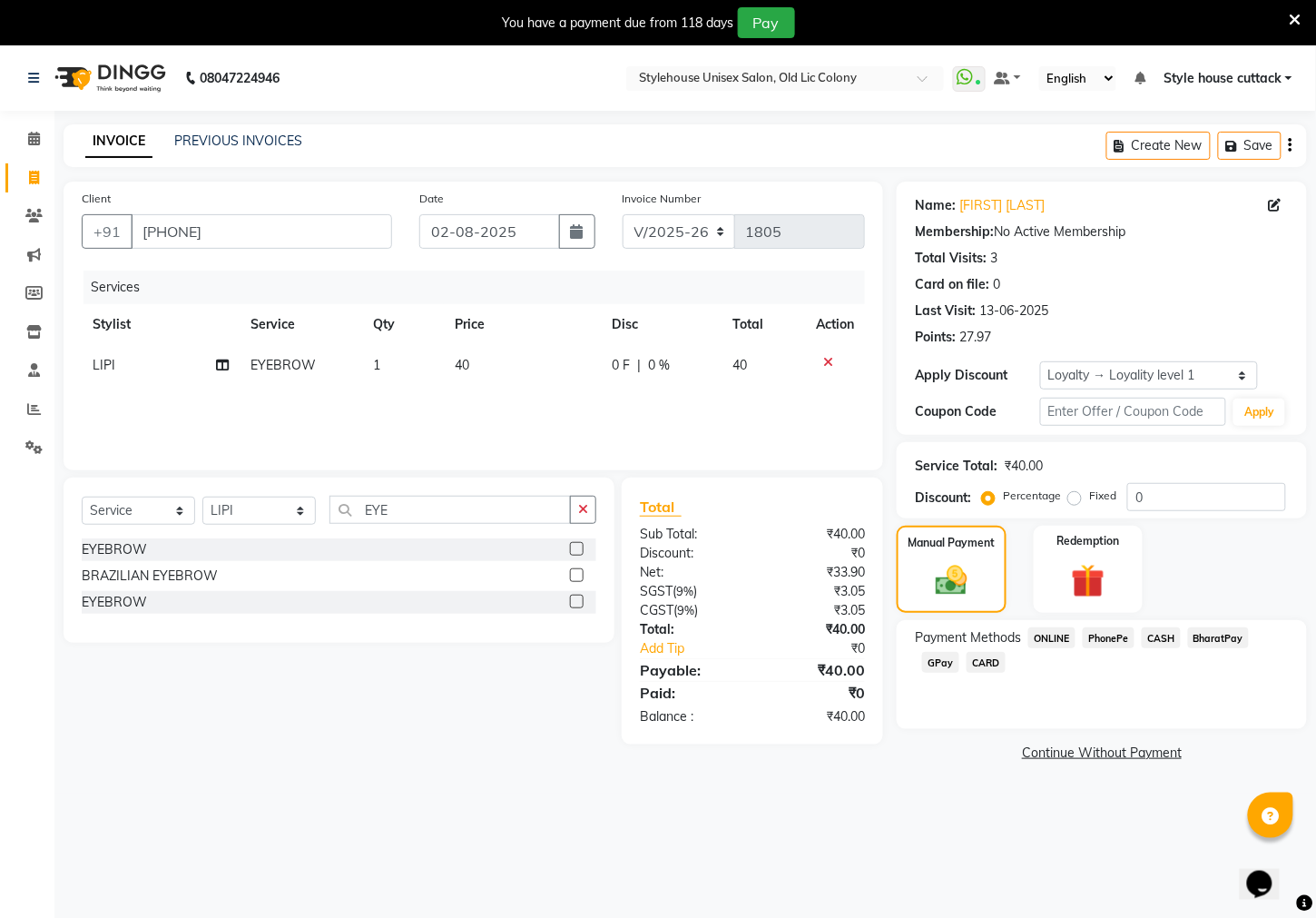 click on "PhonePe" 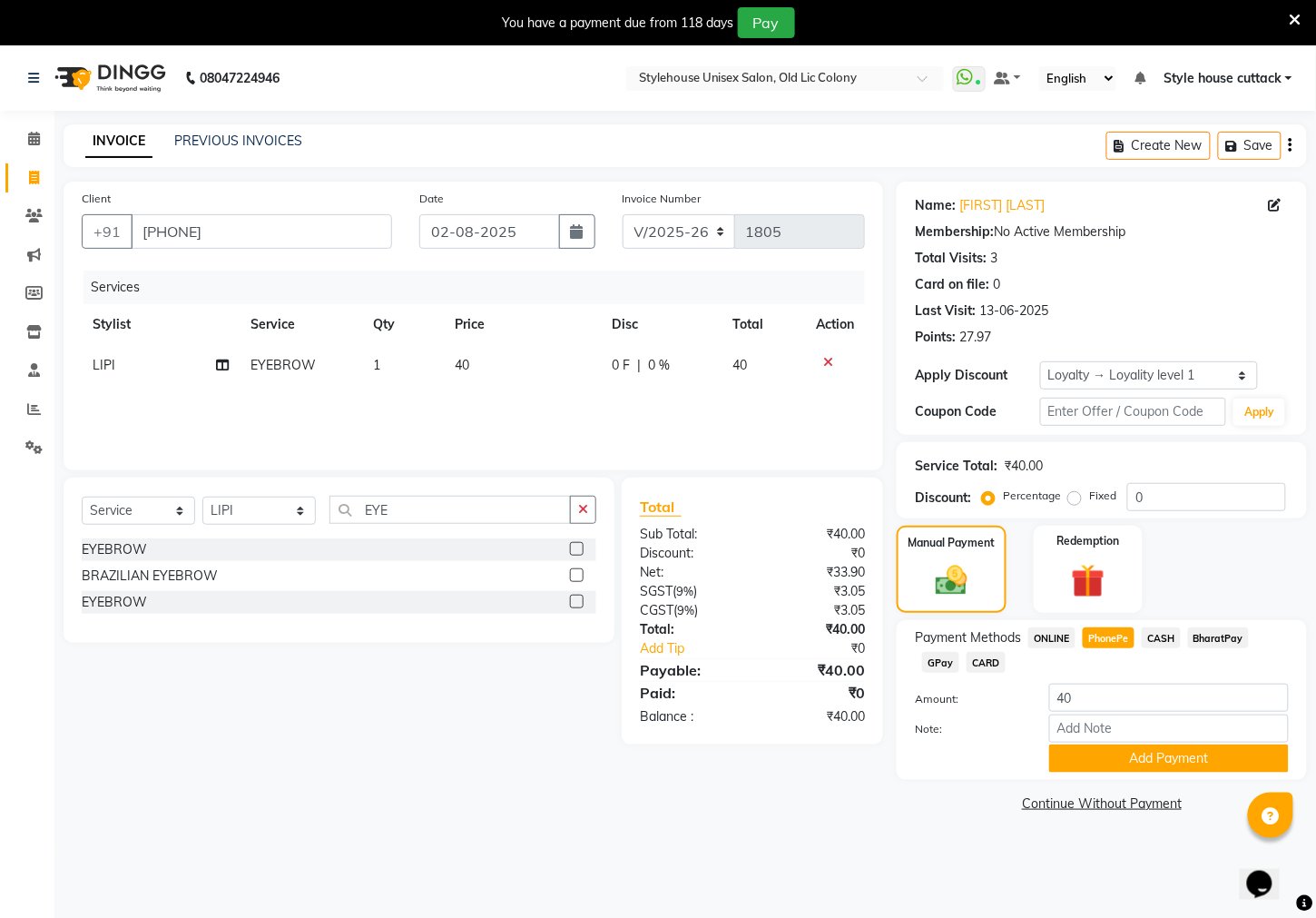 drag, startPoint x: 1134, startPoint y: 776, endPoint x: 1139, endPoint y: 763, distance: 13.928388 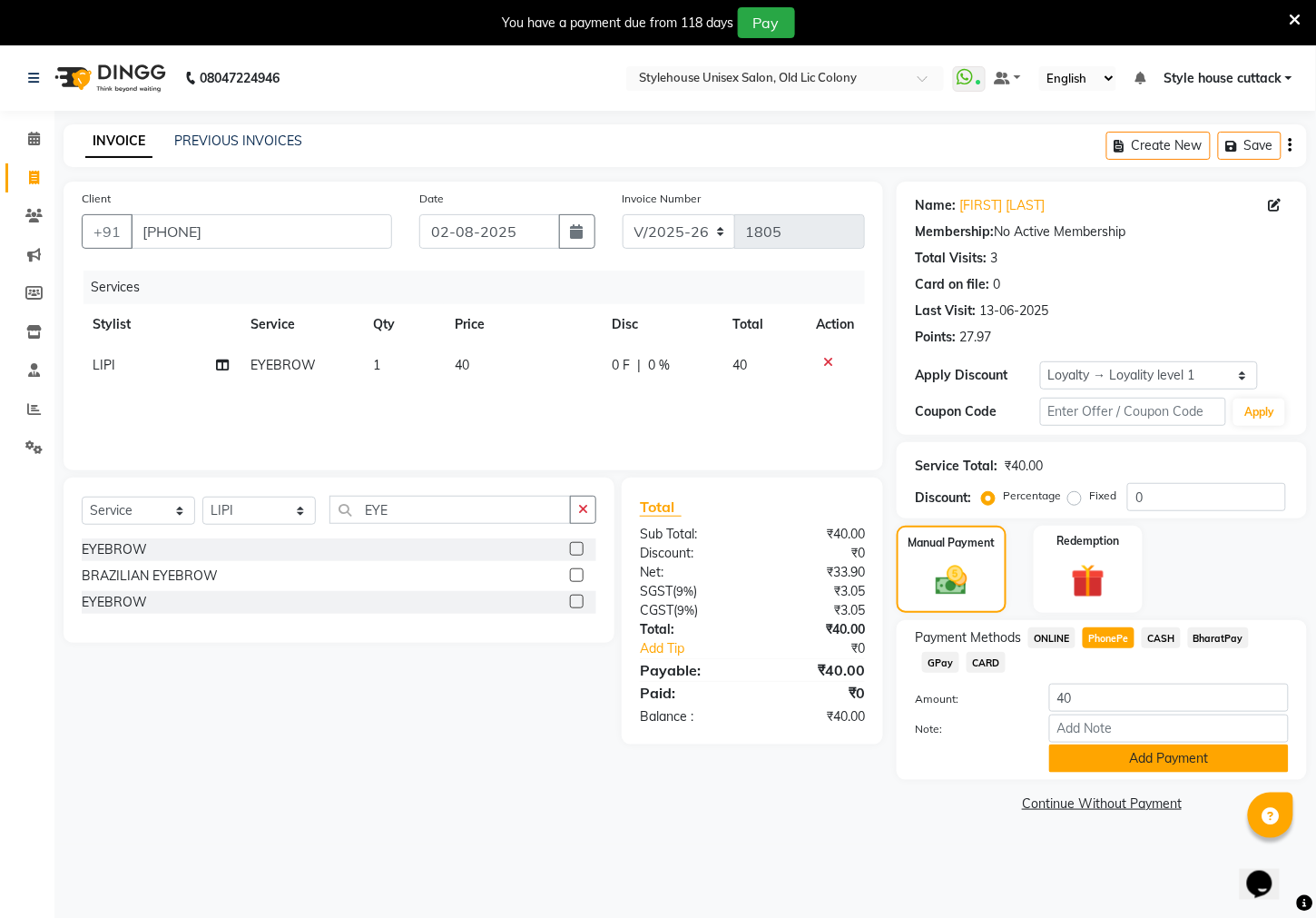 click on "Add Payment" 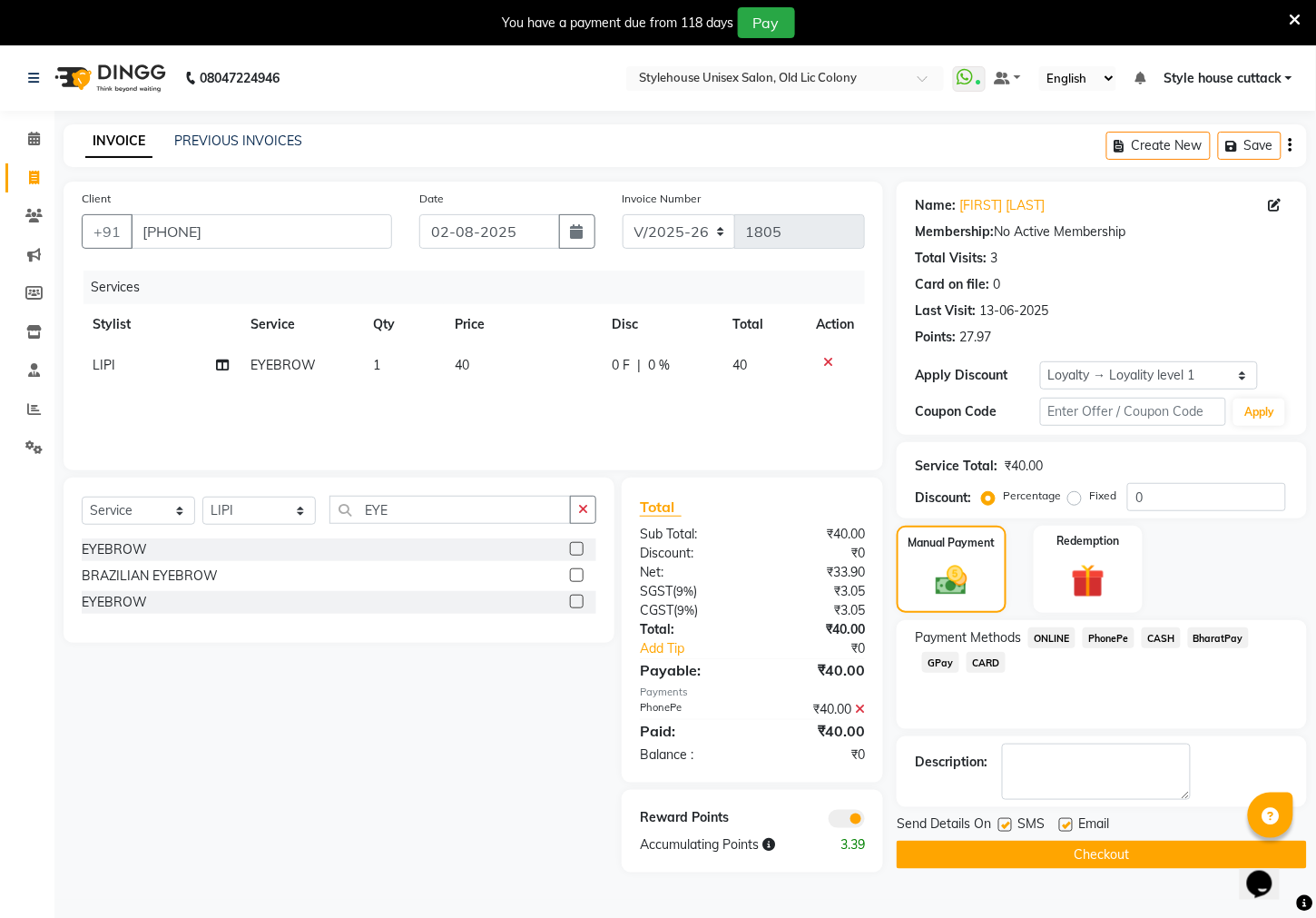 click on "Checkout" 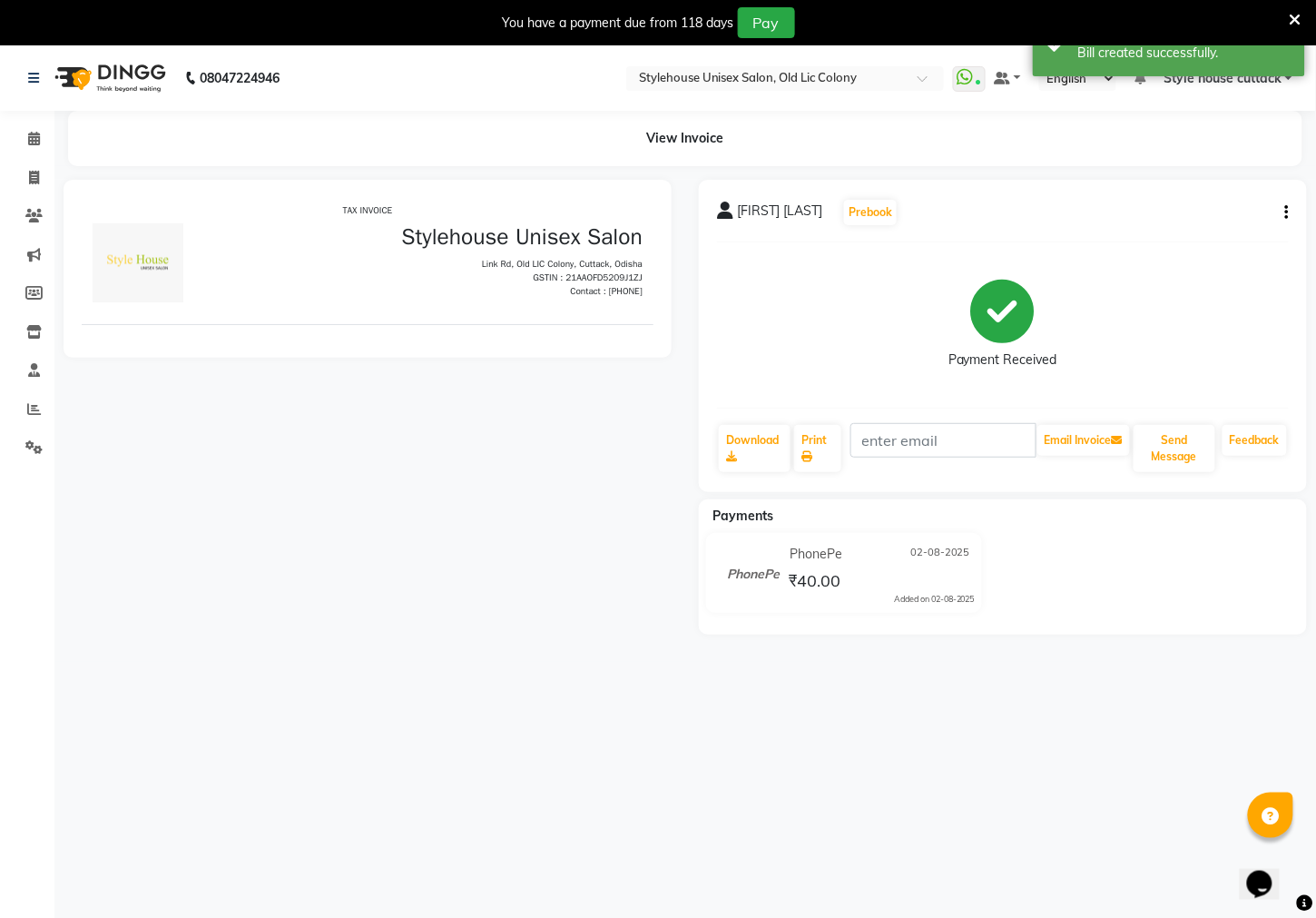 scroll, scrollTop: 0, scrollLeft: 0, axis: both 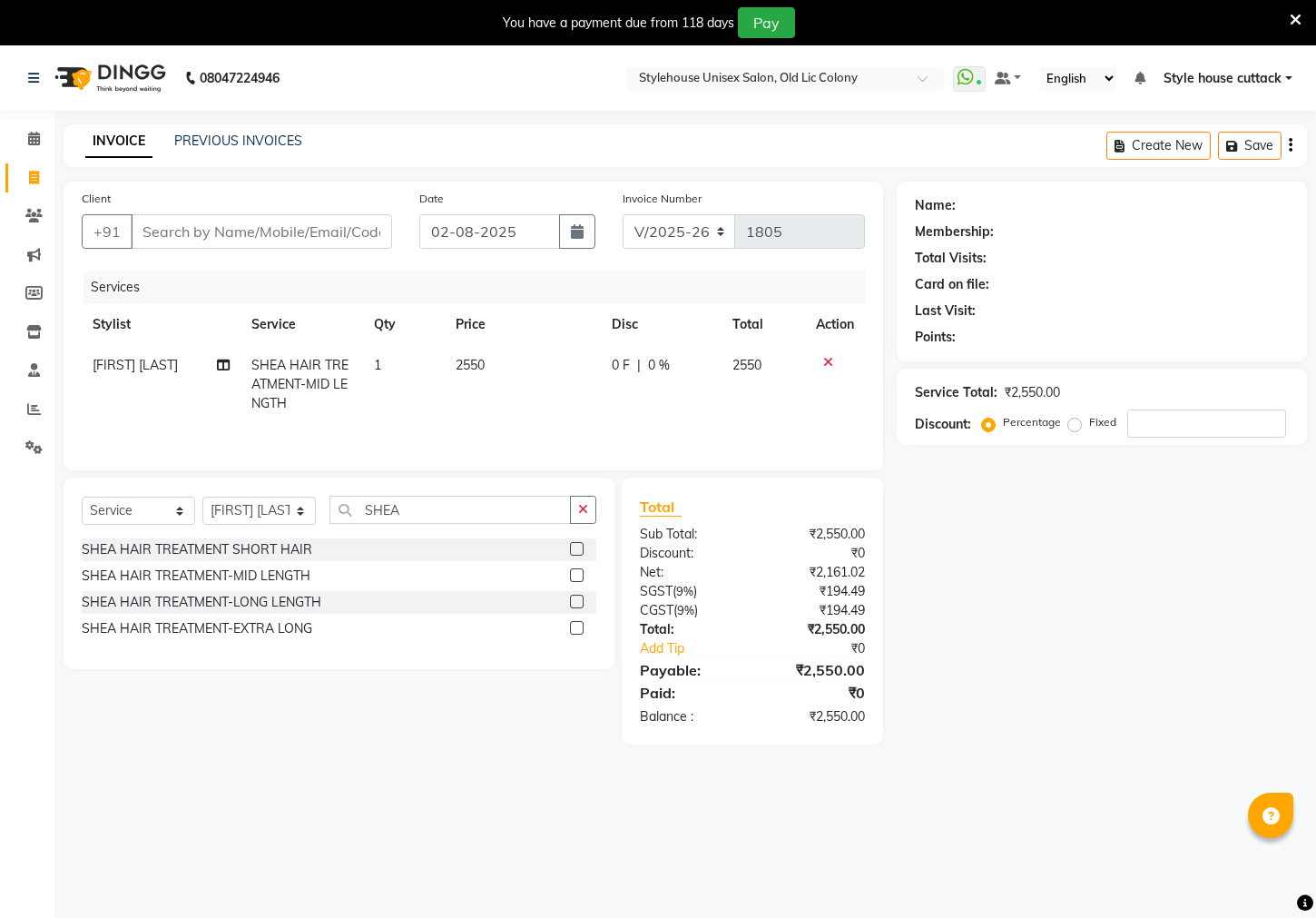 select on "4222" 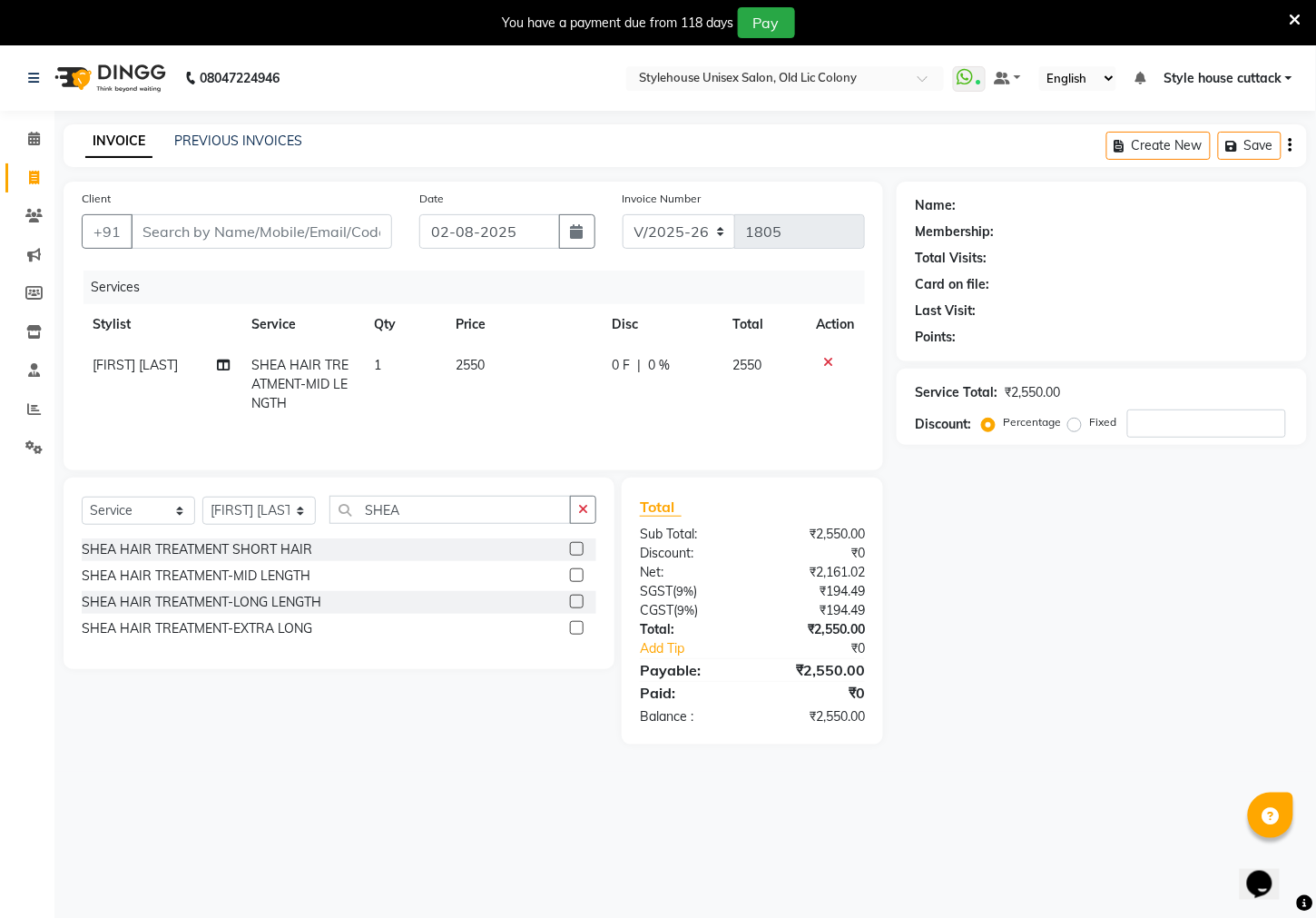 scroll, scrollTop: 0, scrollLeft: 0, axis: both 